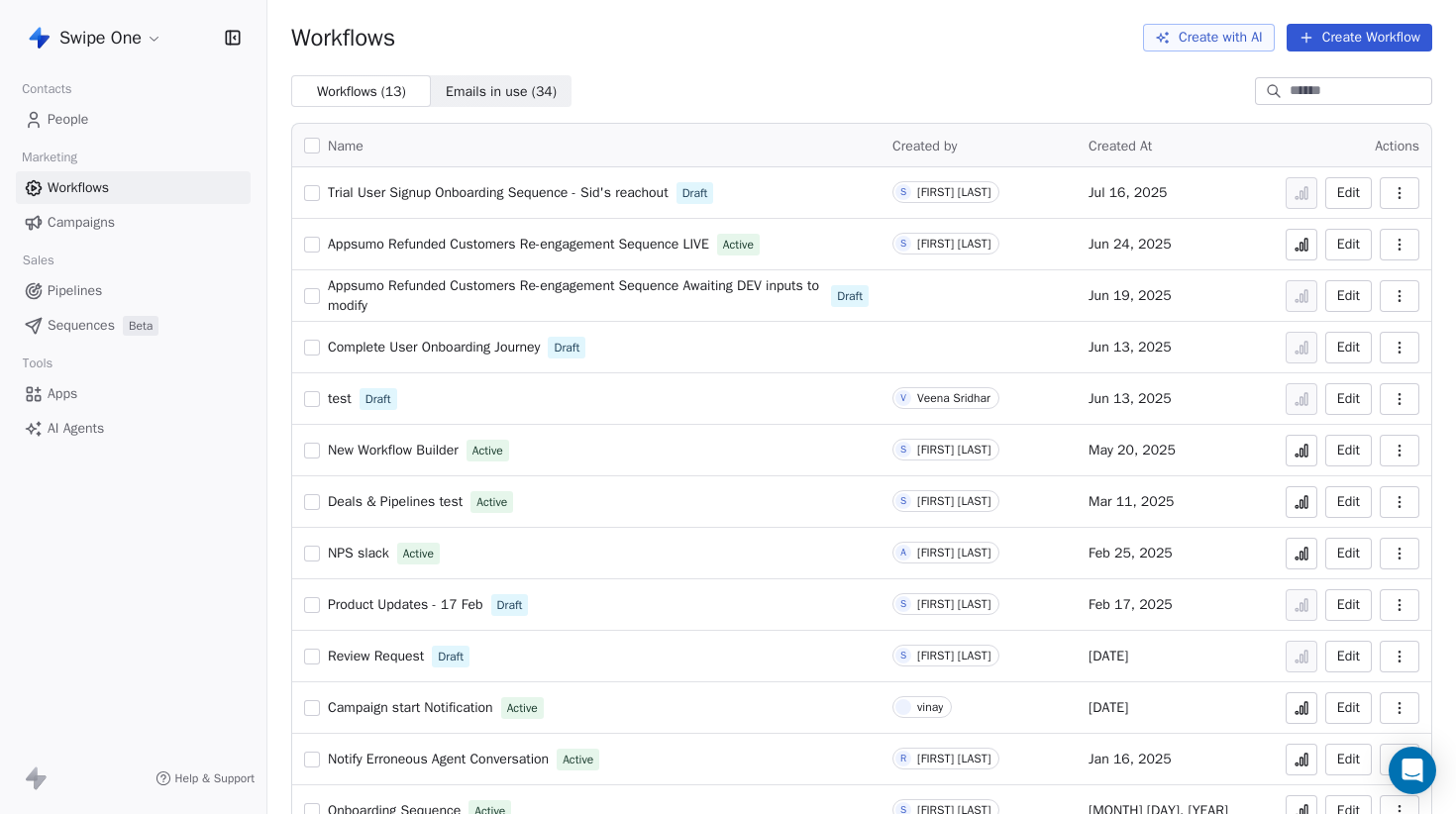 scroll, scrollTop: 0, scrollLeft: 0, axis: both 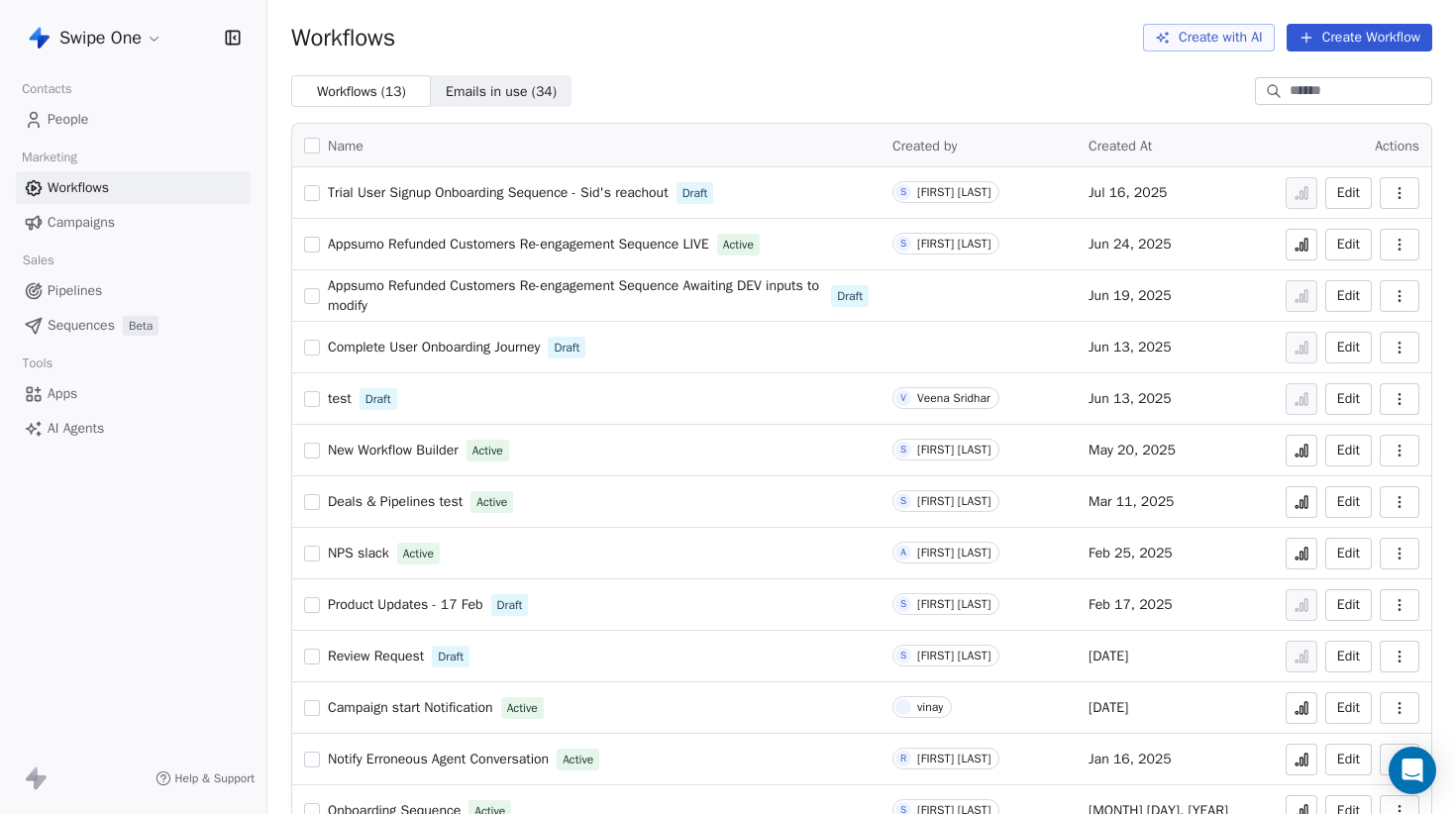 click on "People" at bounding box center (133, 119) 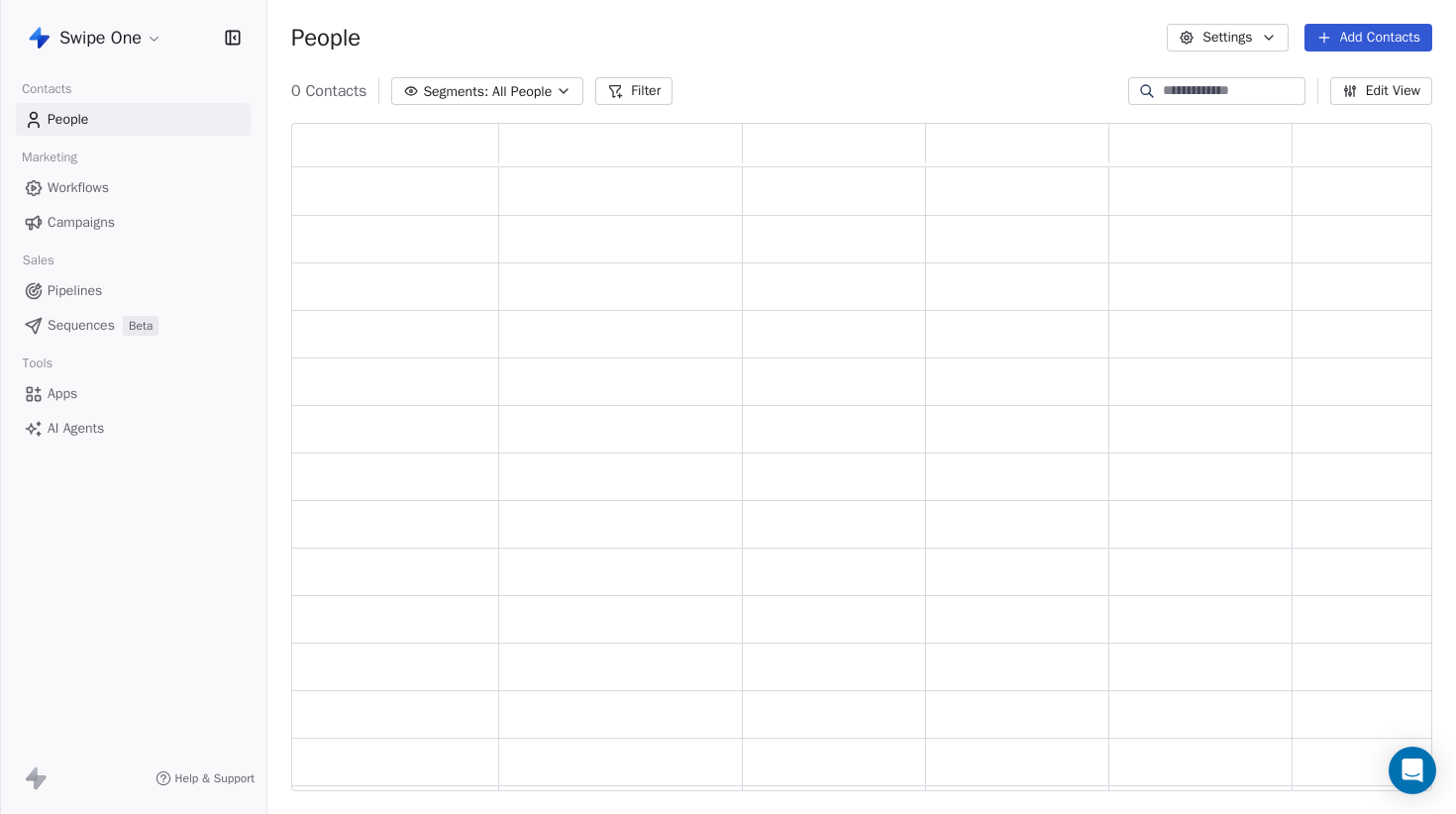 scroll, scrollTop: 0, scrollLeft: 1, axis: horizontal 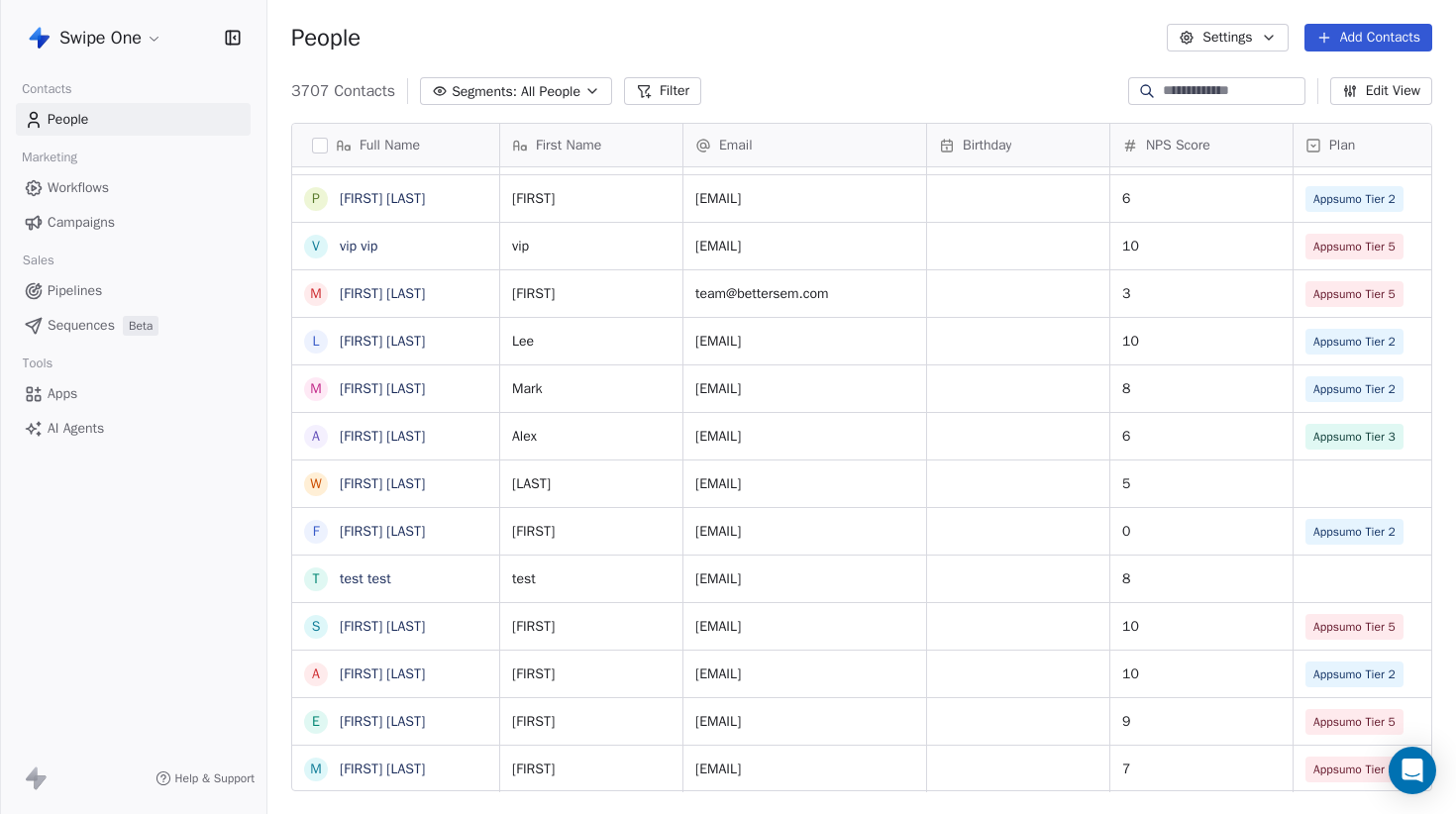 click on "Workflows" at bounding box center [78, 187] 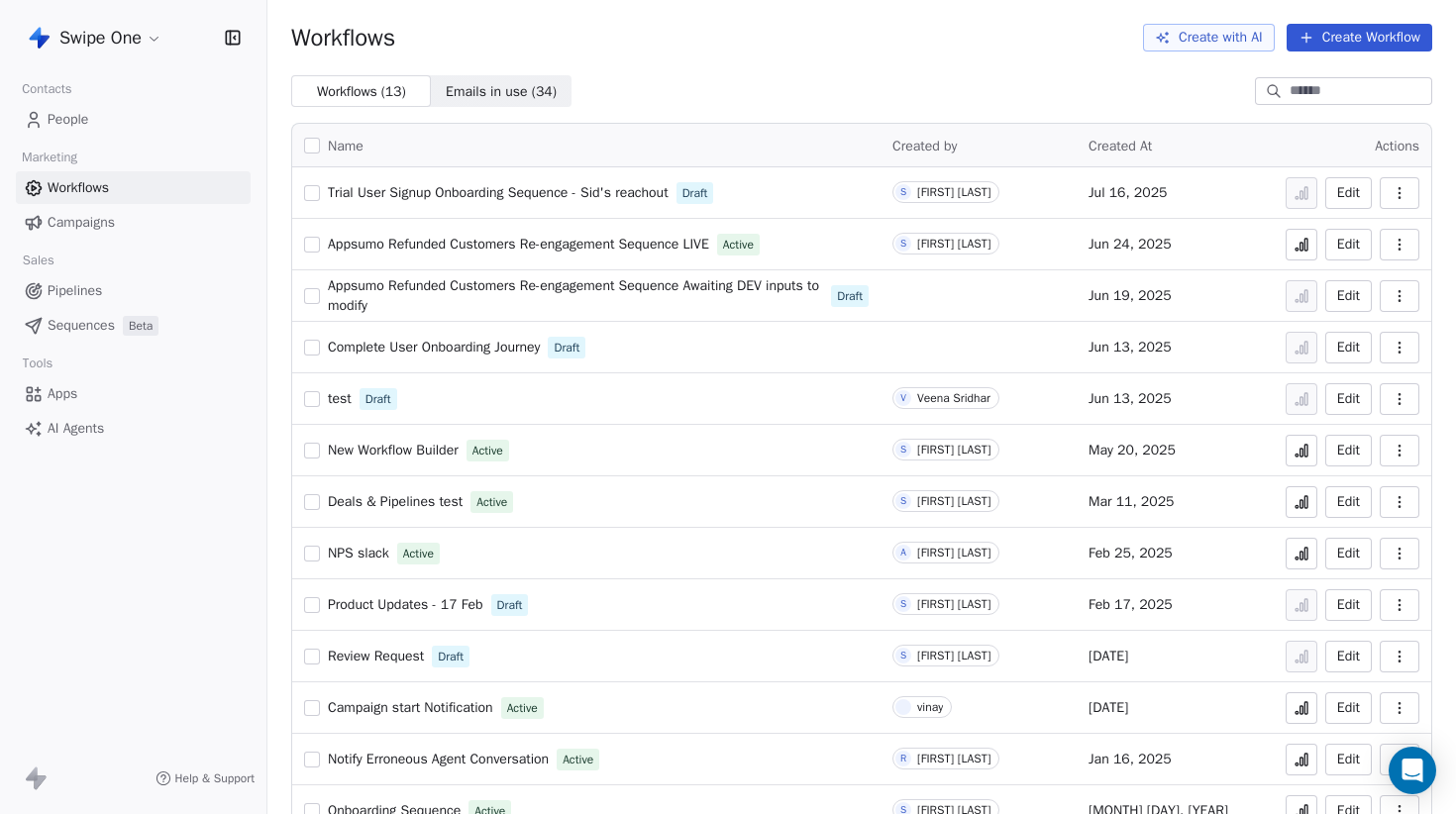 click on "Contacts People Marketing Workflows Campaigns Sales Pipelines Sequences Beta Tools Apps AI Agents" at bounding box center (133, 259) 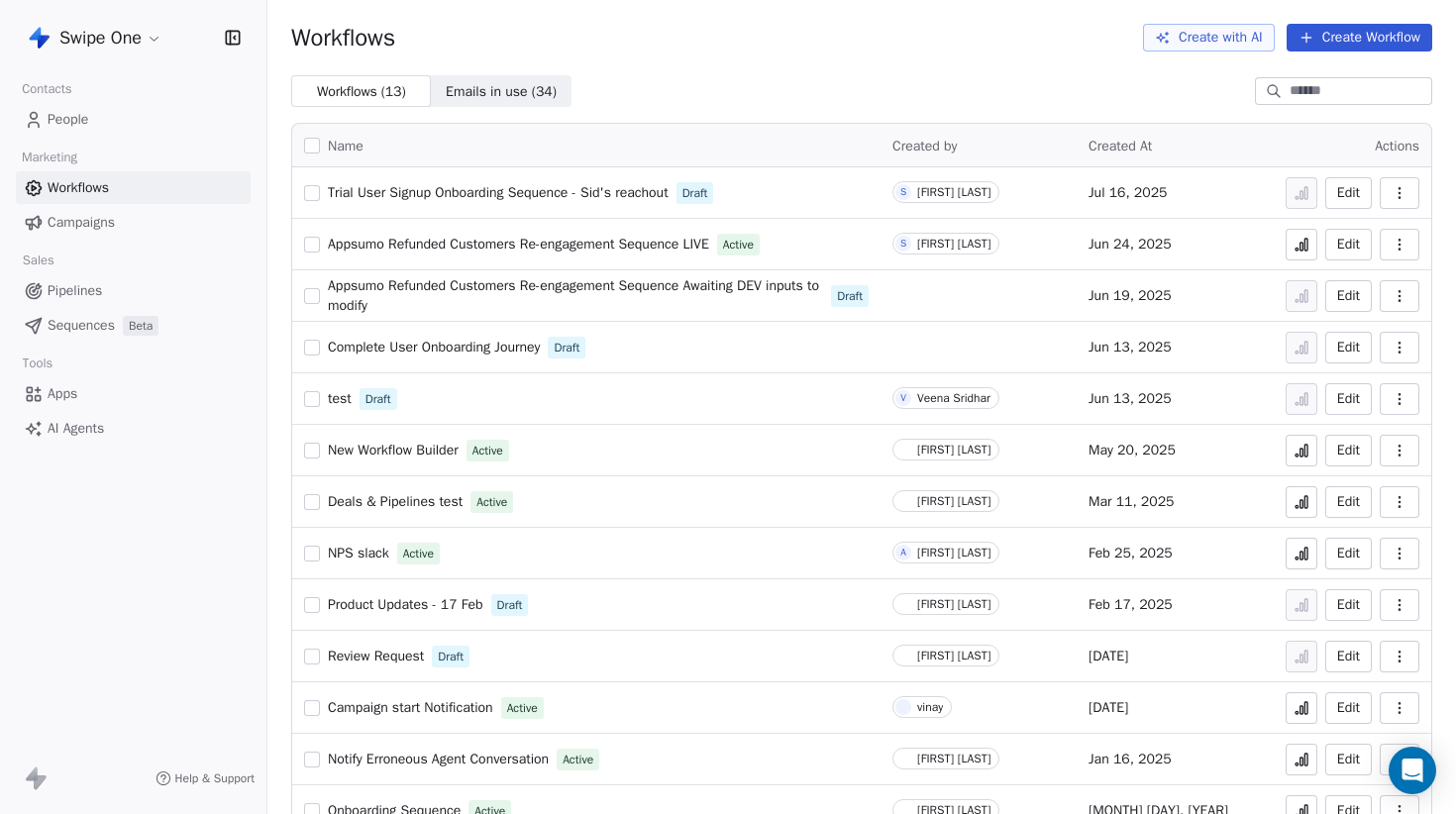 click on "Campaigns" at bounding box center [81, 222] 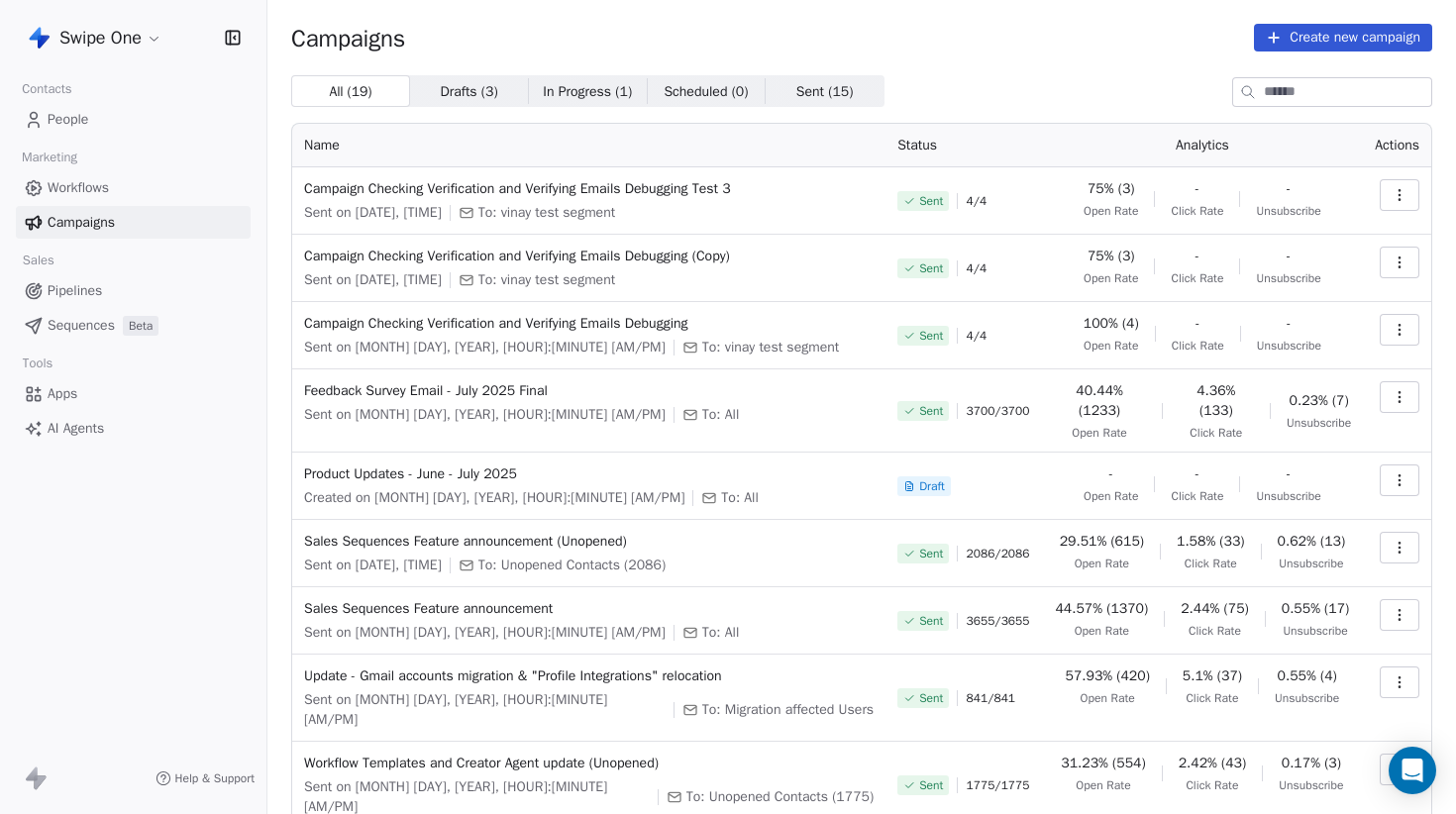 click on "Pipelines" at bounding box center [74, 290] 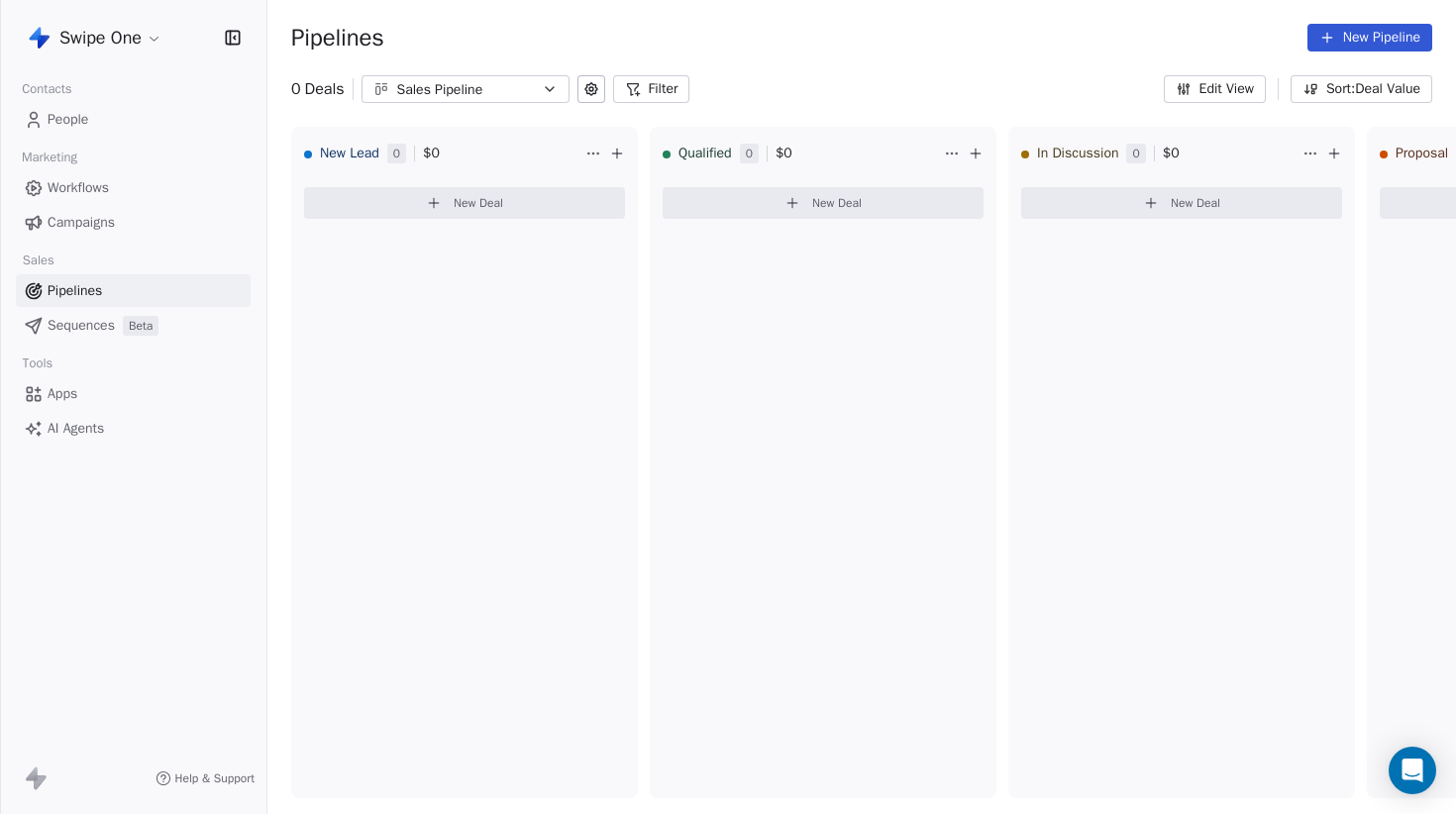 click on "People" at bounding box center [133, 119] 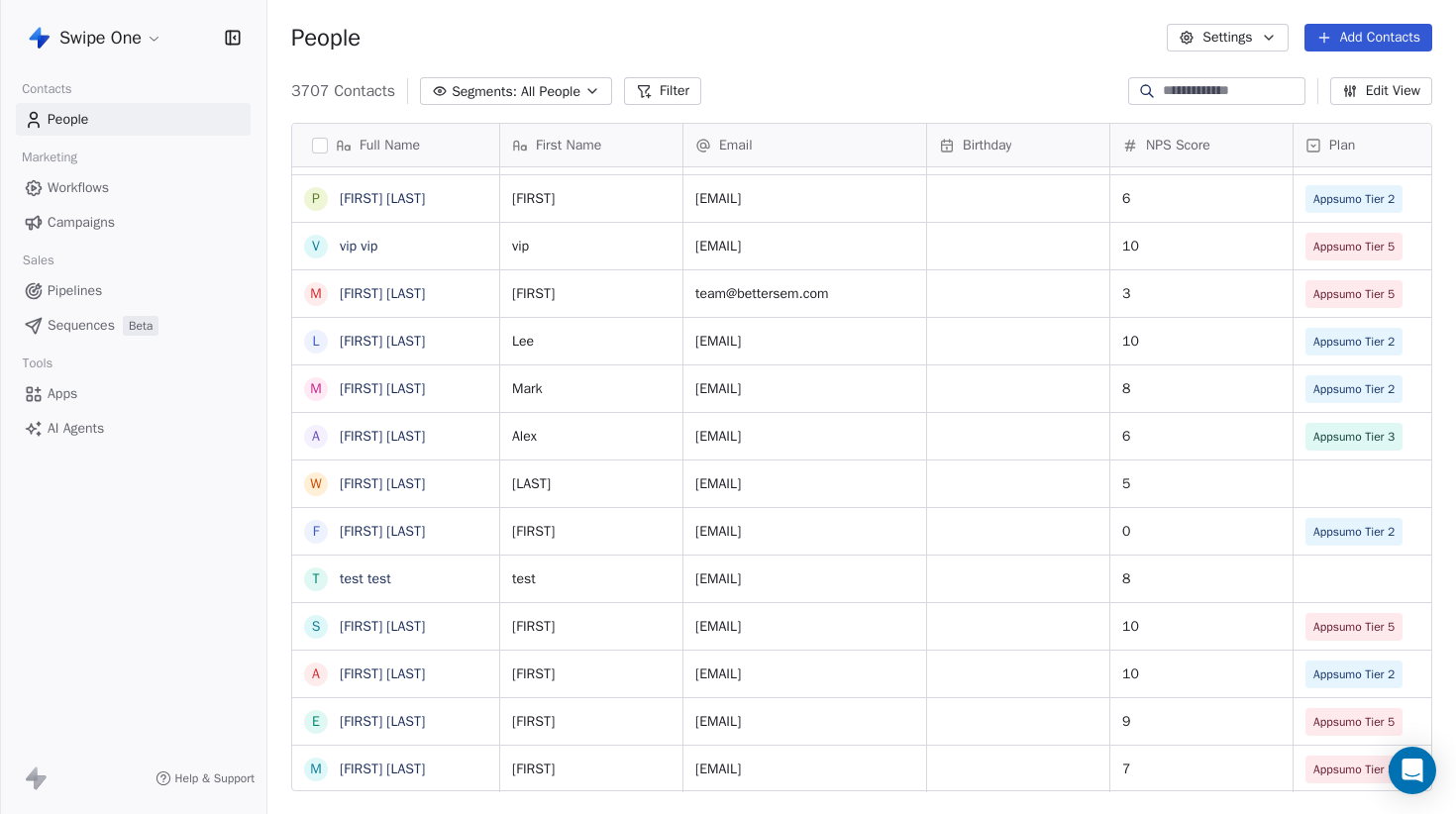 click on "Workflows" at bounding box center (78, 187) 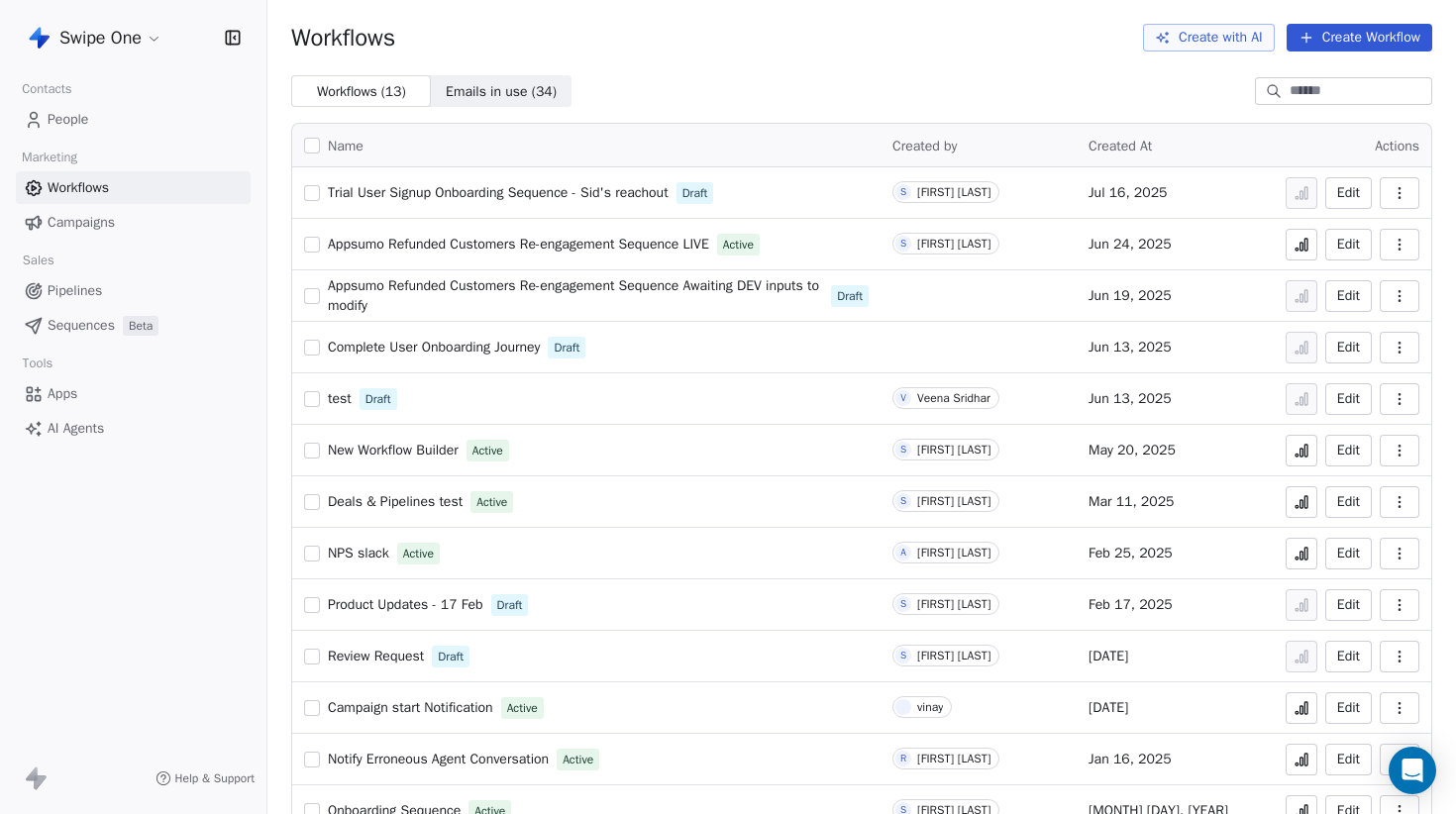 click on "Contacts People Marketing Workflows Campaigns Sales Pipelines Sequences Beta Tools Apps AI Agents" at bounding box center [133, 259] 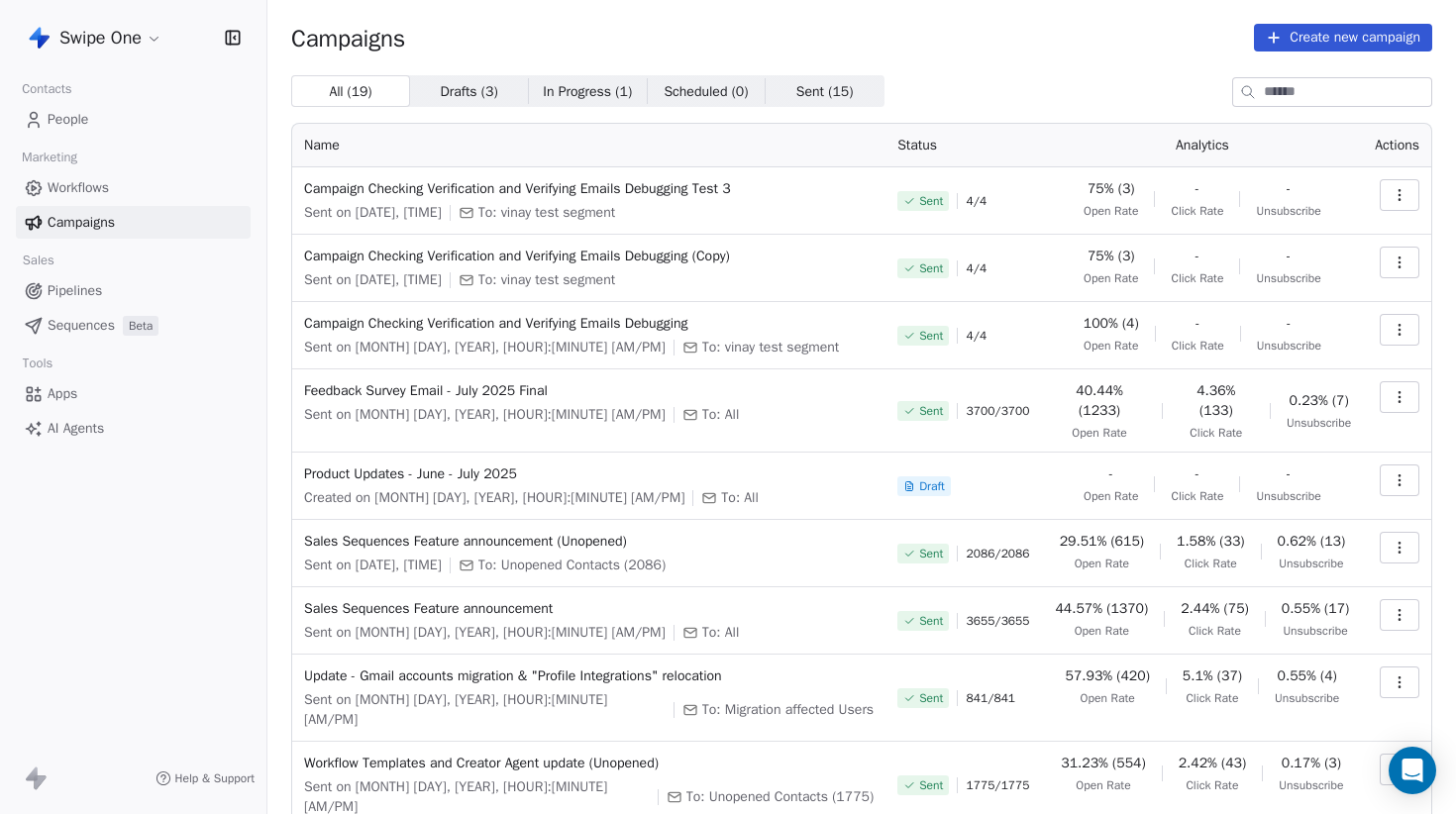 click on "Apps" at bounding box center [133, 393] 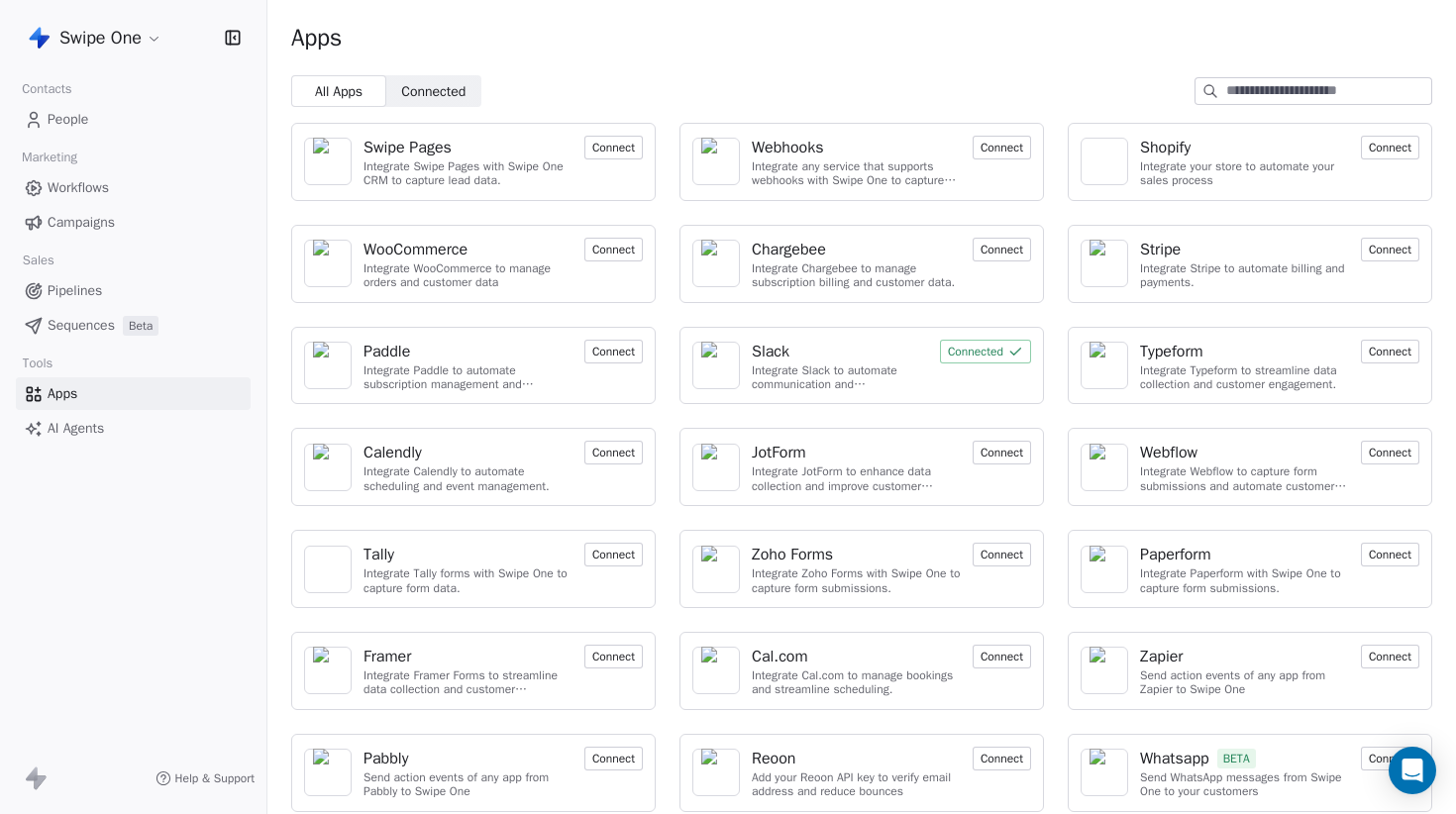 click on "AI Agents" at bounding box center [75, 428] 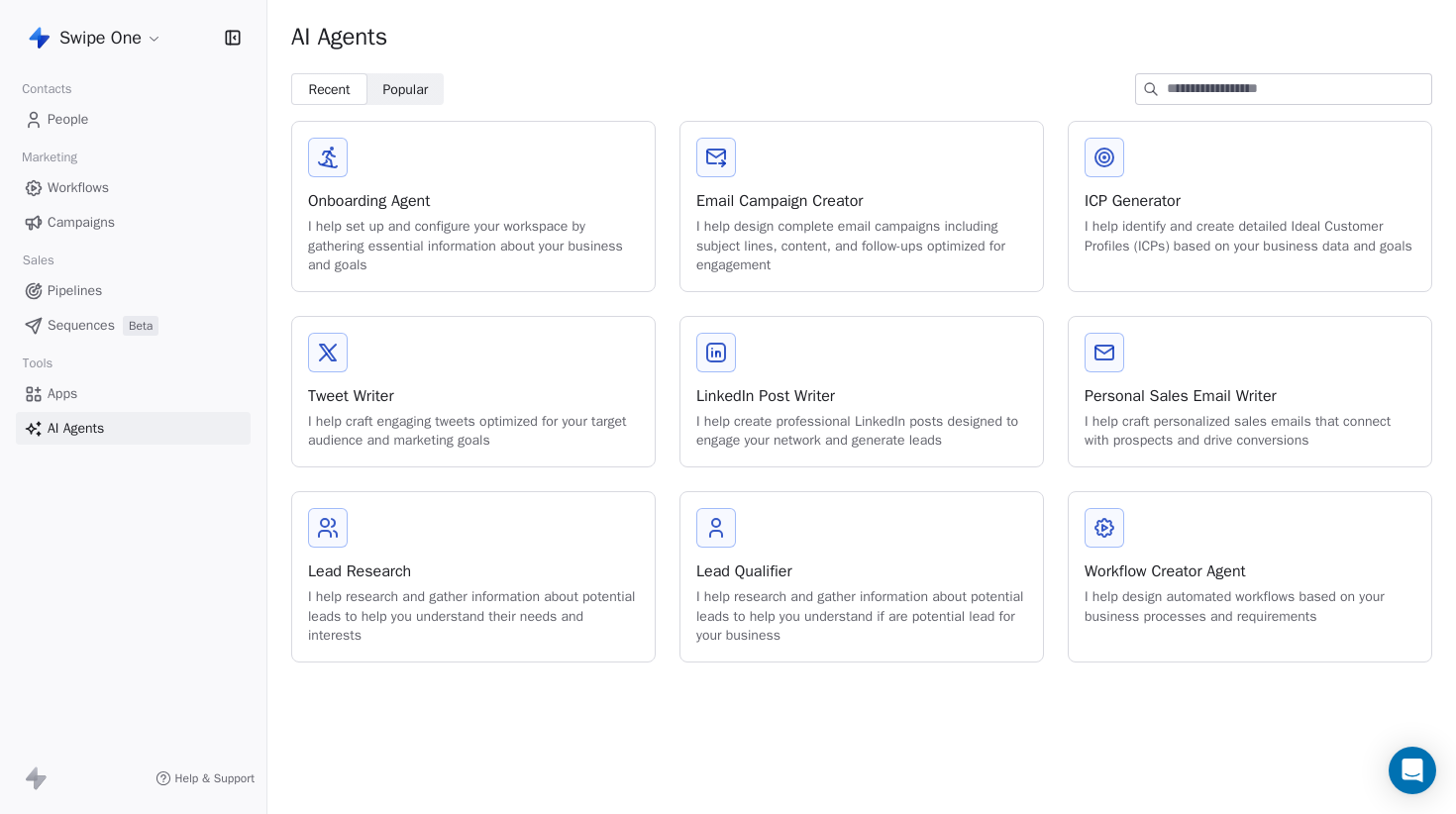 click on "People" at bounding box center (133, 119) 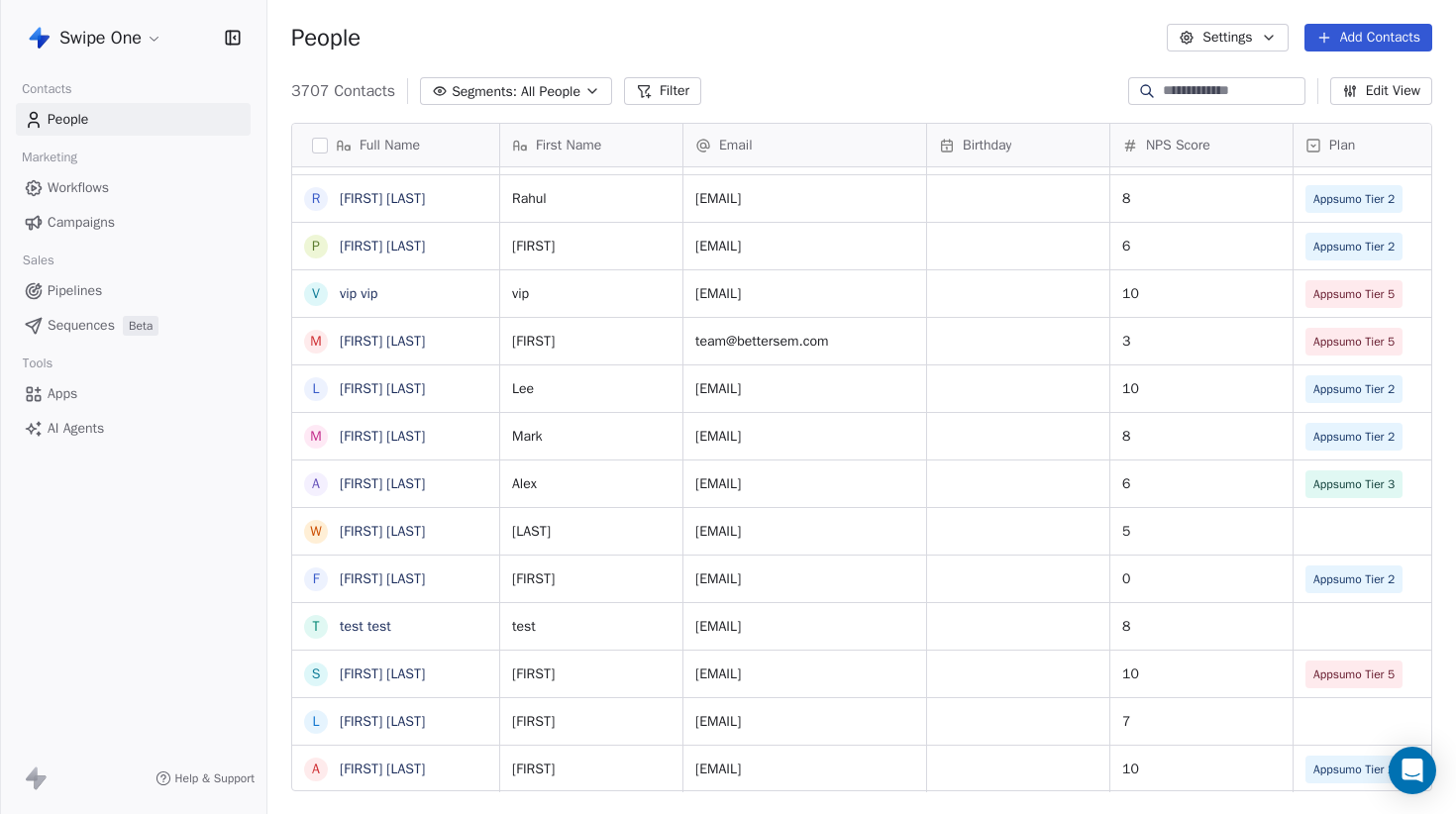 click on "Campaigns" at bounding box center [81, 222] 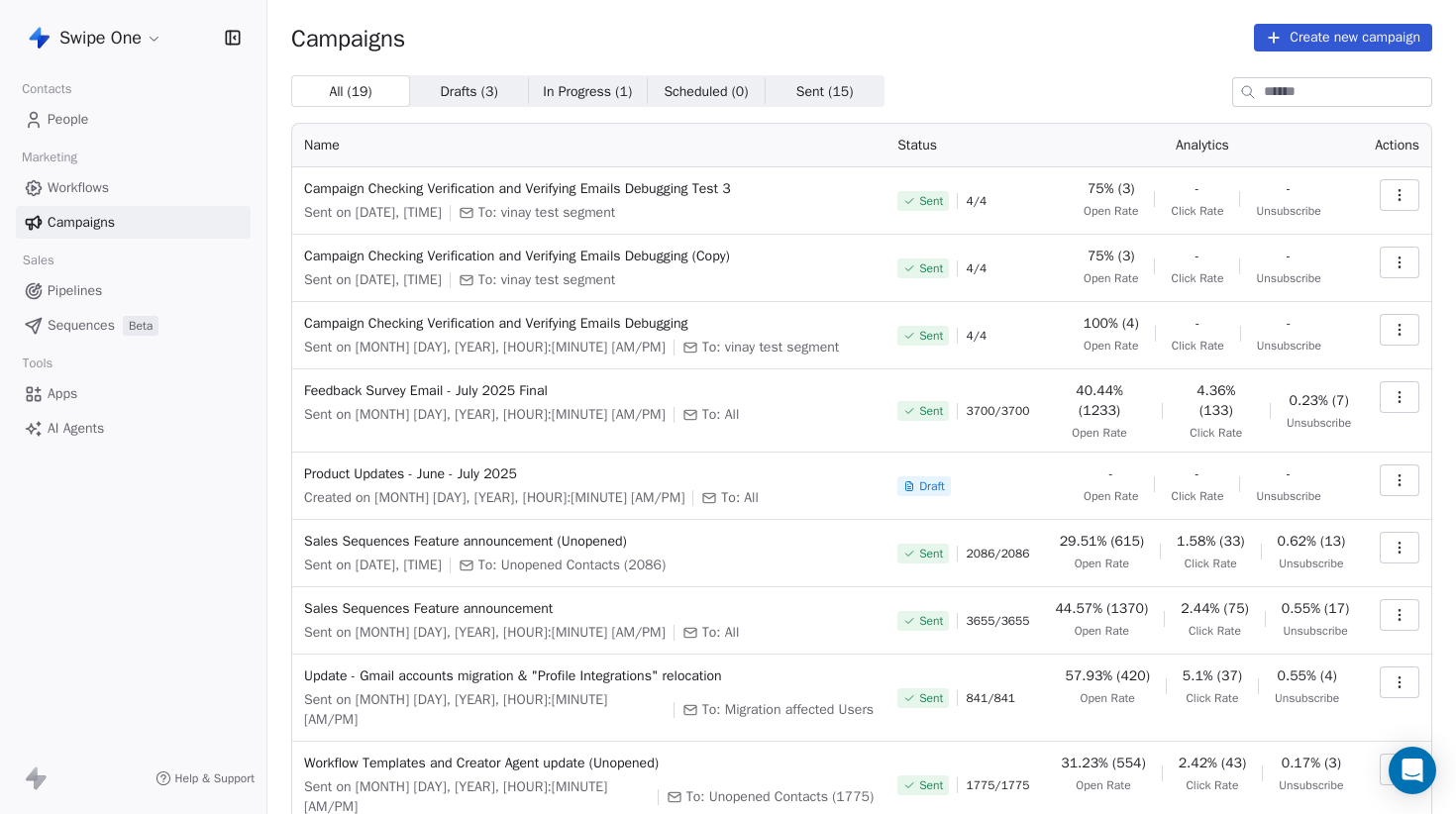 click on "Pipelines" at bounding box center [74, 290] 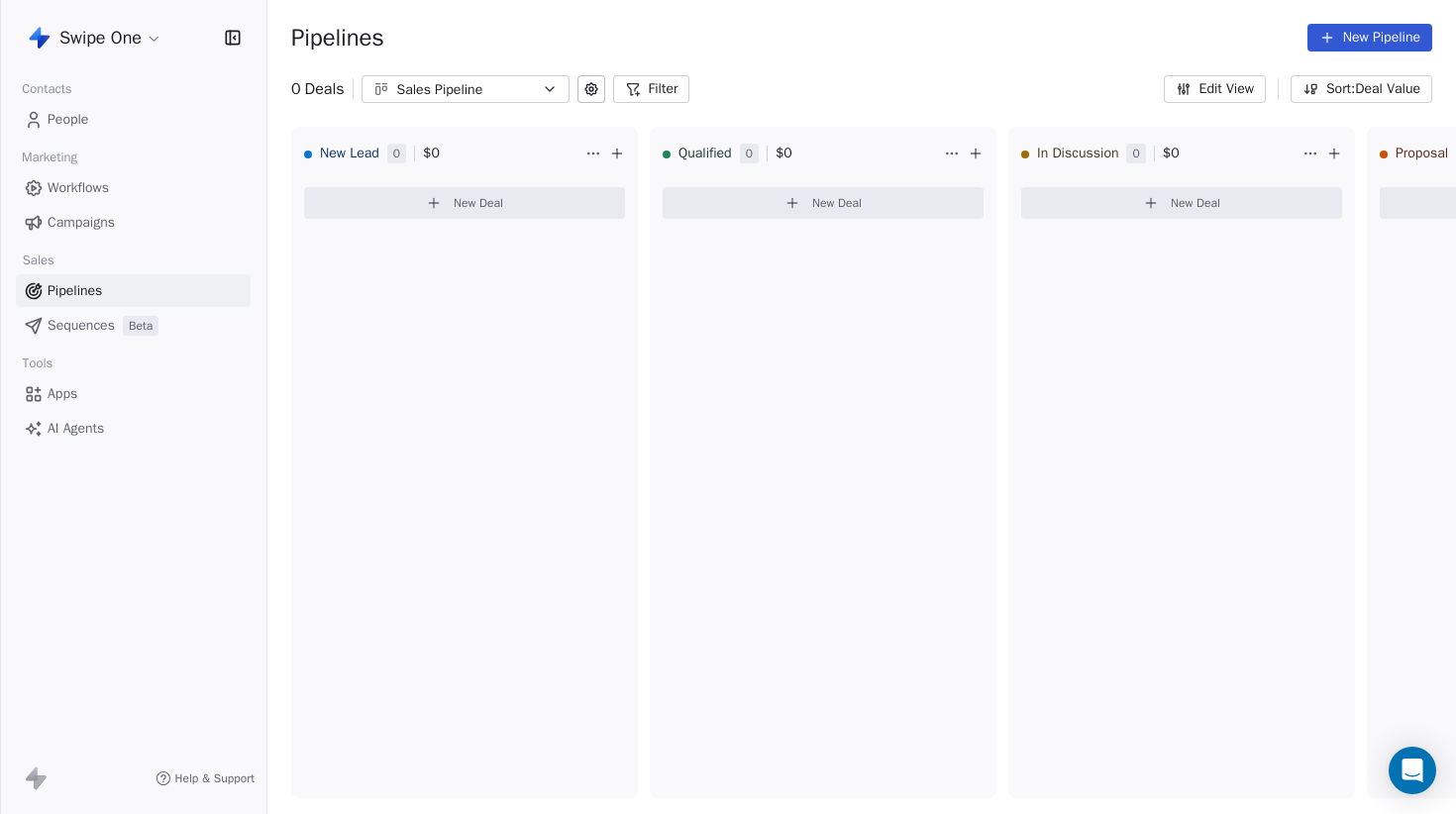 click on "Sequences Beta" at bounding box center [133, 325] 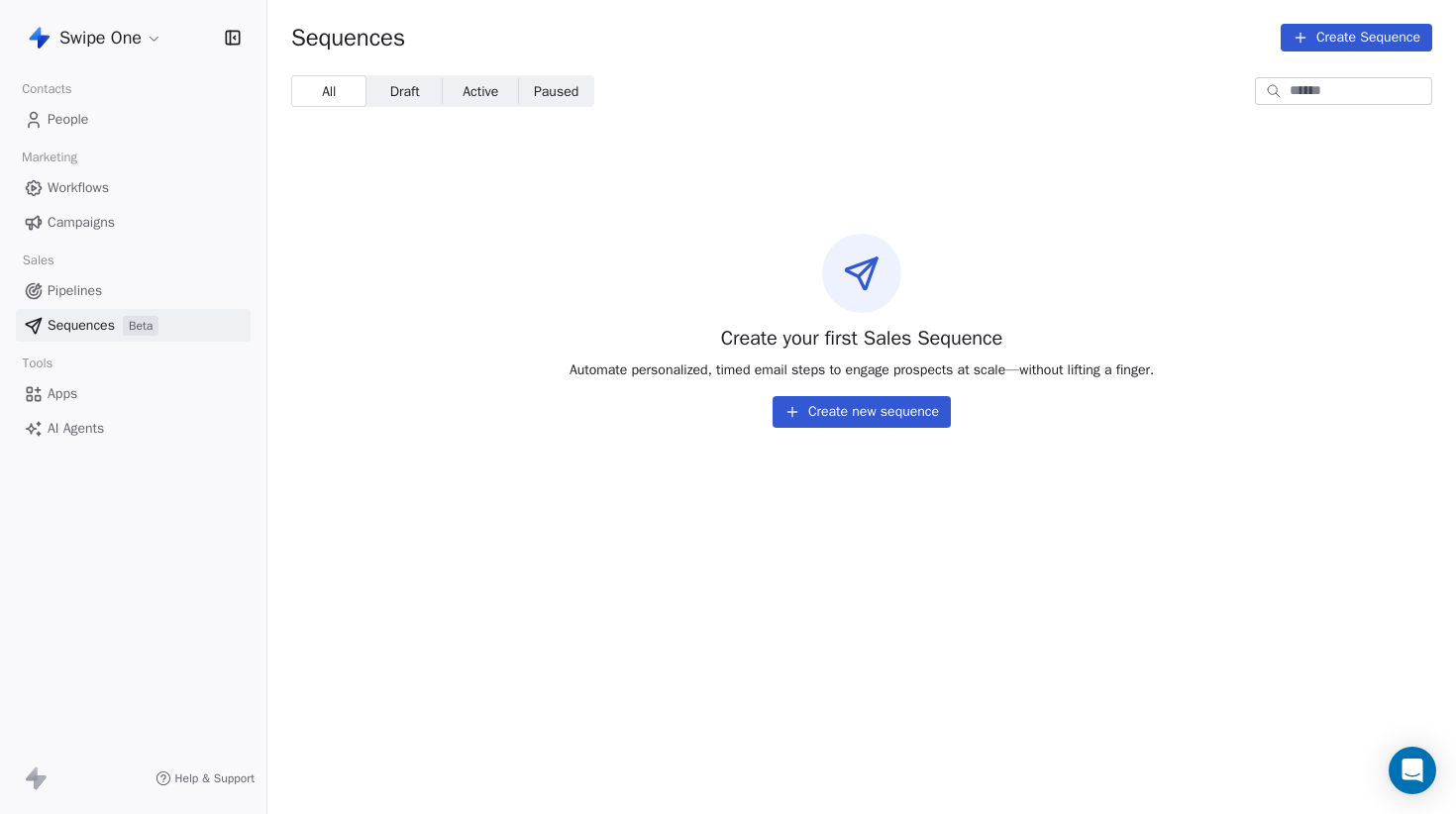 click on "People" at bounding box center (133, 119) 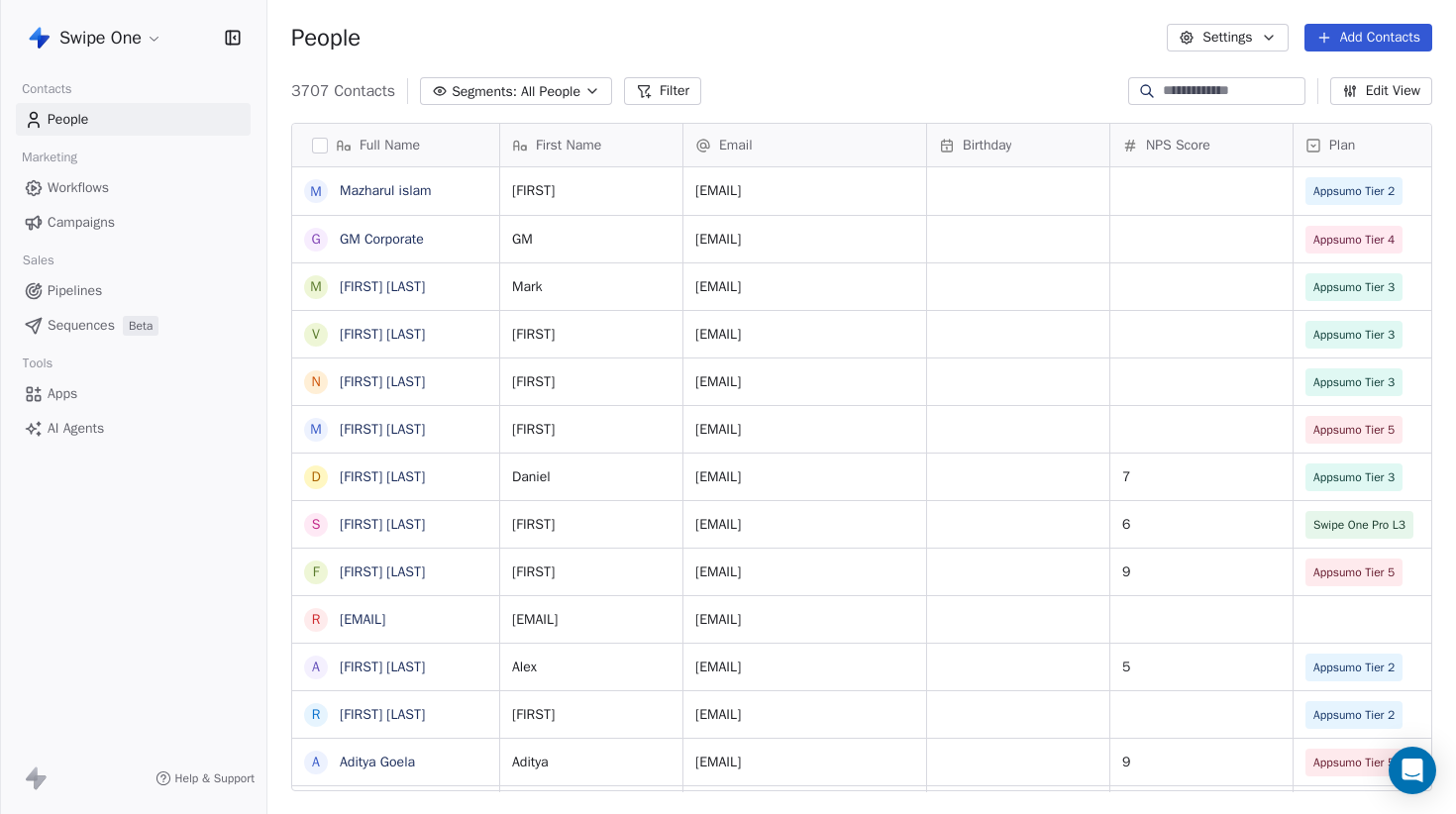 click on "Add Contacts" at bounding box center [1368, 38] 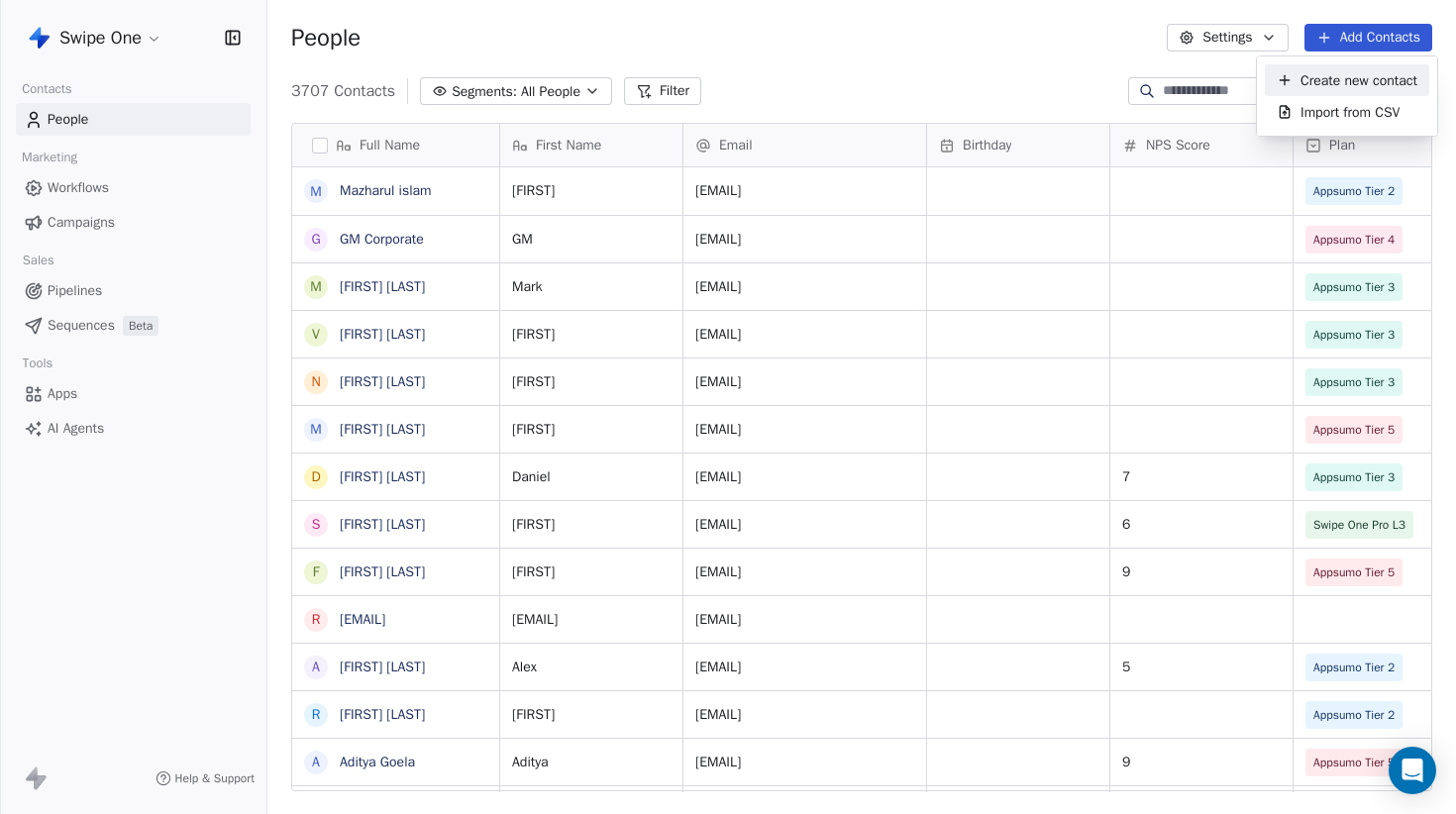click on "Create new contact" at bounding box center [1359, 80] 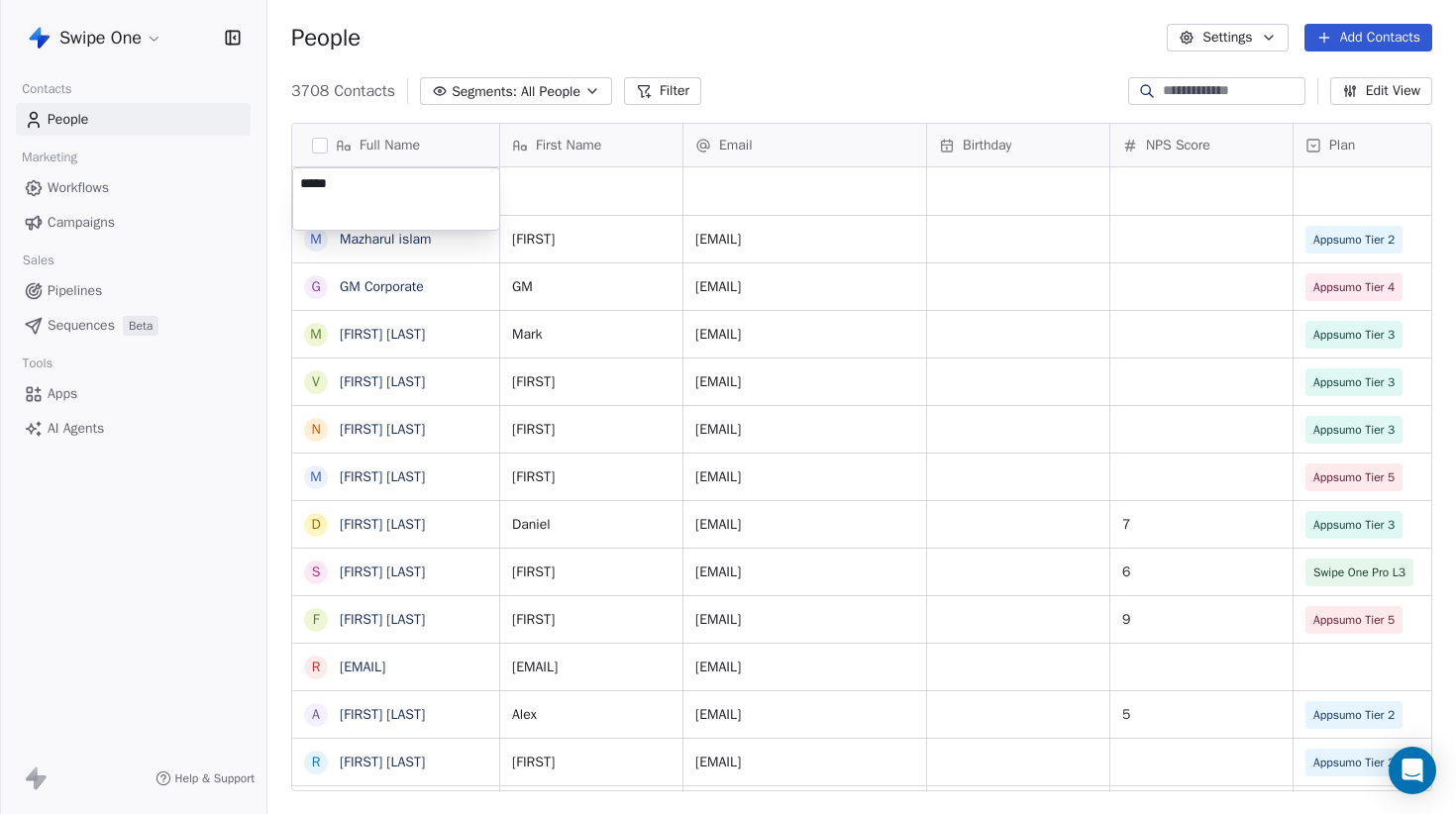 type on "******" 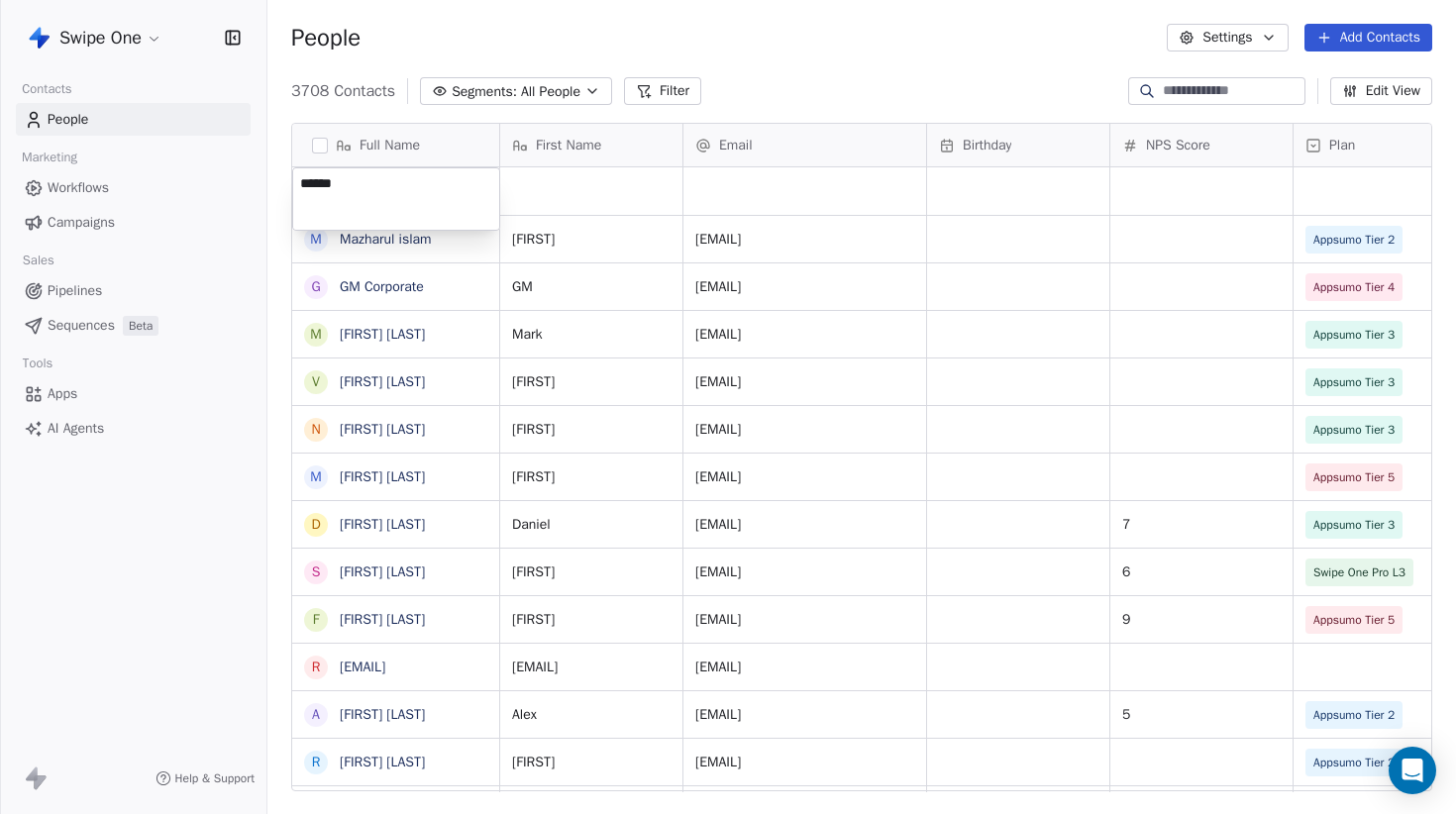 click on "Swipe One Contacts People Marketing Workflows Campaigns Sales Pipelines Sequences Beta Tools Apps AI Agents Help & Support People Settings  Add Contacts 3708 Contacts Segments: All People Filter  Edit View Tag Add to Sequence Export Full Name M Mazharul islam G GM Corporate M Mark Fox V Vincent Renevey N Nicolas Dersjardins M Mayank Chaba D Daniel Borup Jakobsen s sanandan sudhir F Fabio Gaulke r ram@swipeone.com A Alex Kelso R Roy Kim A Aditya Goela W Wesley Henderiks Y Yannick Daudelin D Debbie Jenkins c clemence.vignalou@eprocfactory.fr J Jack Armstrong M Marco Barbieri A Arman Vestad M Mischa Million J Julian Bergmann J Jon Liang F Frank Didszuleit M Mickaël BAERT M Martin Jan Hoekstra R Rahul Nigam P Priyo Nayak v vip vip M Maksim Yurovsky L Lee Howells M Mark Peters A Alex S First Name Email Birthday NPS Score Plan Team Size User Type Created Date IST Jul 28, 2025 07:37 PM Mazharul minahidsub@gmail.com Appsumo Tier 2 6-10 Owner Mar 06, 2025 12:38 AM GM gmedia.corporate@gmail.com Appsumo Tier 4 2-5 7" at bounding box center (728, 407) 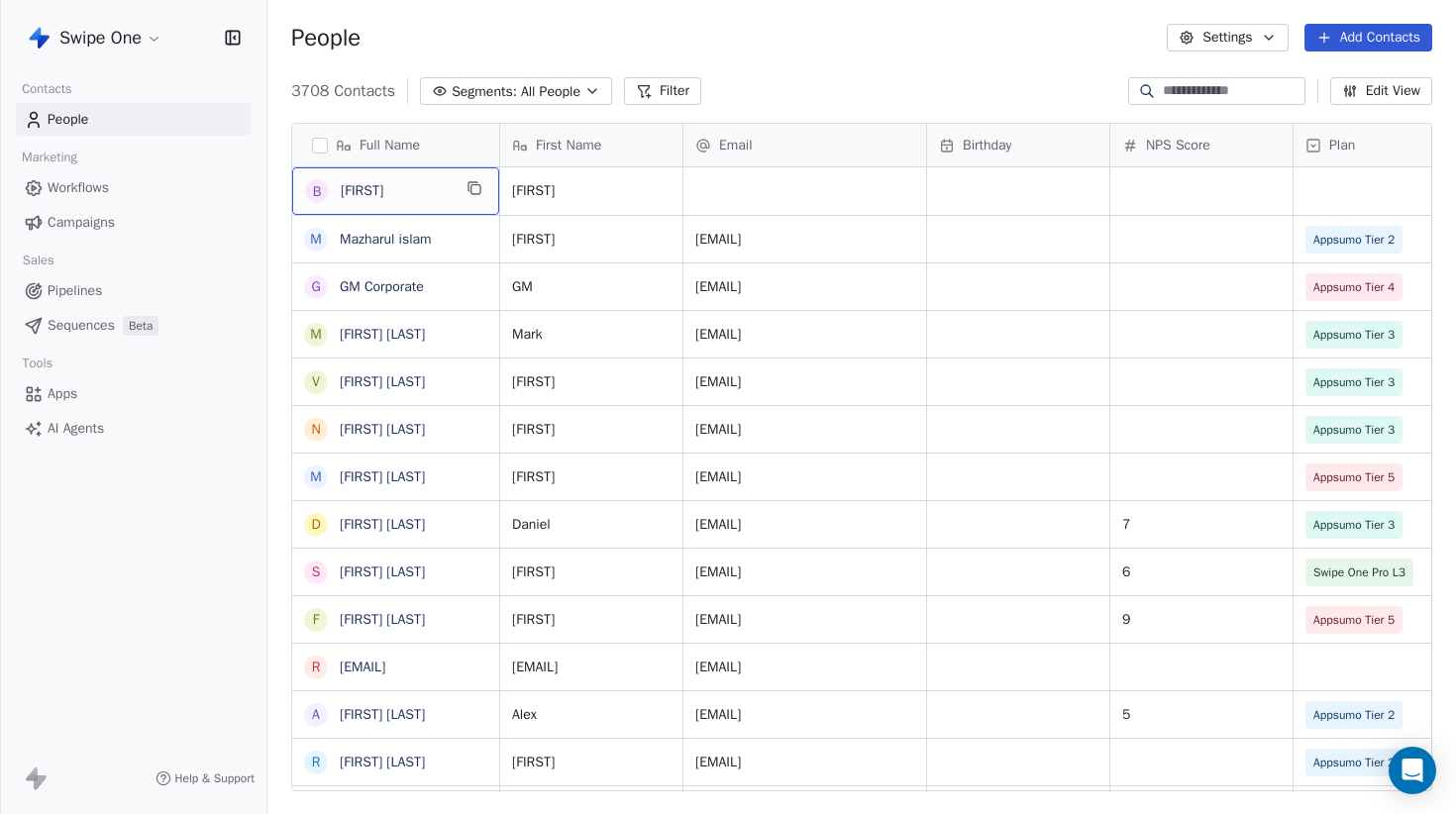 click on "B Burhan" at bounding box center [395, 191] 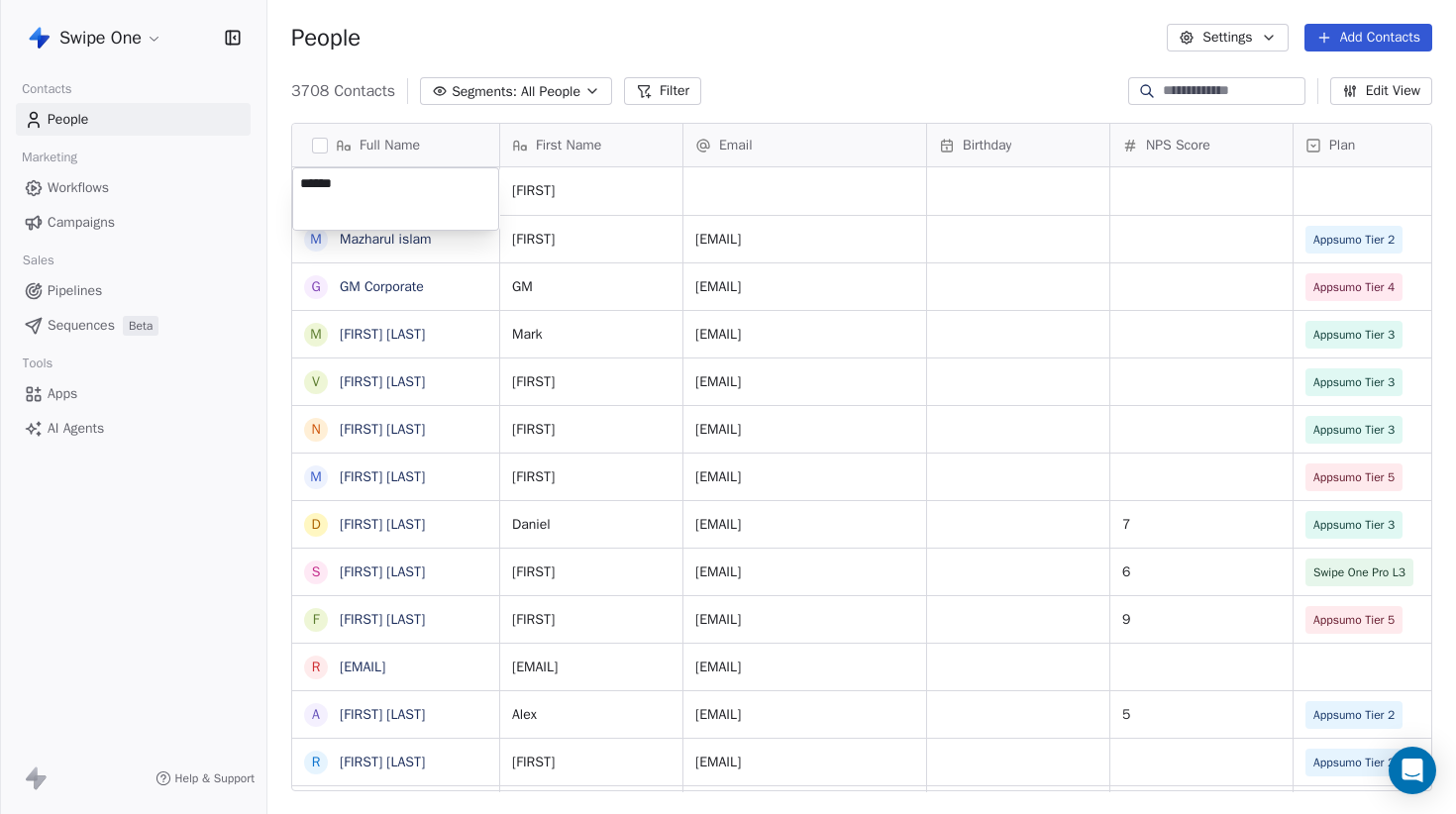click on "Swipe One Contacts People Marketing Workflows Campaigns Sales Pipelines Sequences Beta Tools Apps AI Agents Help & Support People Settings  Add Contacts 3708 Contacts Segments: All People Filter  Edit View Tag Add to Sequence Export Full Name B Burhan M Mazharul islam G GM Corporate M Mark Fox V Vincent Renevey N Nicolas Dersjardins M Mayank Chaba D Daniel Borup Jakobsen s sanandan sudhir F Fabio Gaulke r ram@swipeone.com A Alex Kelso R Roy Kim A Aditya Goela W Wesley Henderiks Y Yannick Daudelin D Debbie Jenkins c clemence.vignalou@eprocfactory.fr J Jack Armstrong M Marco Barbieri A Arman Vestad M Mischa Million J Julian Bergmann J Jon Liang F Frank Didszuleit M Mickaël BAERT M Martin Jan Hoekstra R Rahul Nigam P Priyo Nayak v vip vip M Maksim Yurovsky L Lee Howells M Mark Peters A Alex S First Name Email Birthday NPS Score Plan Team Size User Type Created Date IST Burhan Jul 28, 2025 07:37 PM Mazharul minahidsub@gmail.com Appsumo Tier 2 6-10 Owner Mar 06, 2025 12:38 AM GM gmedia.corporate@gmail.com 2-5 7" at bounding box center (728, 407) 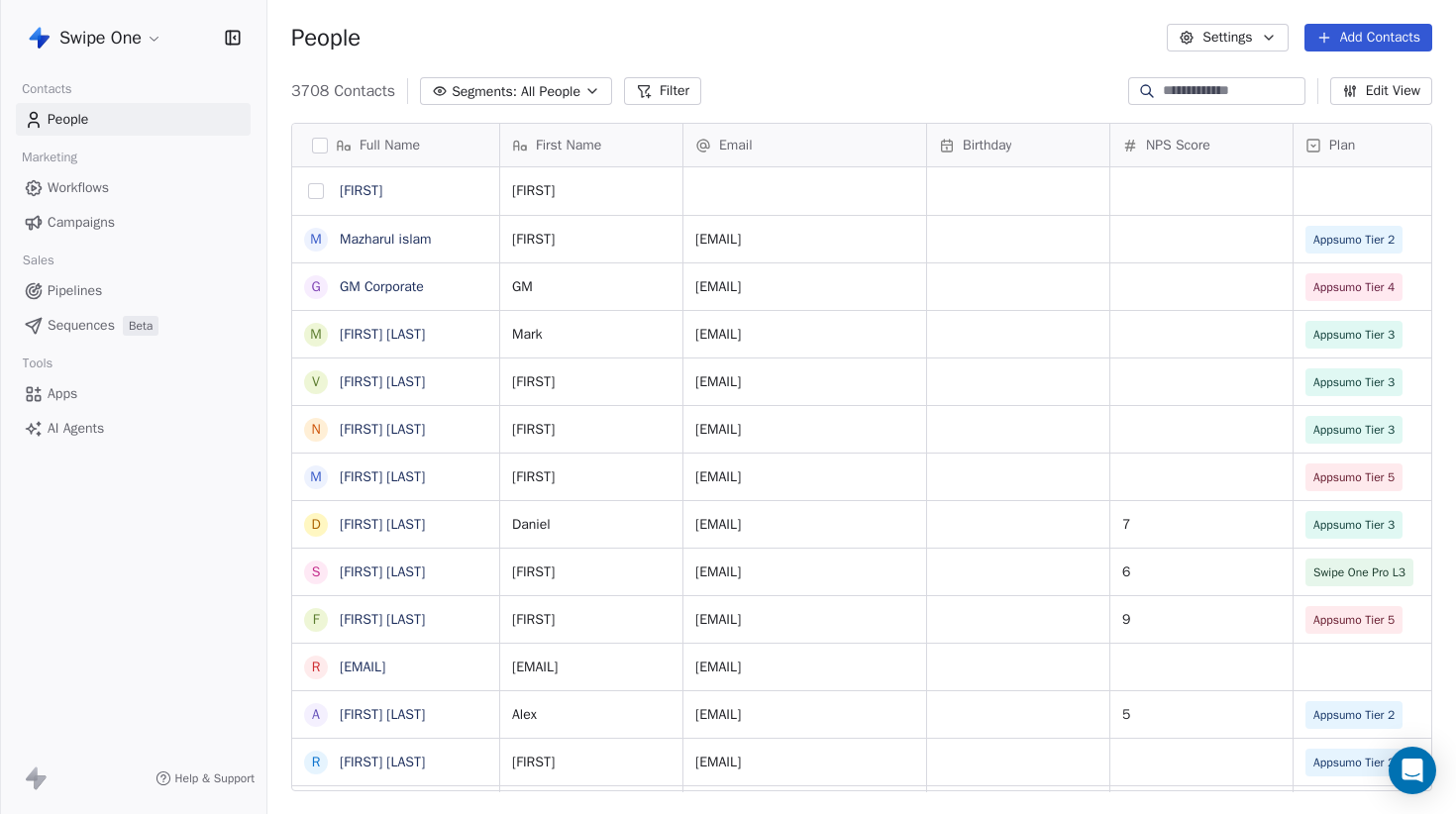 click at bounding box center (316, 191) 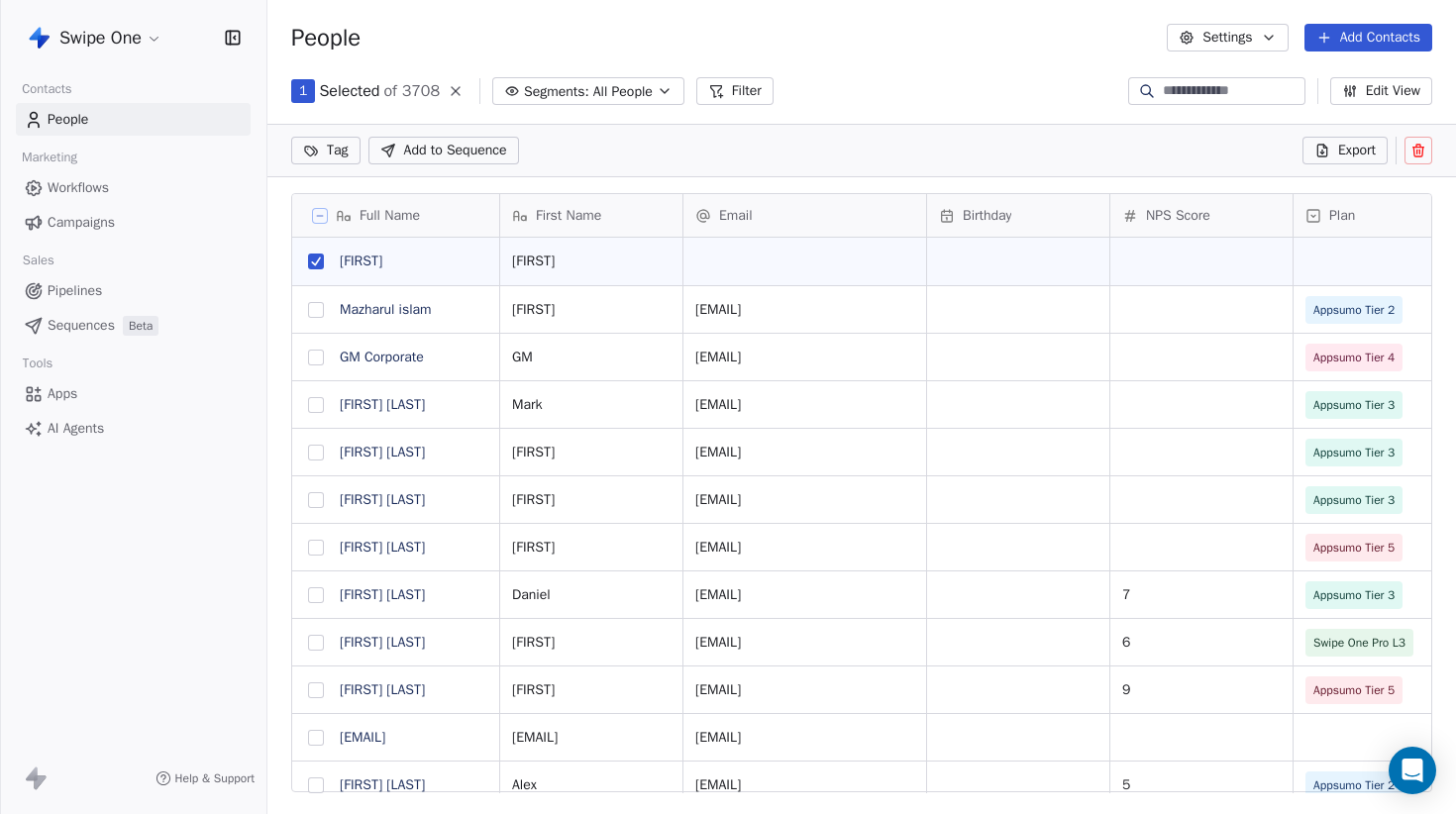 click 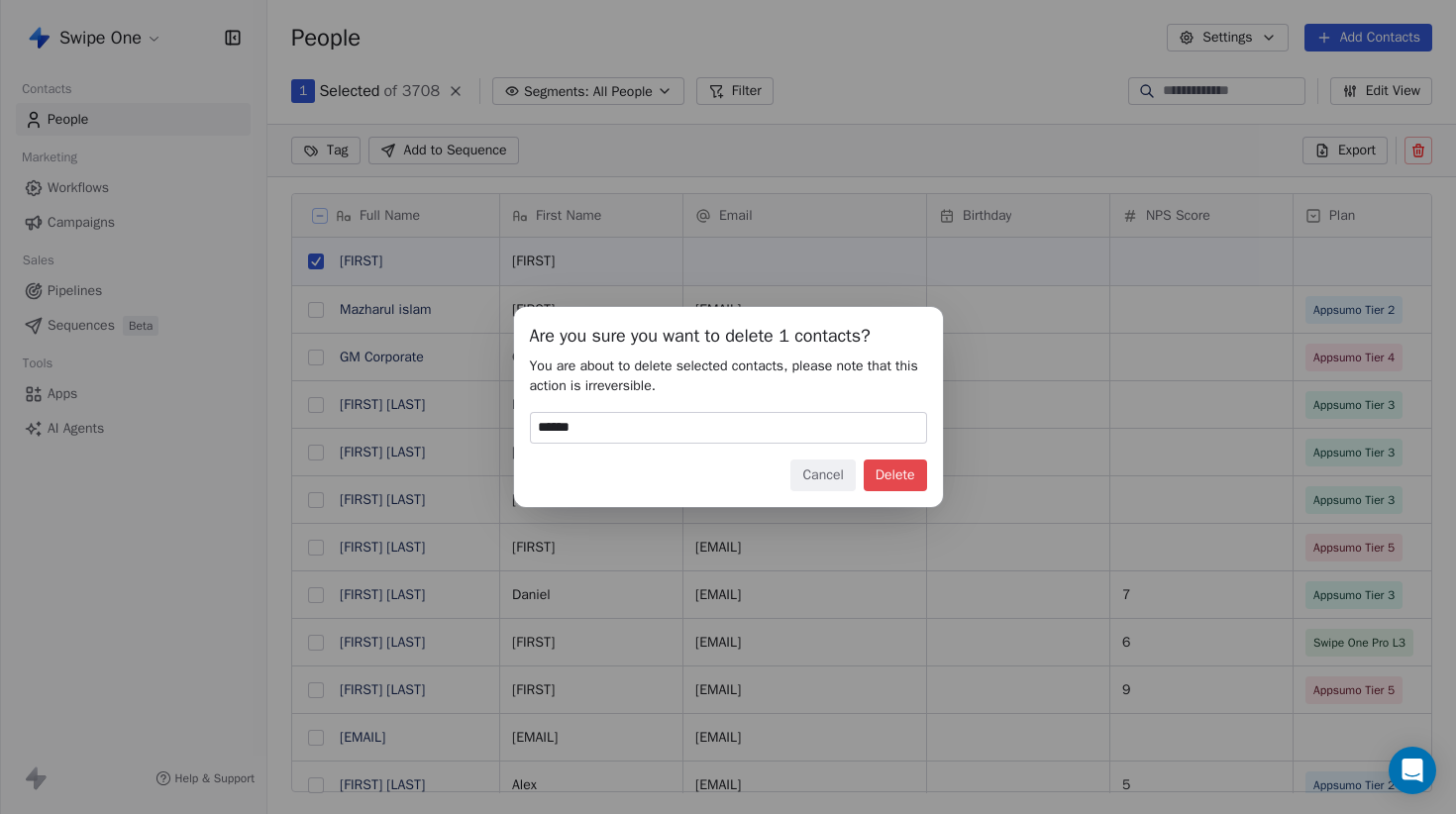 type on "******" 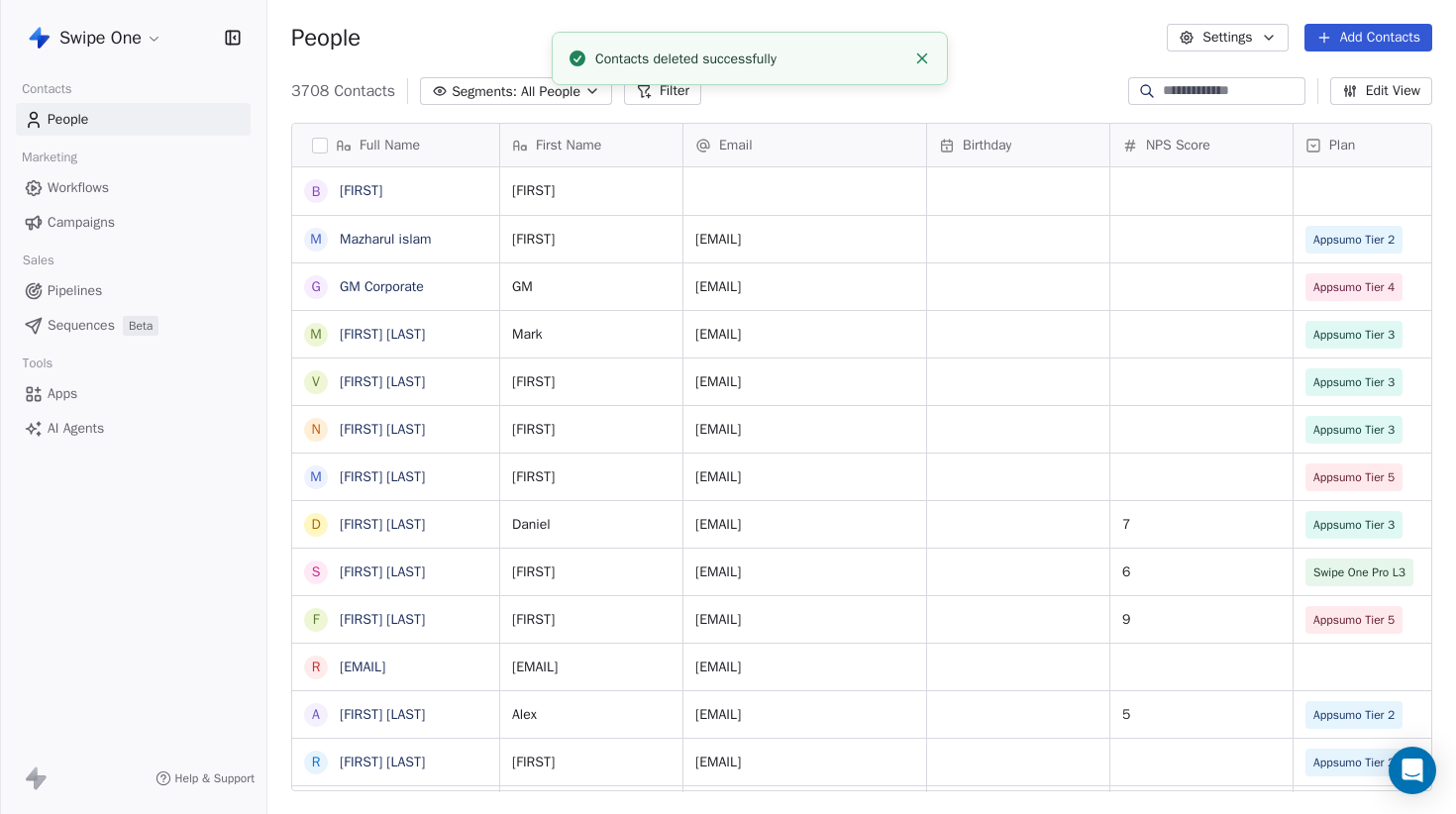 scroll, scrollTop: 0, scrollLeft: 1, axis: horizontal 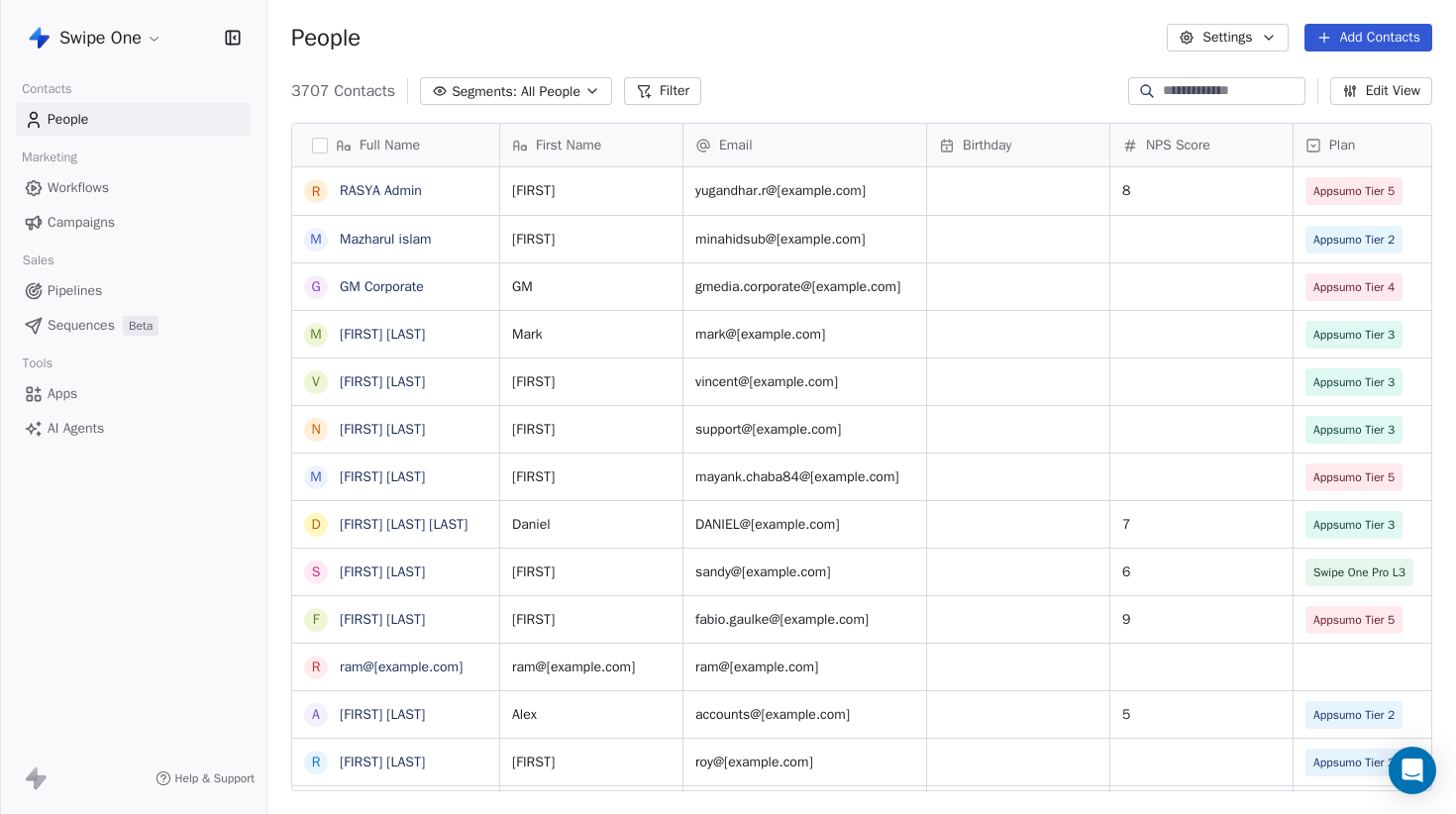 click on "Campaigns" at bounding box center [81, 222] 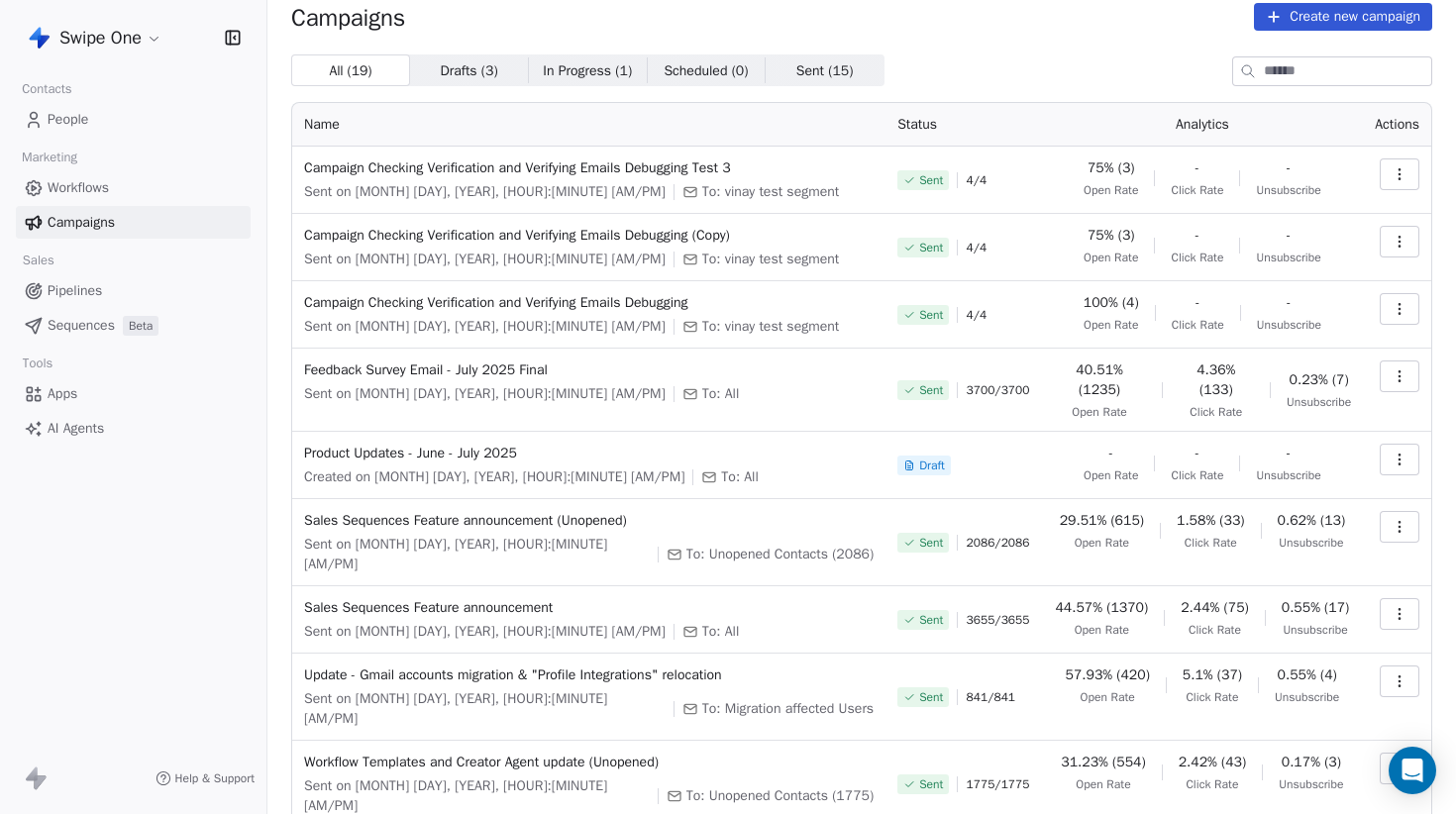 scroll, scrollTop: 23, scrollLeft: 0, axis: vertical 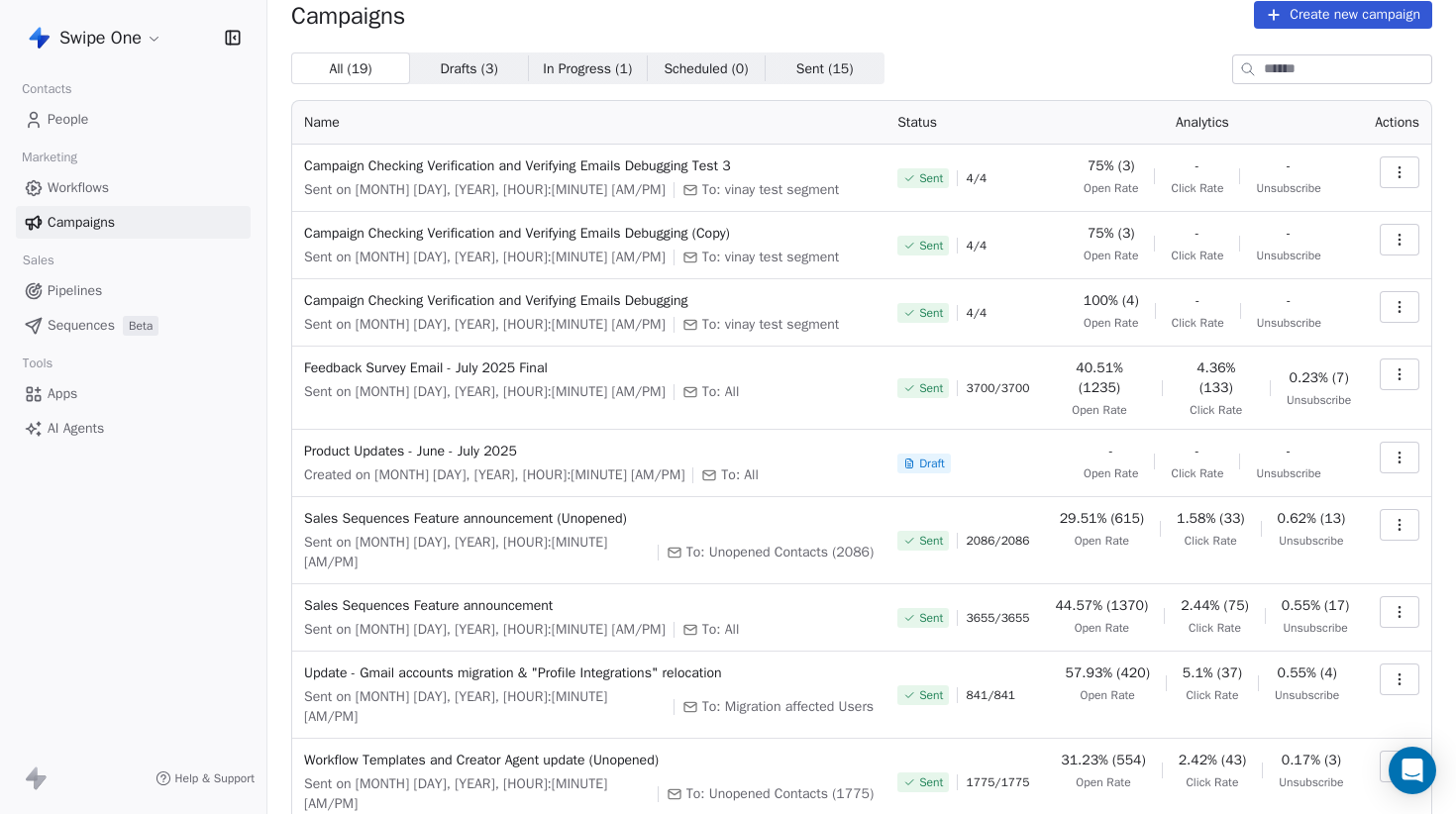click 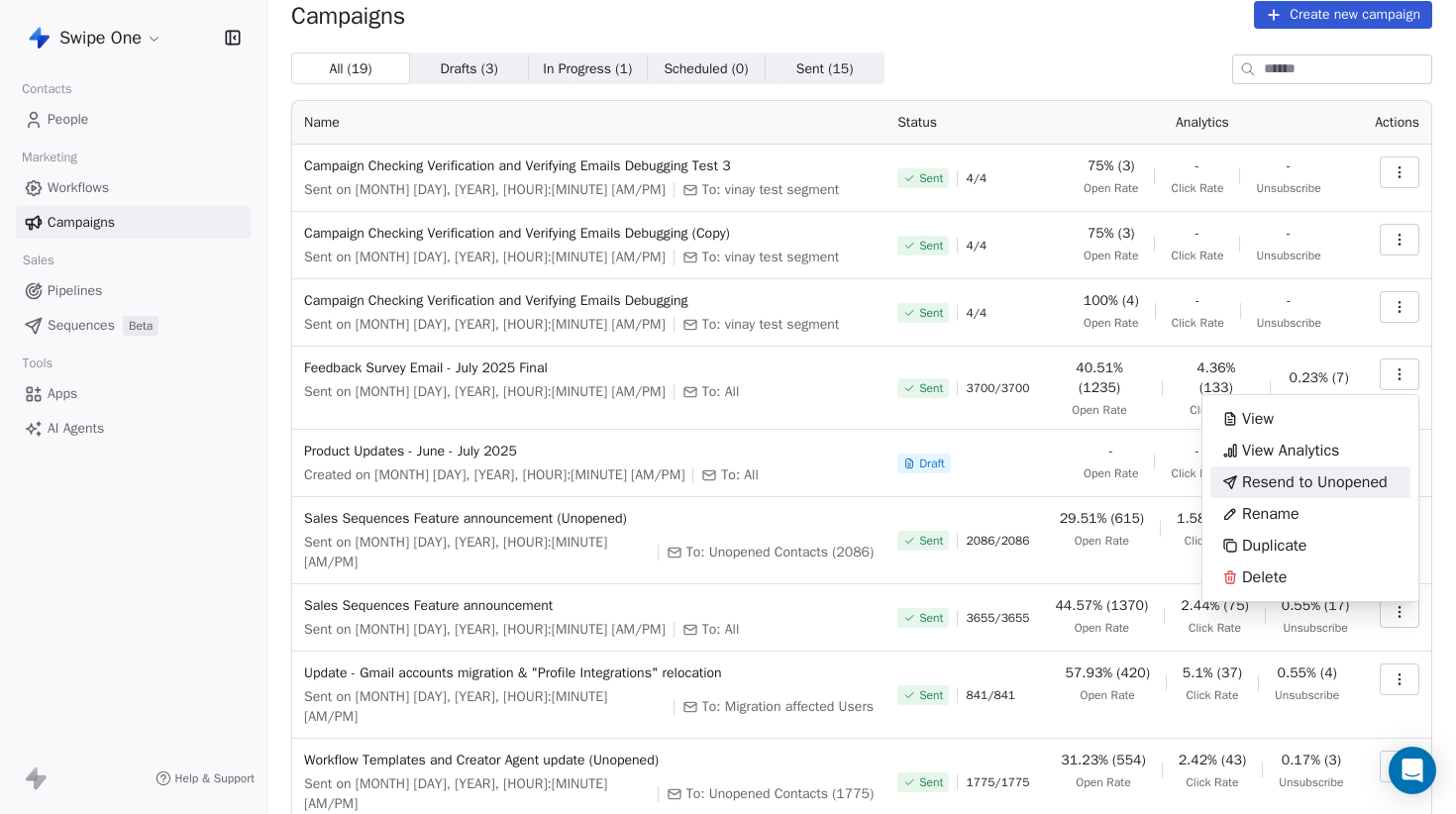 click on "Resend to Unopened" at bounding box center [1314, 482] 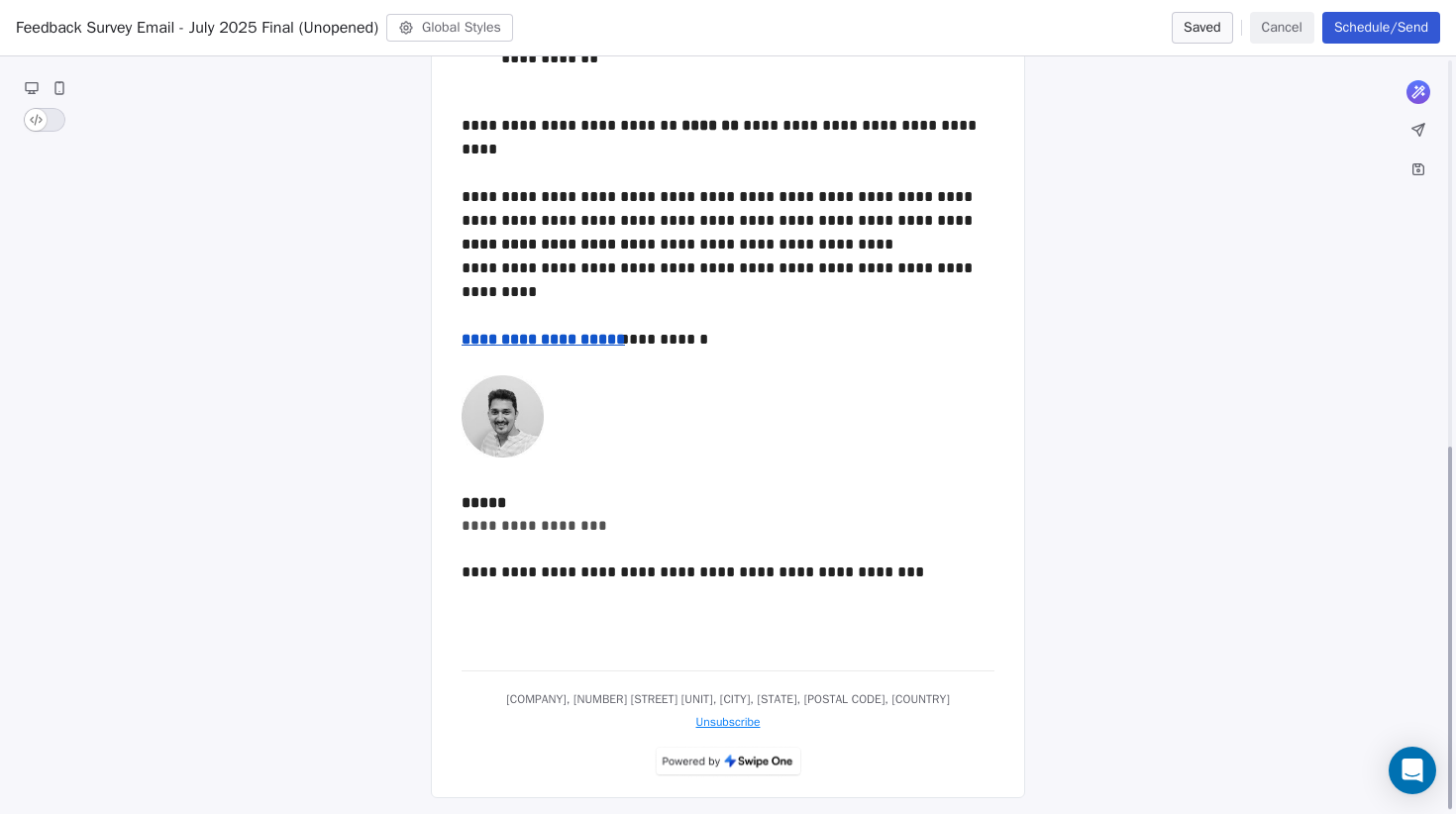 scroll, scrollTop: 0, scrollLeft: 0, axis: both 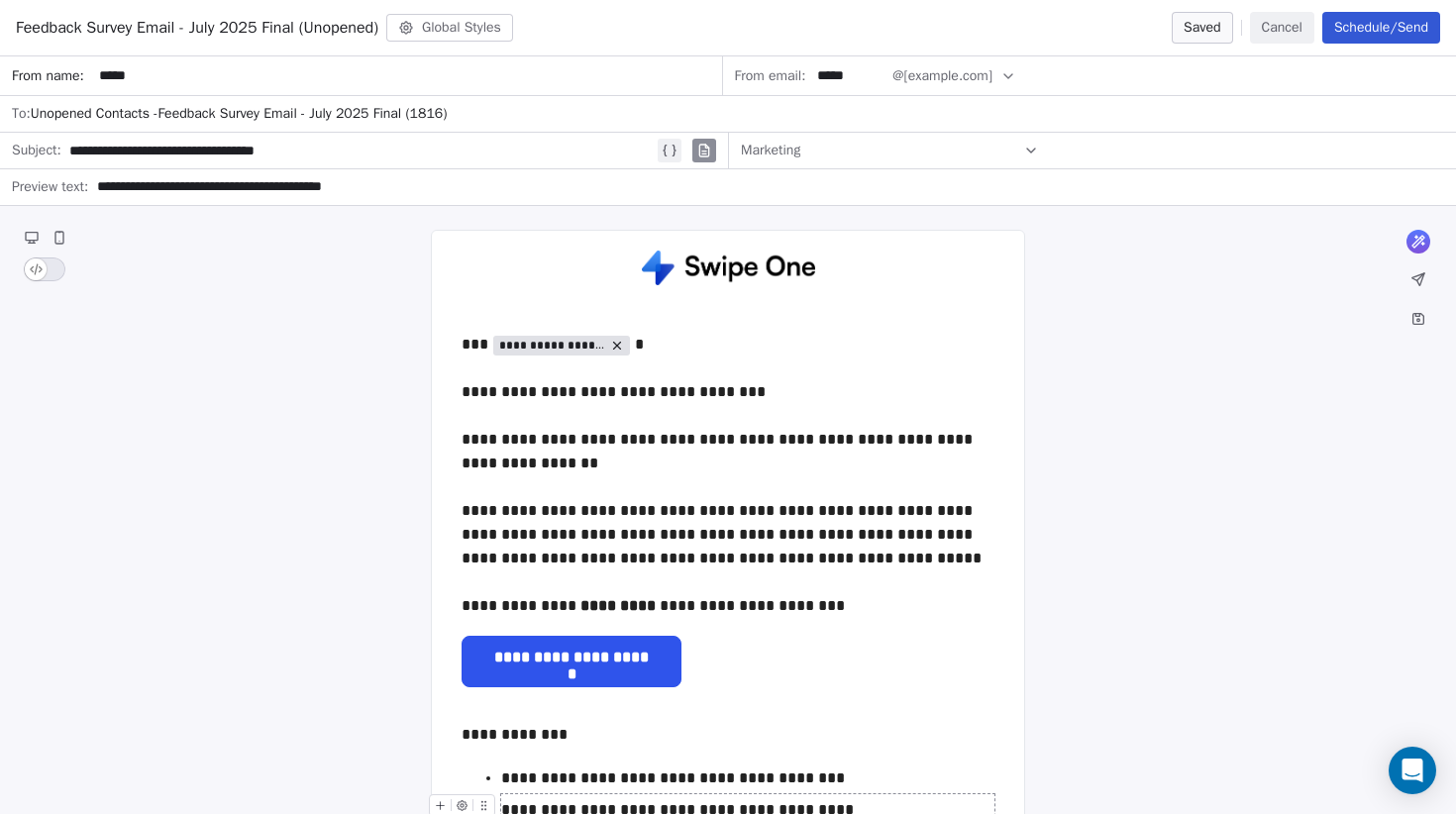 click on "Schedule/Send" at bounding box center (1381, 28) 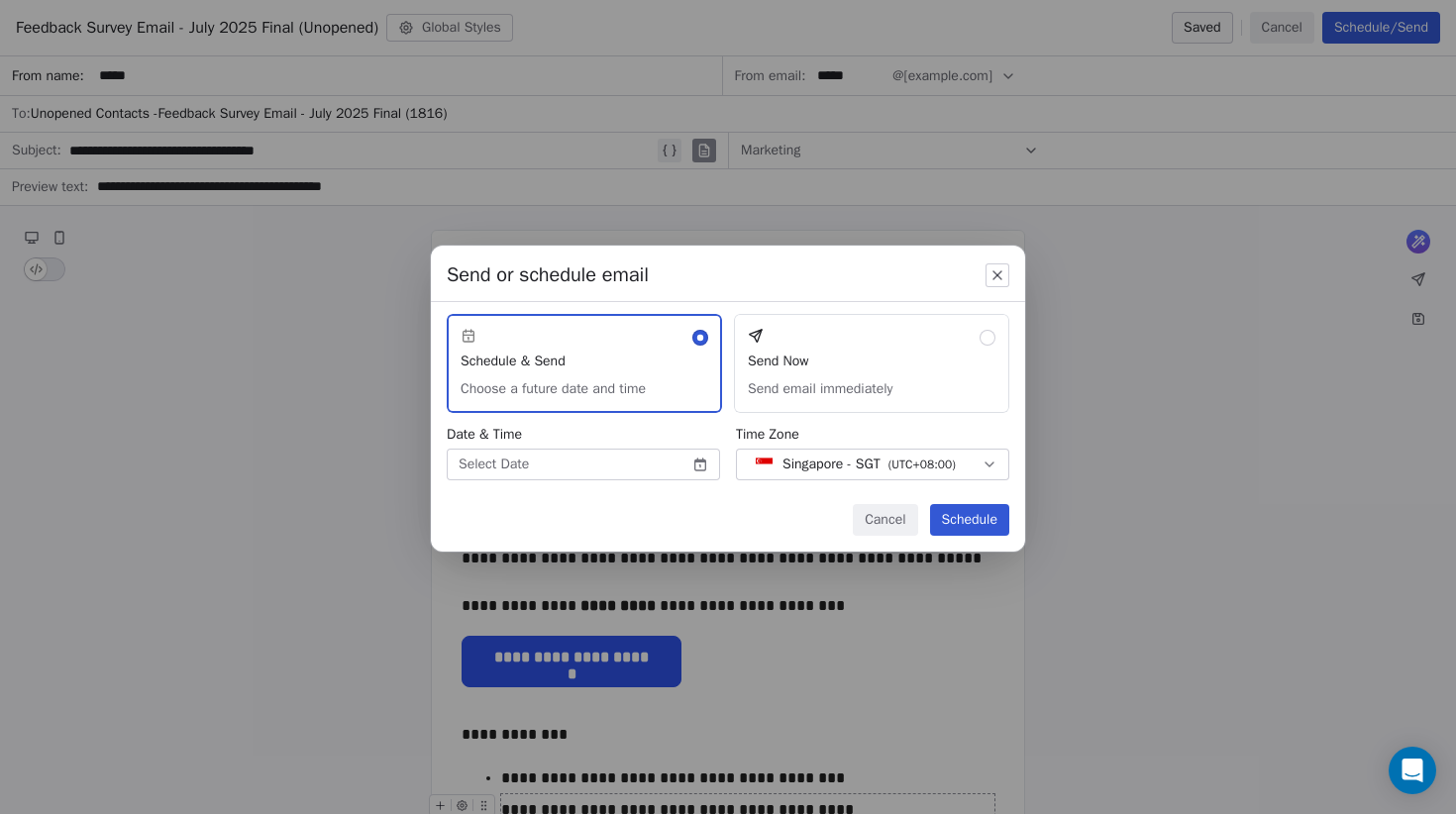click on "Send Now Send email immediately" at bounding box center (872, 363) 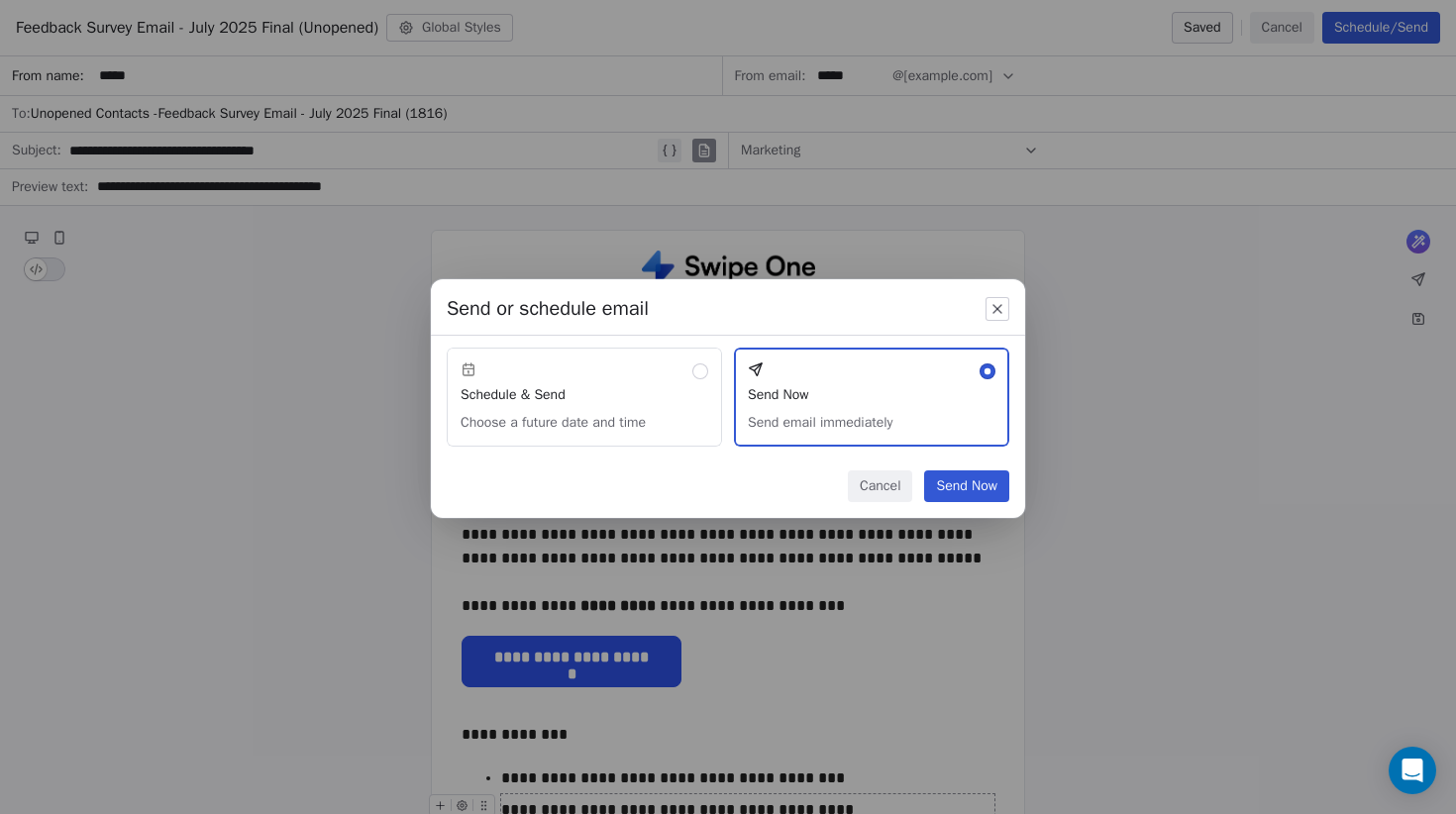 click on "Send Now" at bounding box center [967, 486] 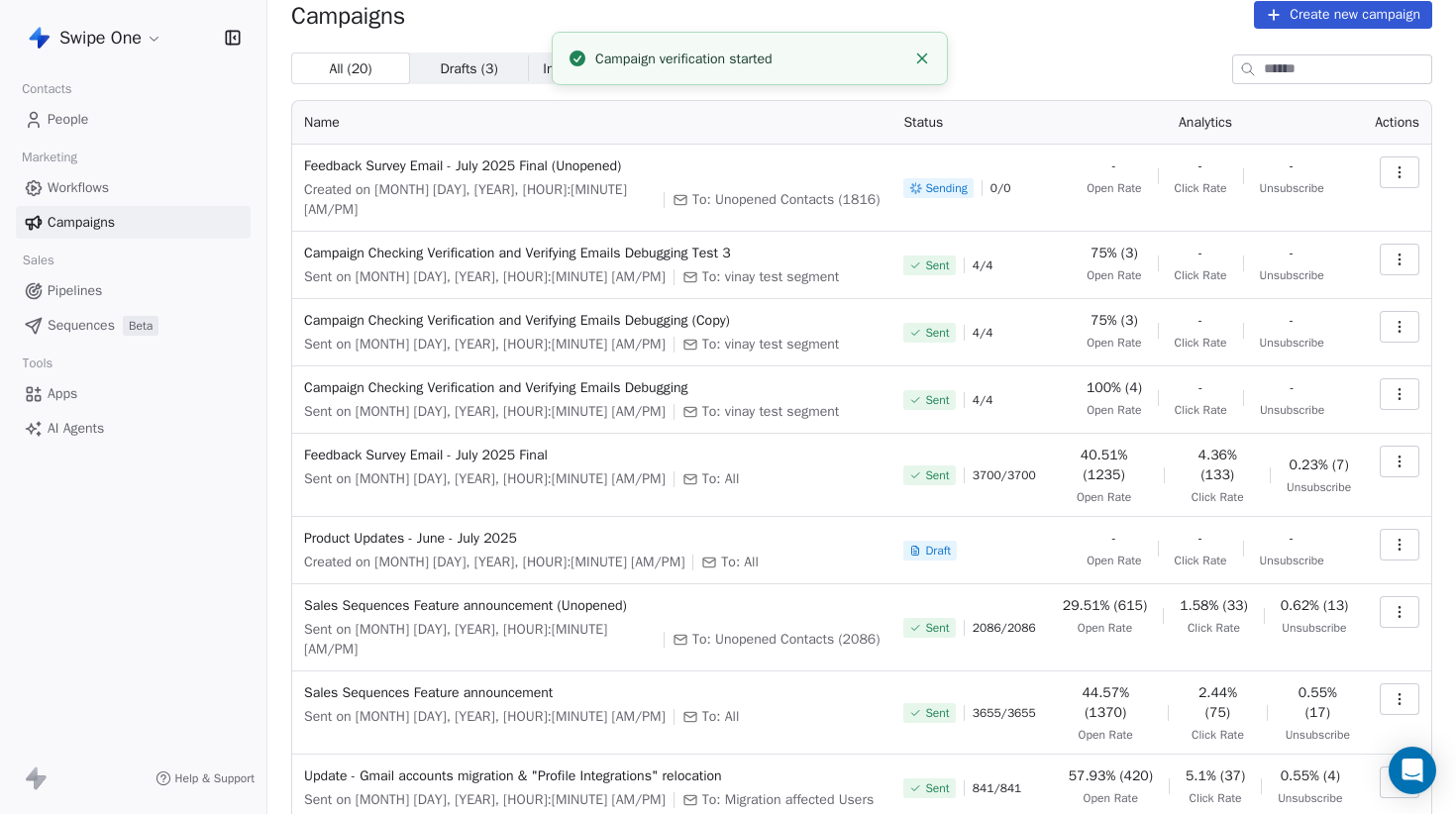 click 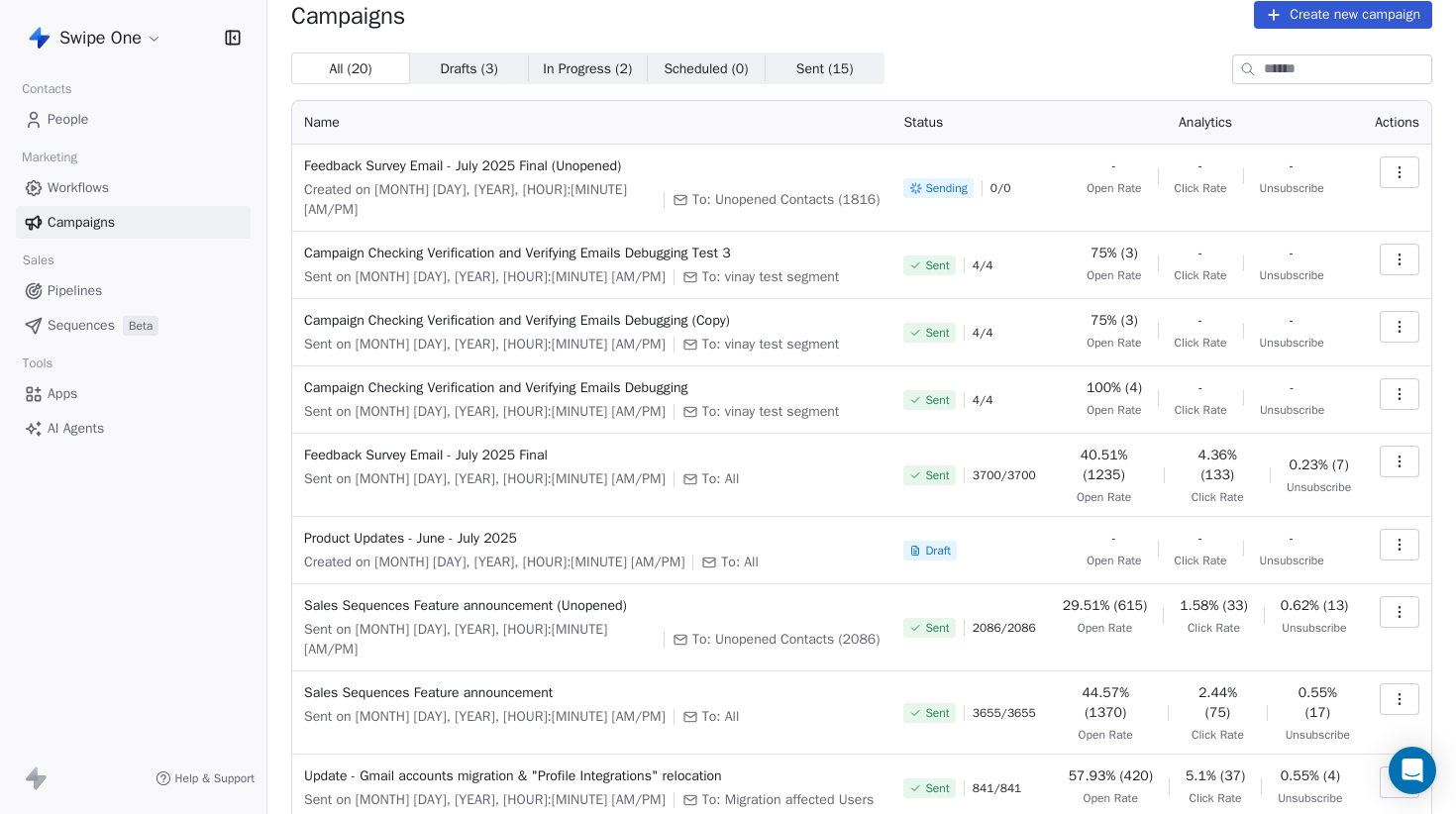 scroll, scrollTop: 0, scrollLeft: 0, axis: both 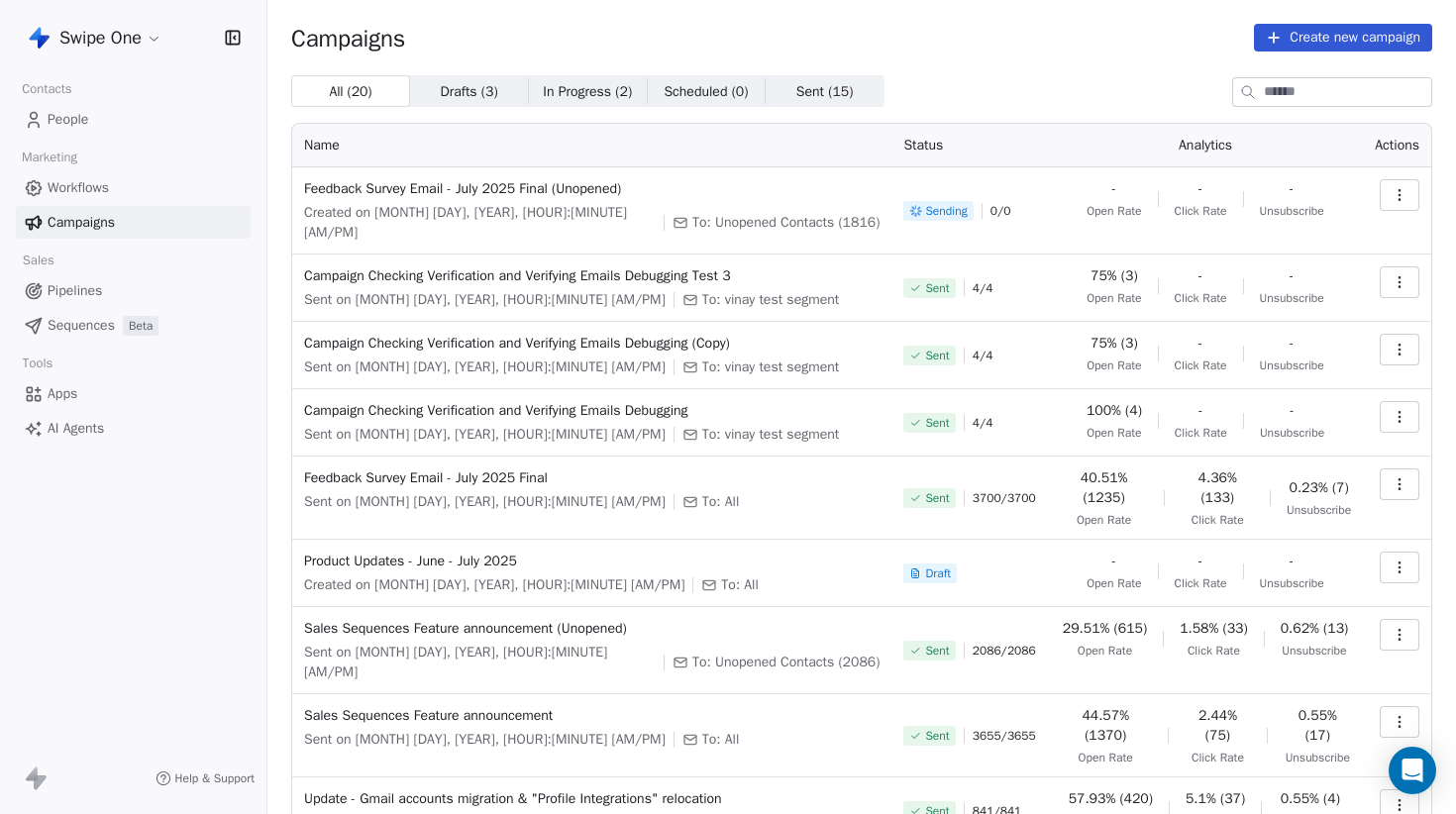 click on "All ( 20 ) All ( 20 ) Drafts ( 3 ) Drafts ( 3 ) In Progress ( 2 ) In Progress ( 2 ) Scheduled ( 0 ) Scheduled ( 0 ) Sent ( 15 ) Sent ( 15 )" at bounding box center [862, 91] 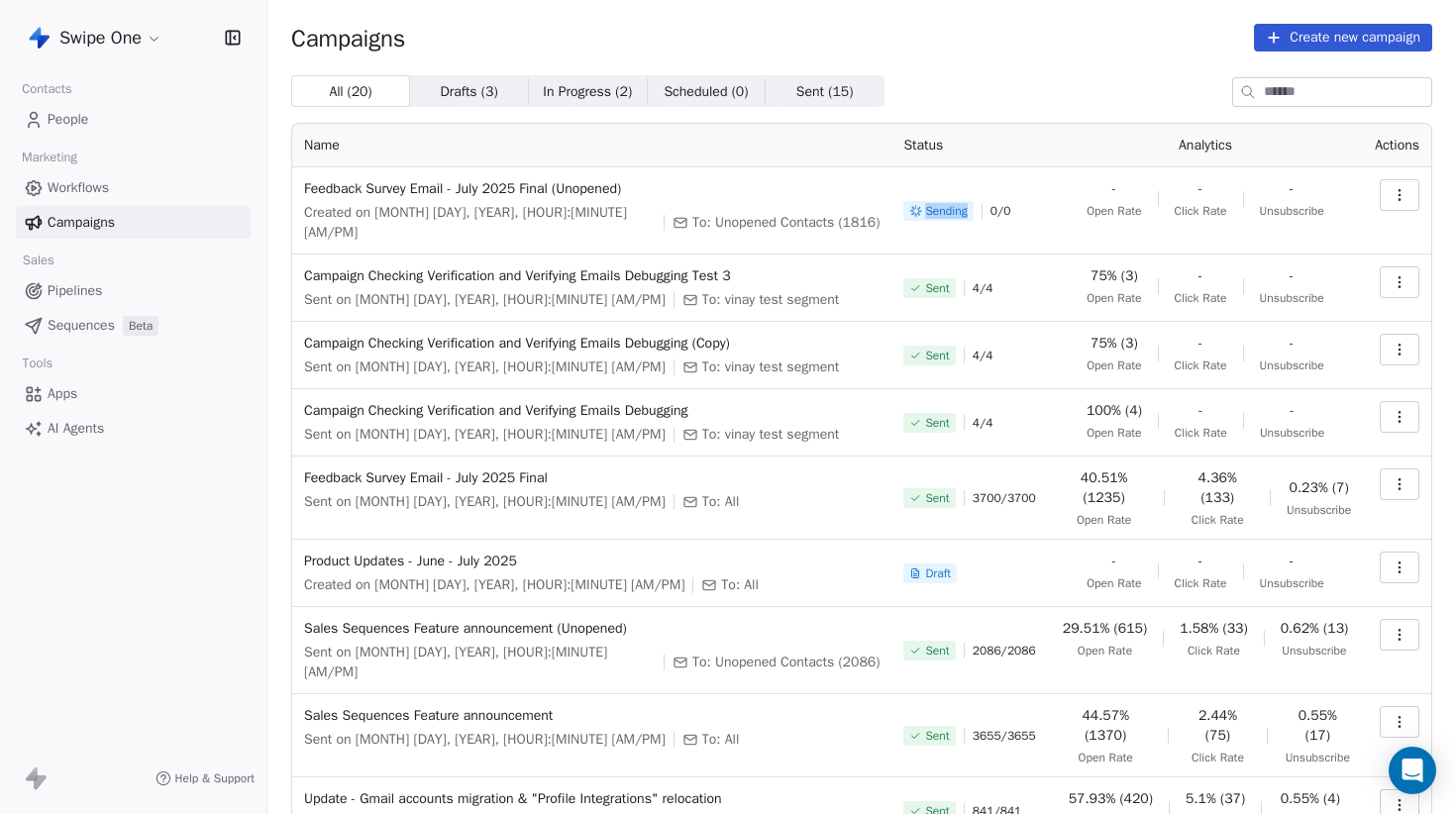 click on "Sending" at bounding box center (946, 211) 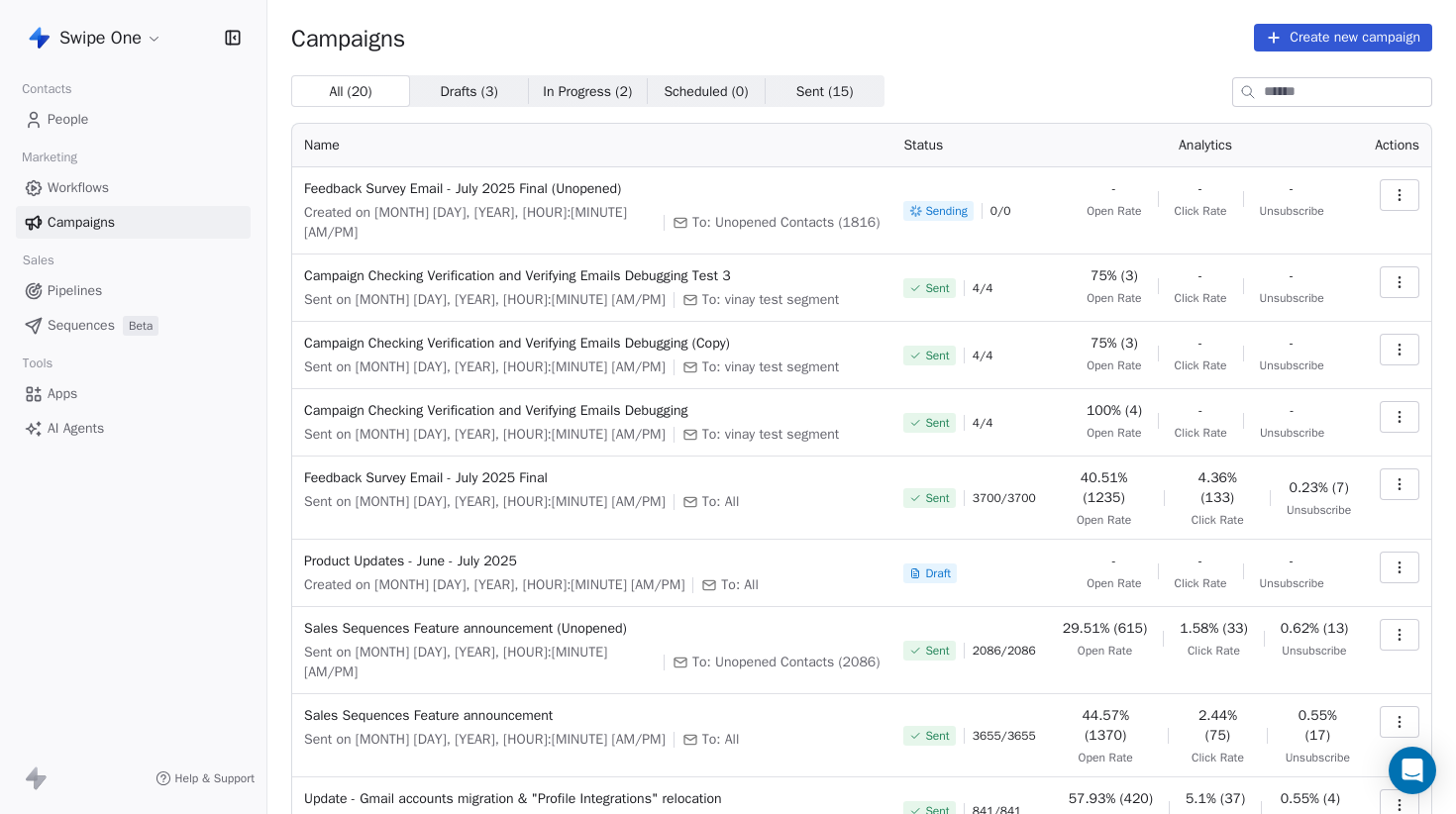 click on "Sending 0 / 0" at bounding box center (969, 211) 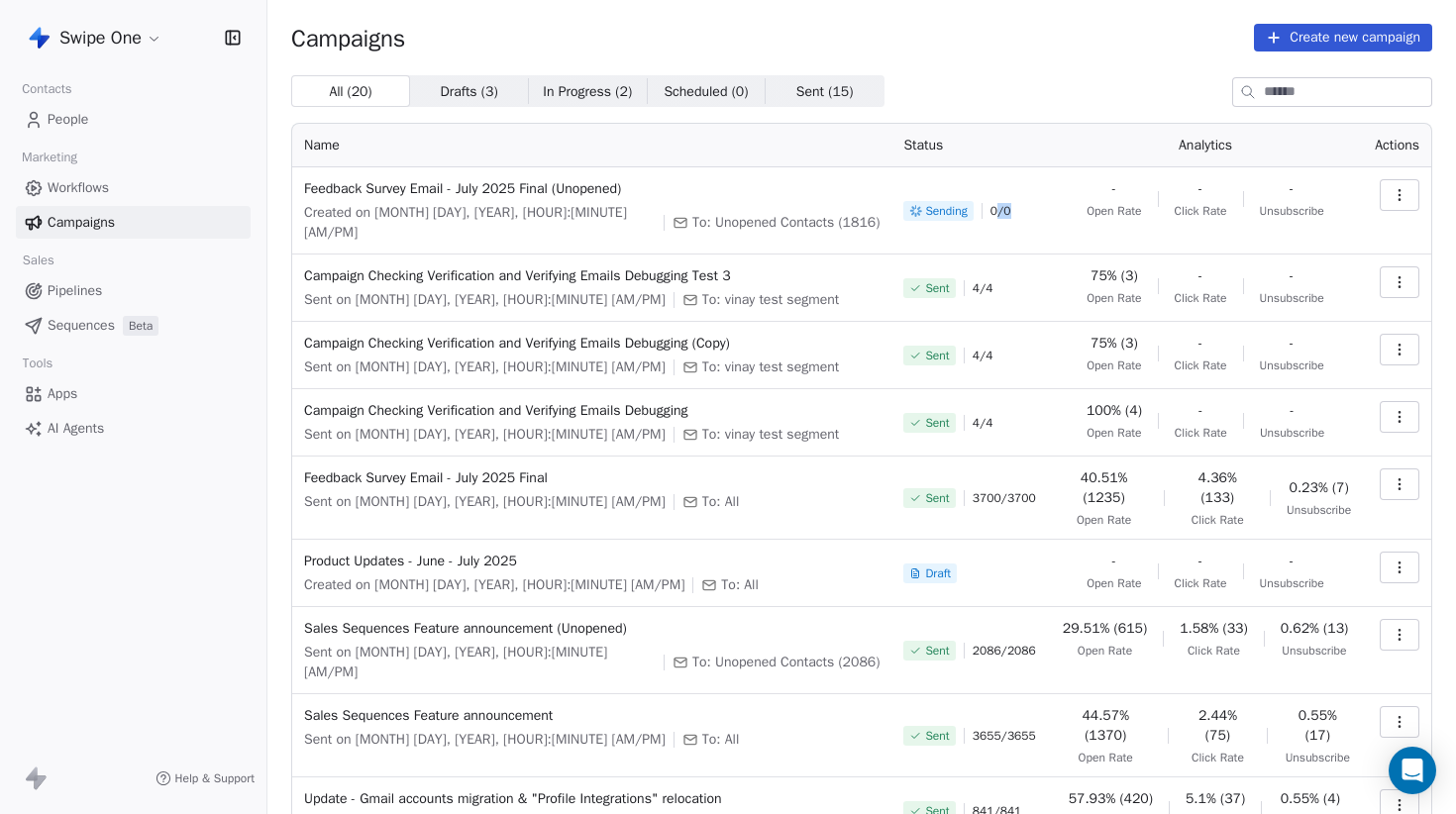drag, startPoint x: 928, startPoint y: 202, endPoint x: 963, endPoint y: 202, distance: 35 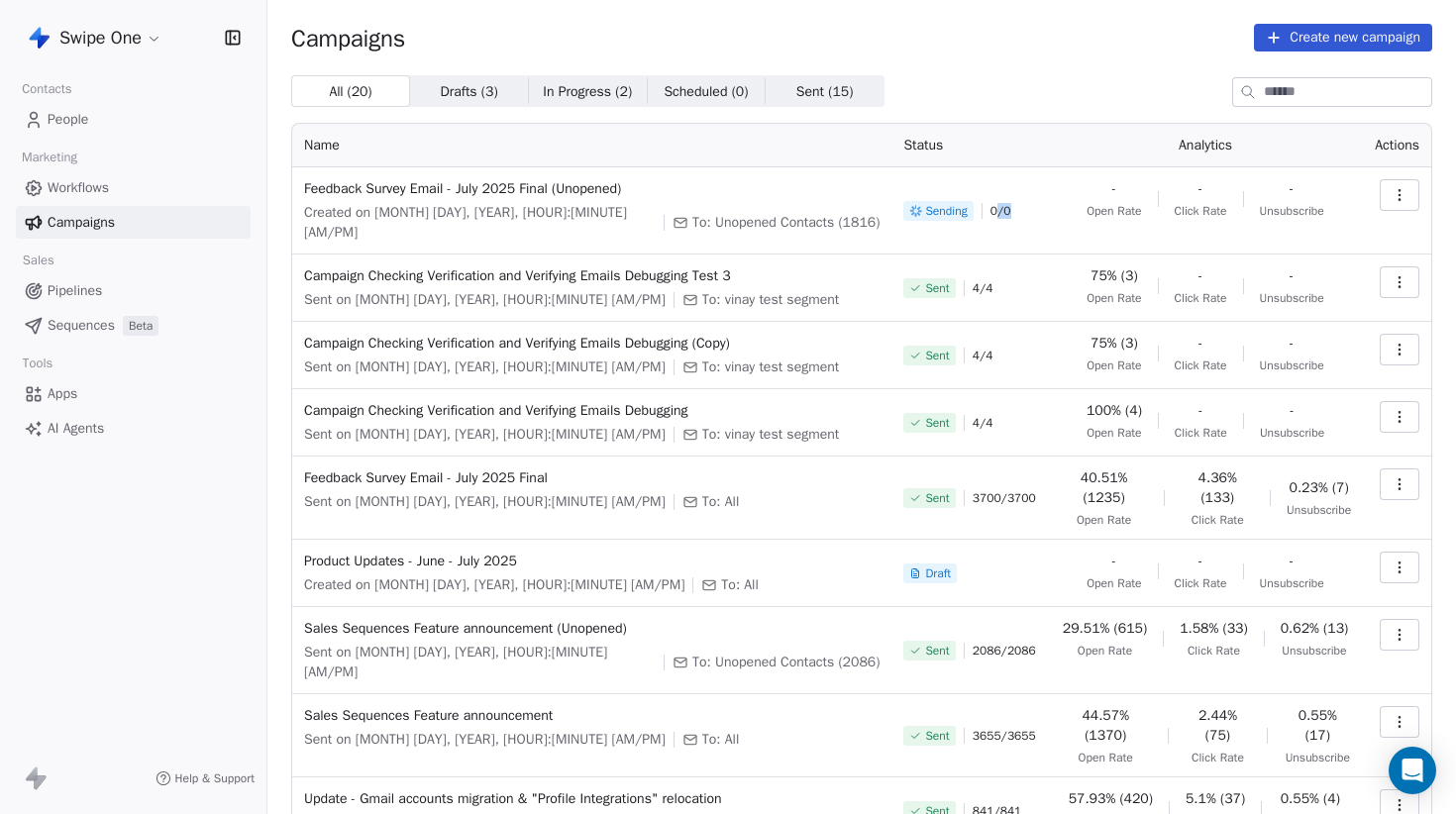 click on "Sending 0 / 0" at bounding box center (969, 211) 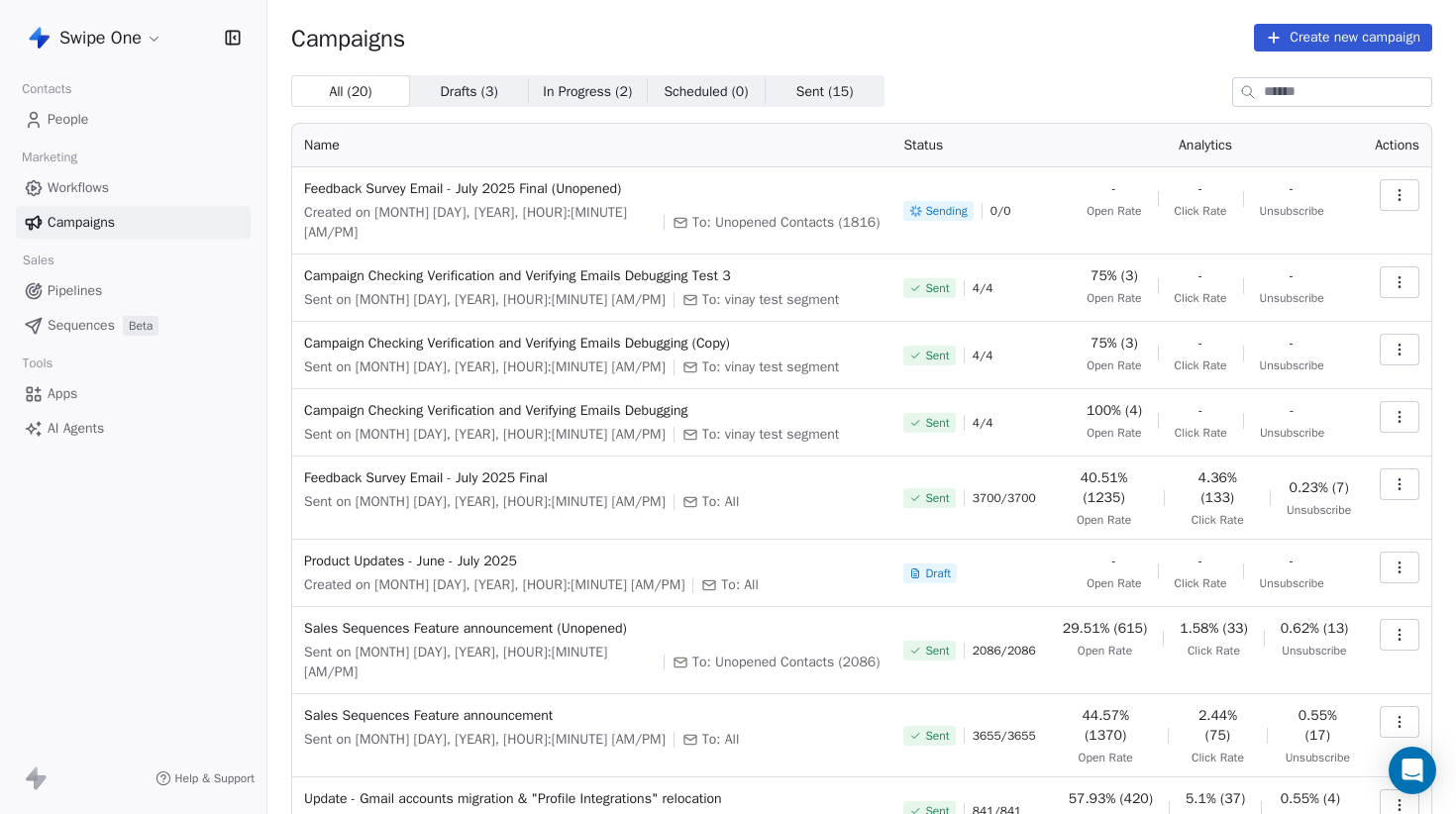 click on "0 / 0" at bounding box center [1000, 211] 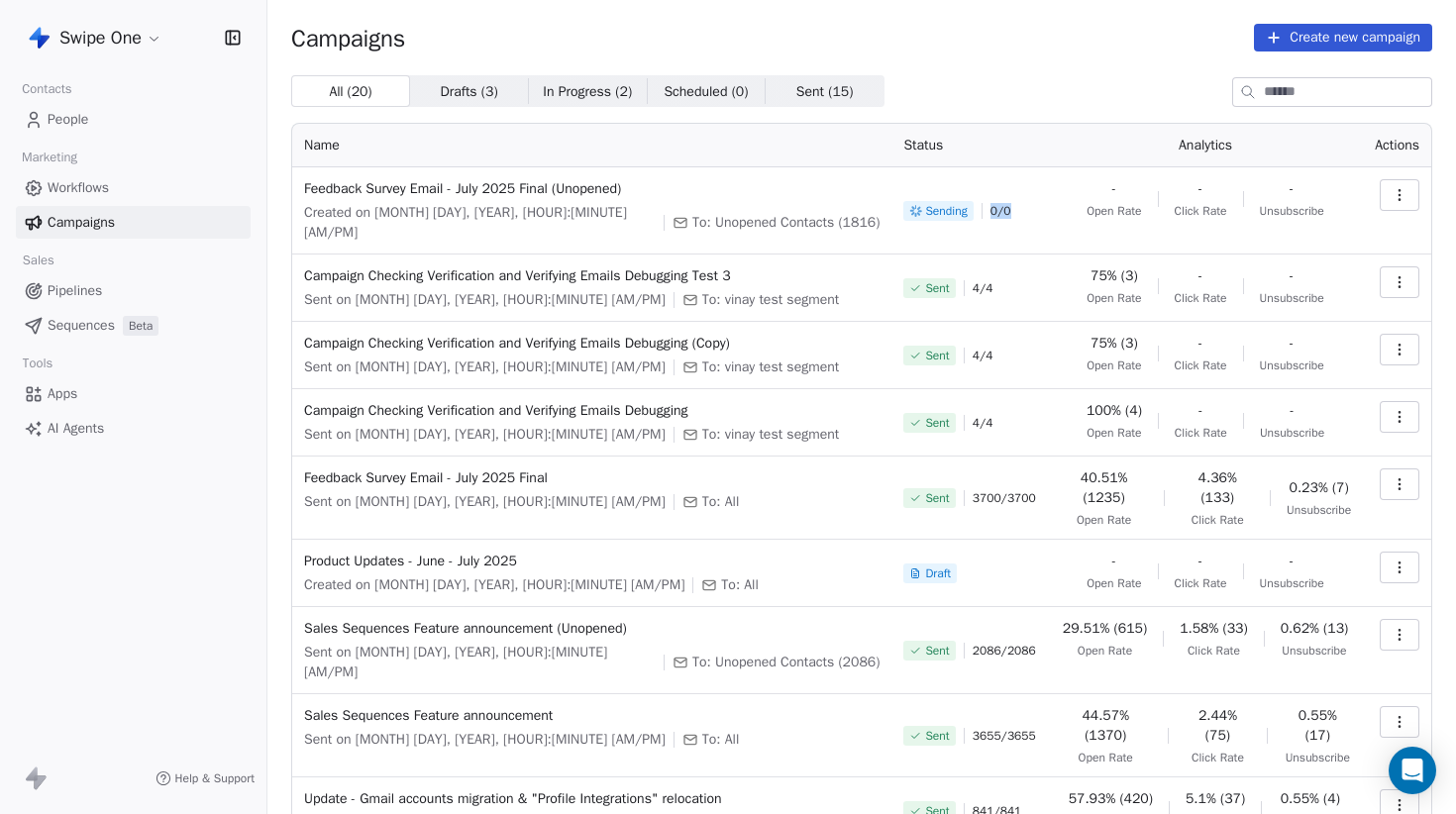 drag, startPoint x: 923, startPoint y: 201, endPoint x: 956, endPoint y: 201, distance: 33 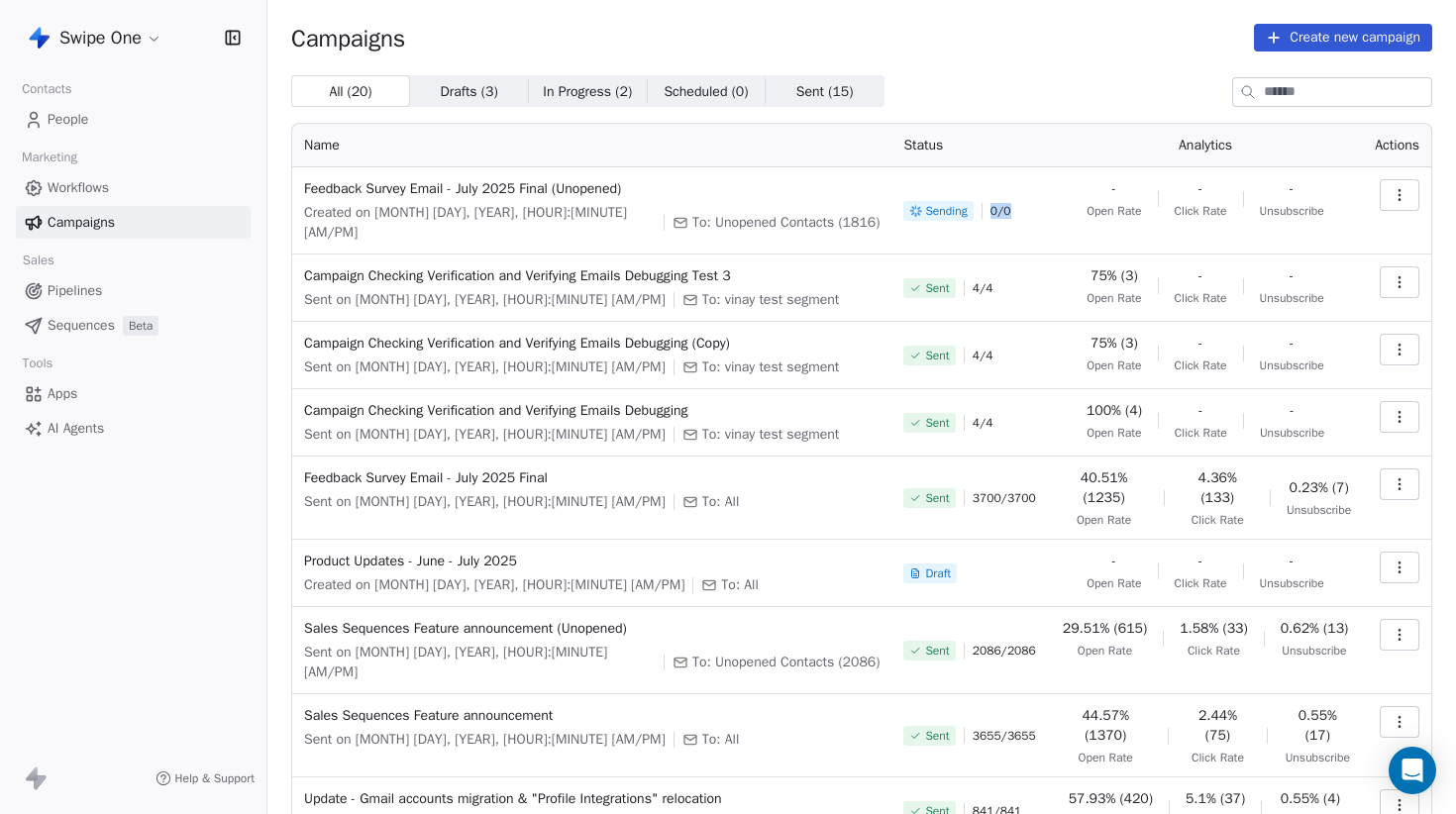 click on "Sending 0 / 0" at bounding box center (969, 211) 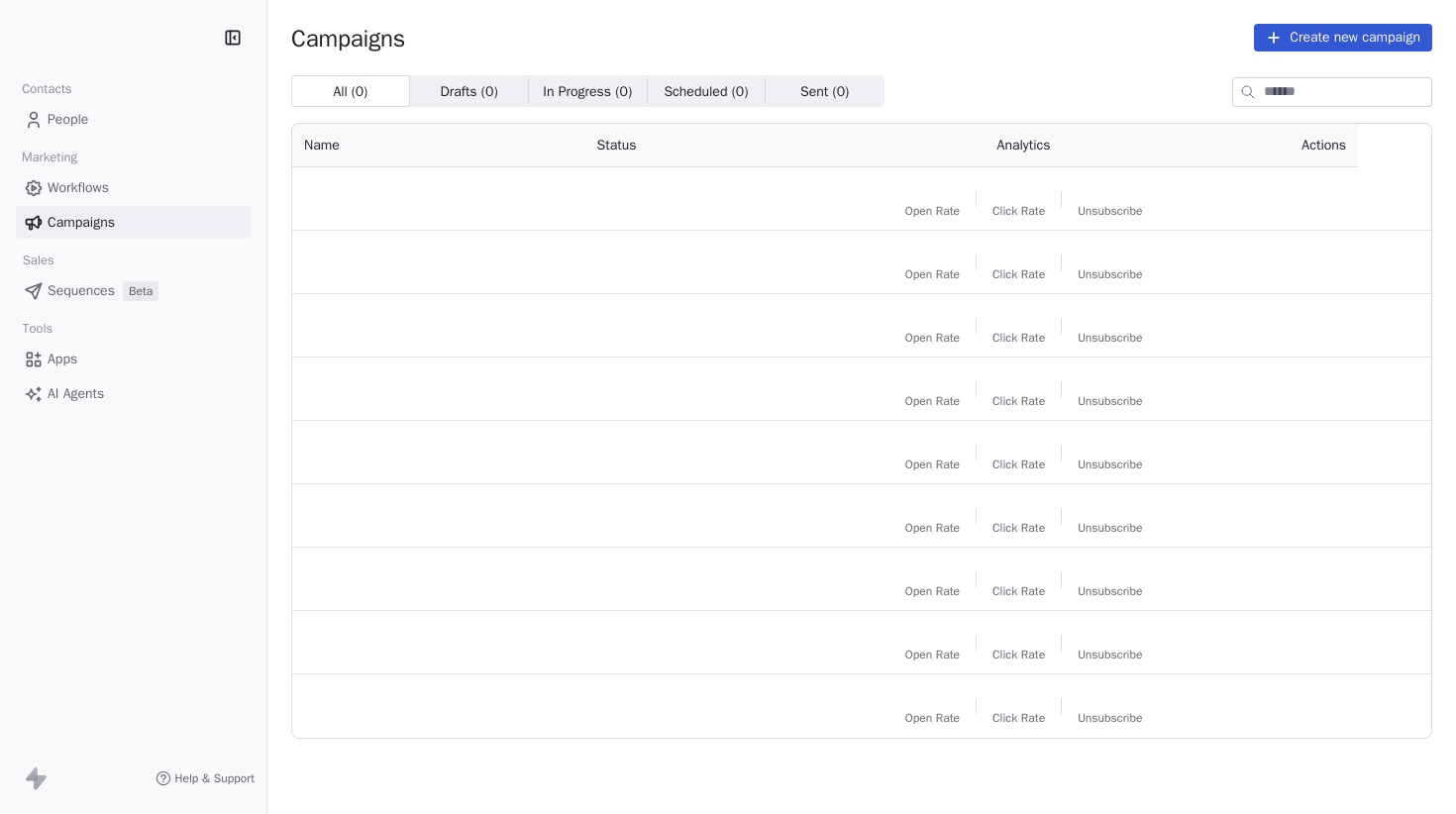scroll, scrollTop: 0, scrollLeft: 0, axis: both 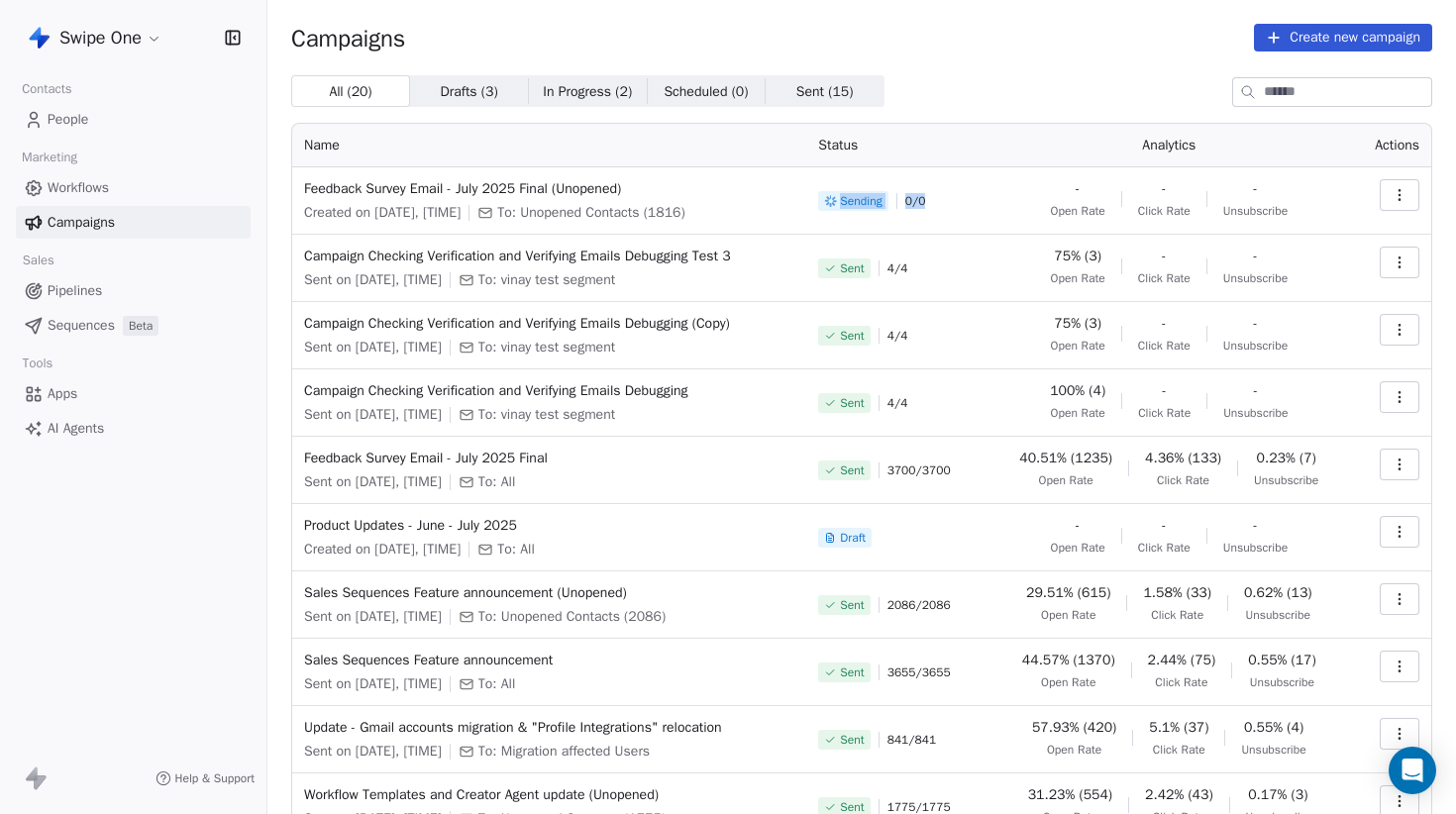 drag, startPoint x: 839, startPoint y: 198, endPoint x: 941, endPoint y: 198, distance: 102 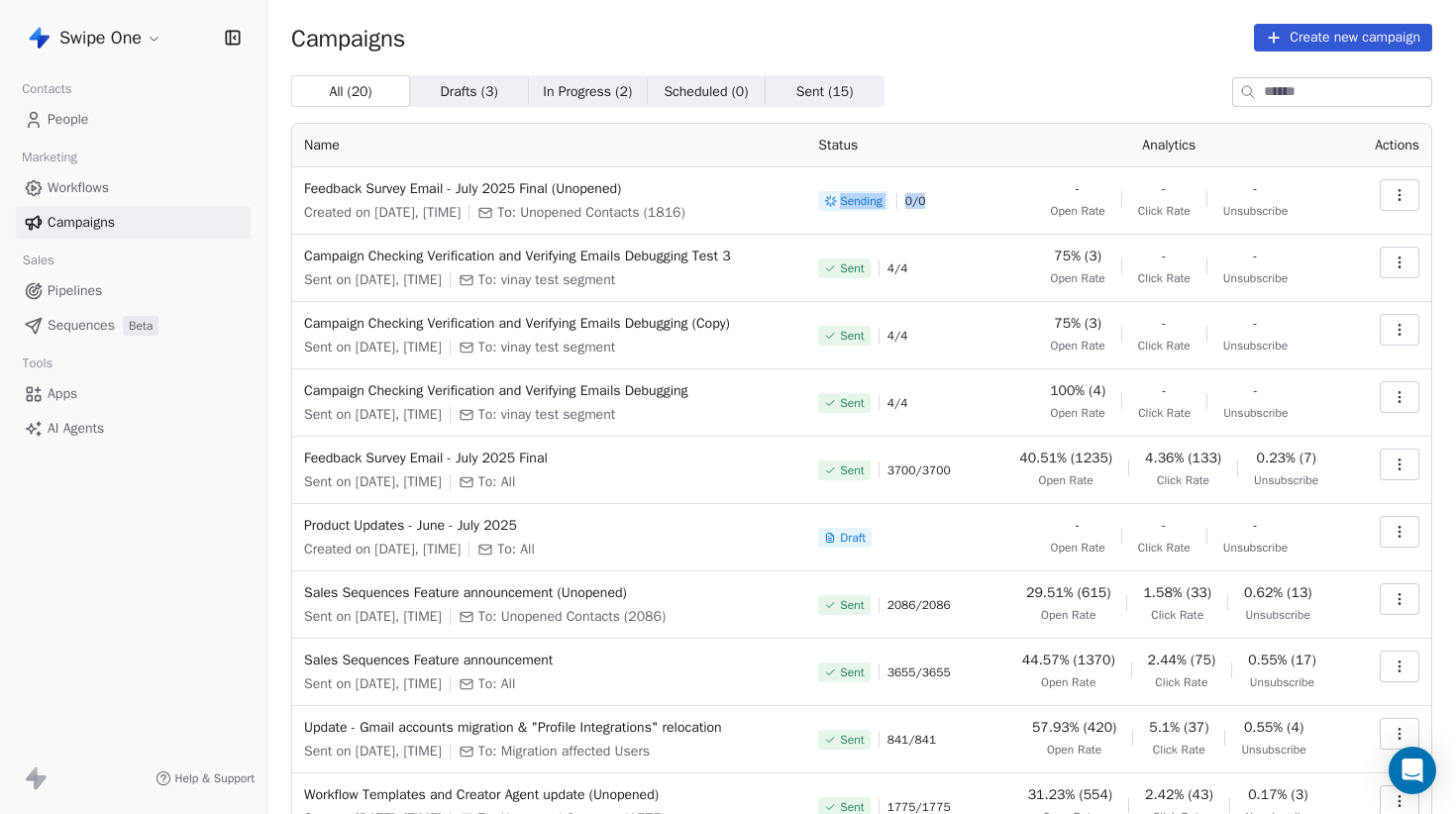 click on "Sending 0 / 0" at bounding box center (895, 201) 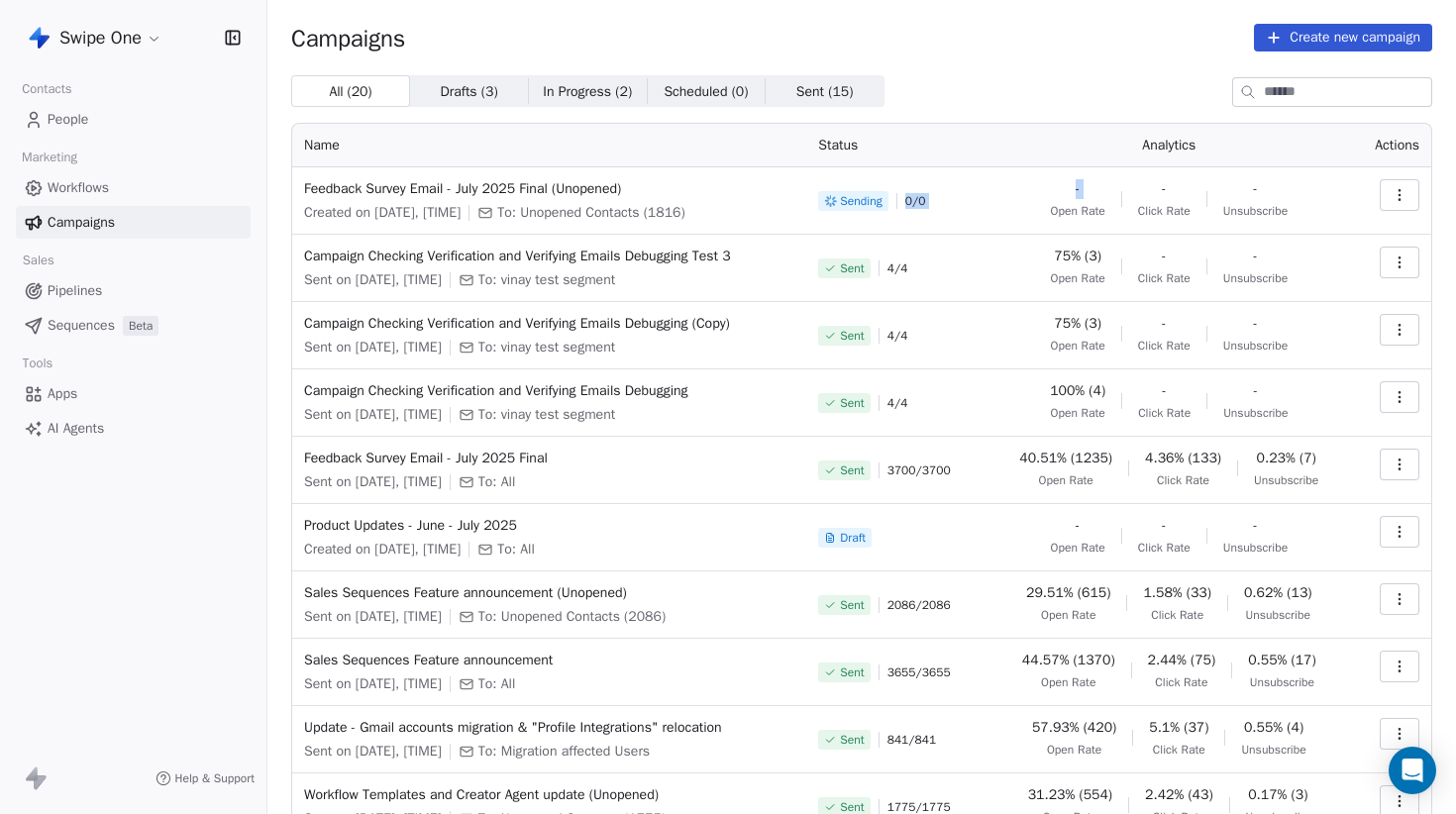 drag, startPoint x: 911, startPoint y: 200, endPoint x: 1010, endPoint y: 199, distance: 99.005 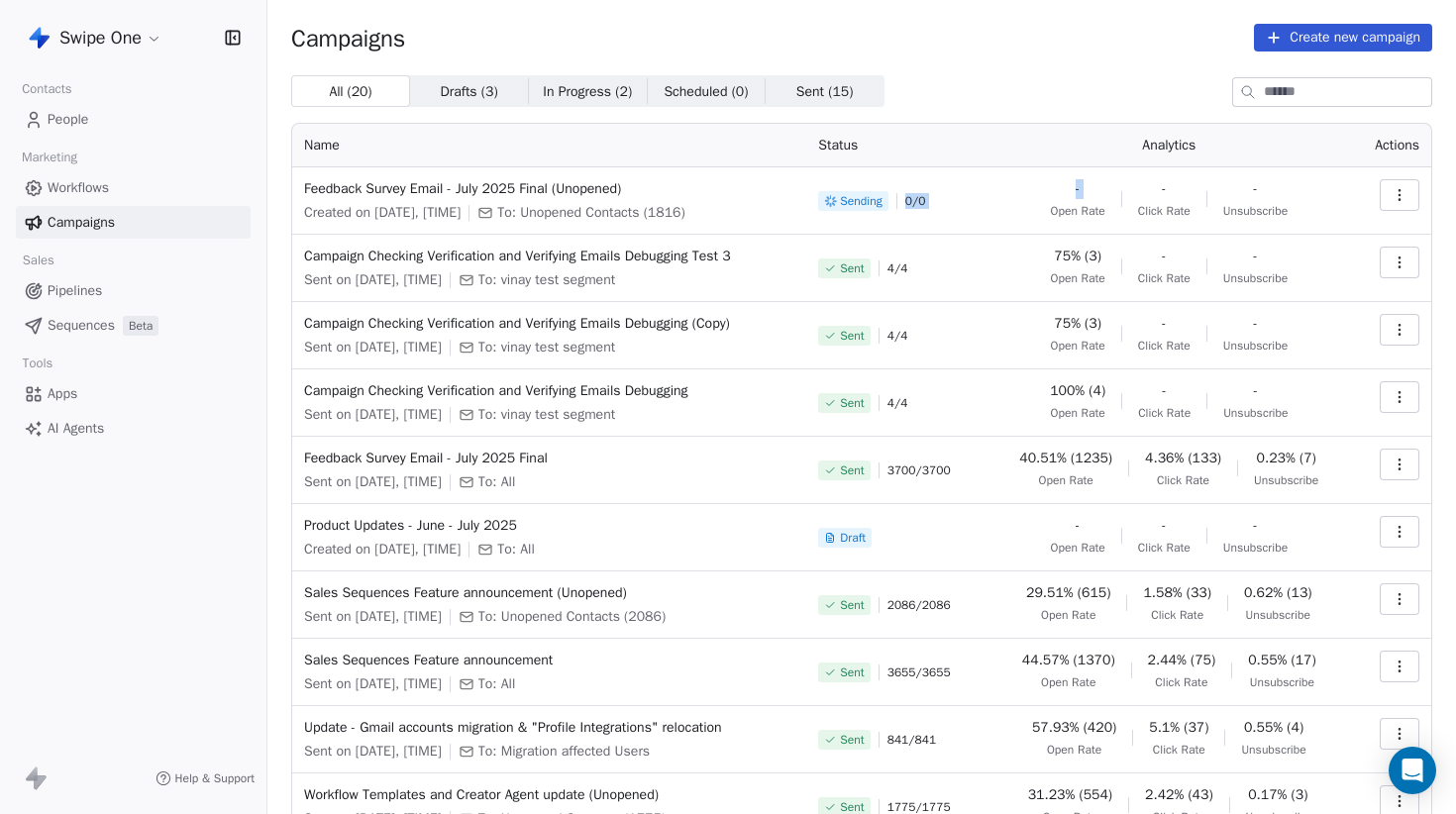 click on "Feedback Survey Email - [MONTH] [YEAR] Final (Unopened) Created on [DATE], [TIME] To: Unopened Contacts ([NUMBER]) Sending 0 / 0 - Open Rate - Click Rate - Unsubscribe" at bounding box center (862, 201) 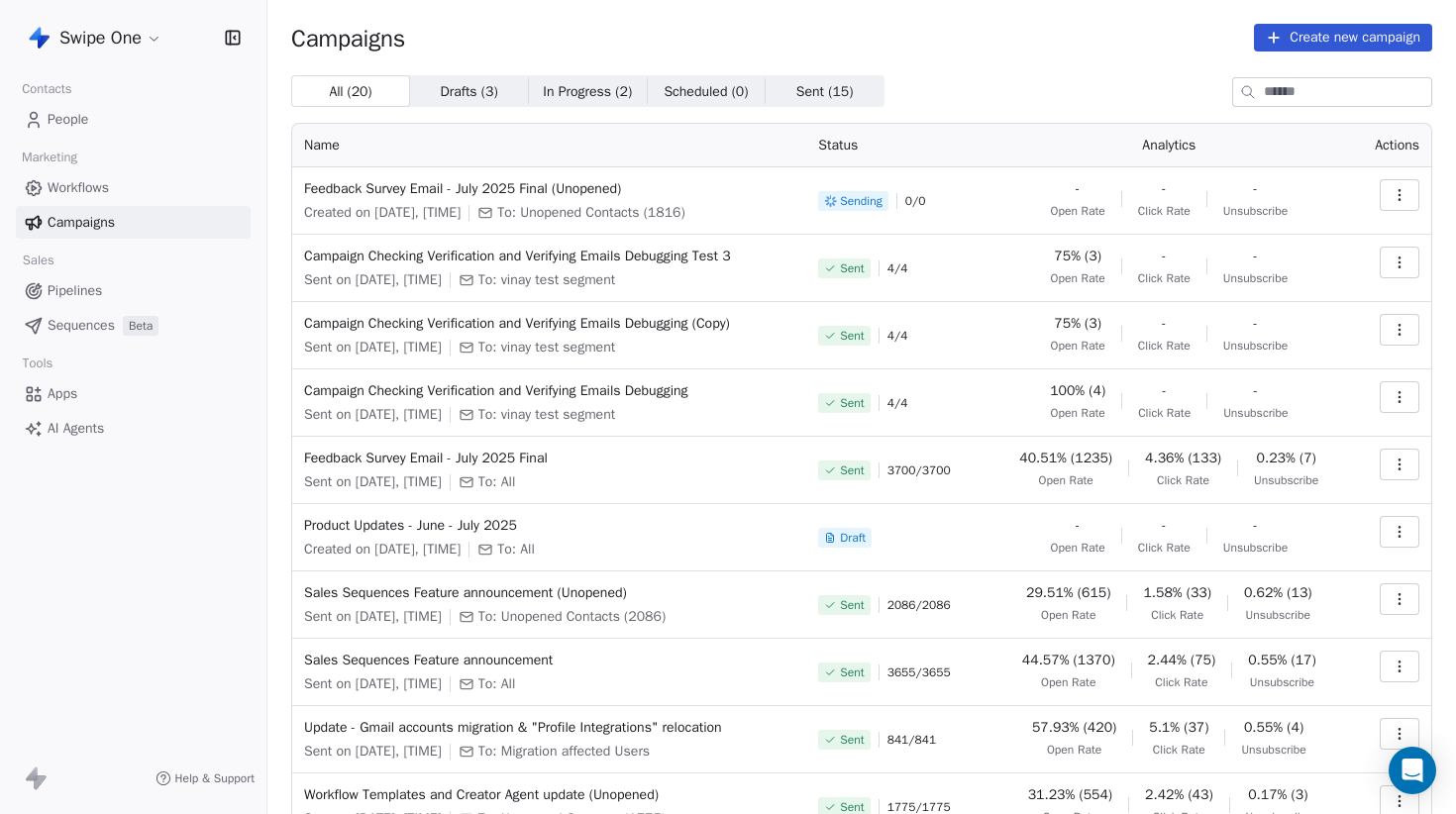 click on "Feedback Survey Email - [MONTH] [YEAR] Final (Unopened) Created on [DATE], [TIME] To: Unopened Contacts ([NUMBER])" at bounding box center [549, 201] 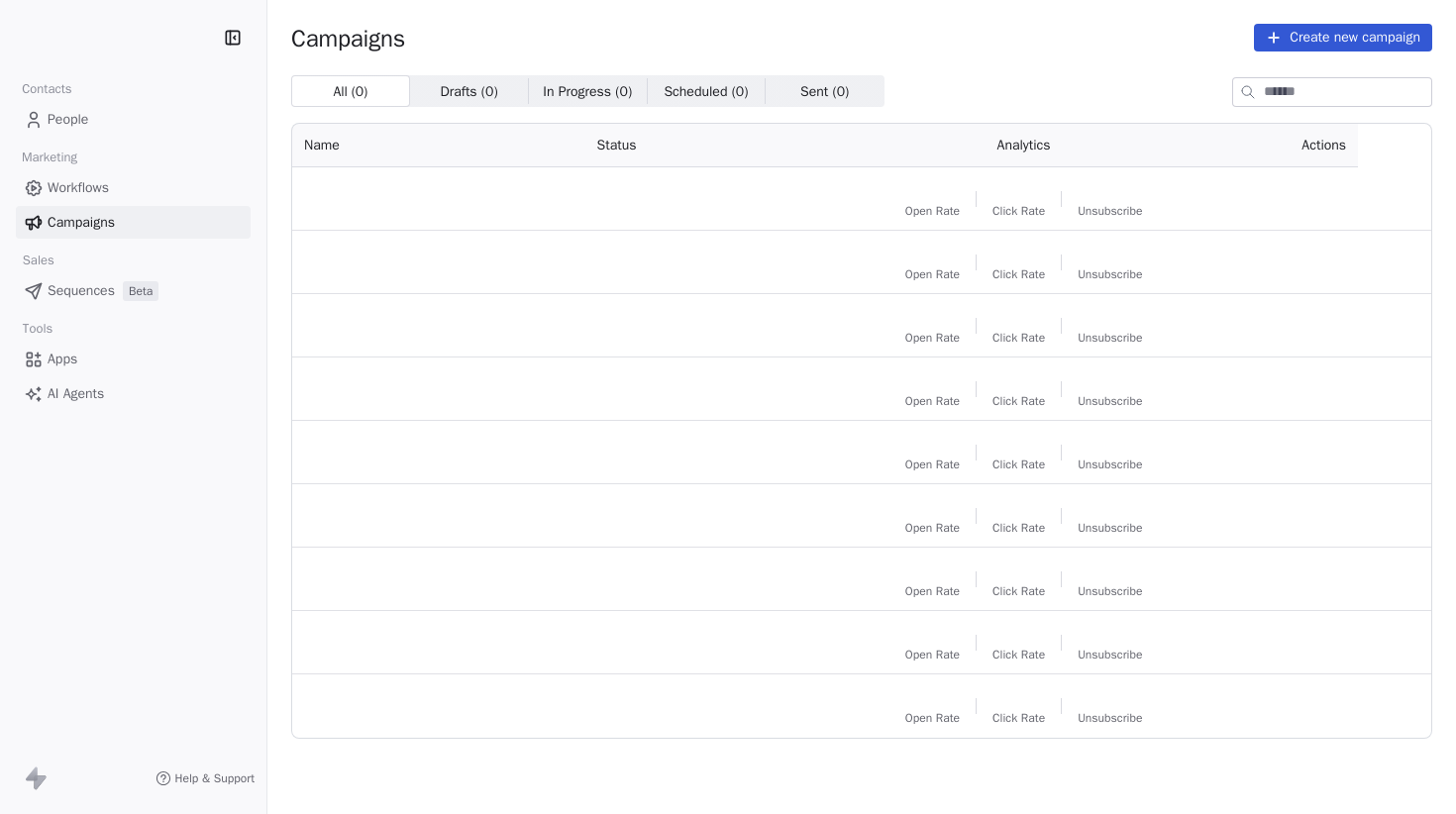 scroll, scrollTop: 0, scrollLeft: 0, axis: both 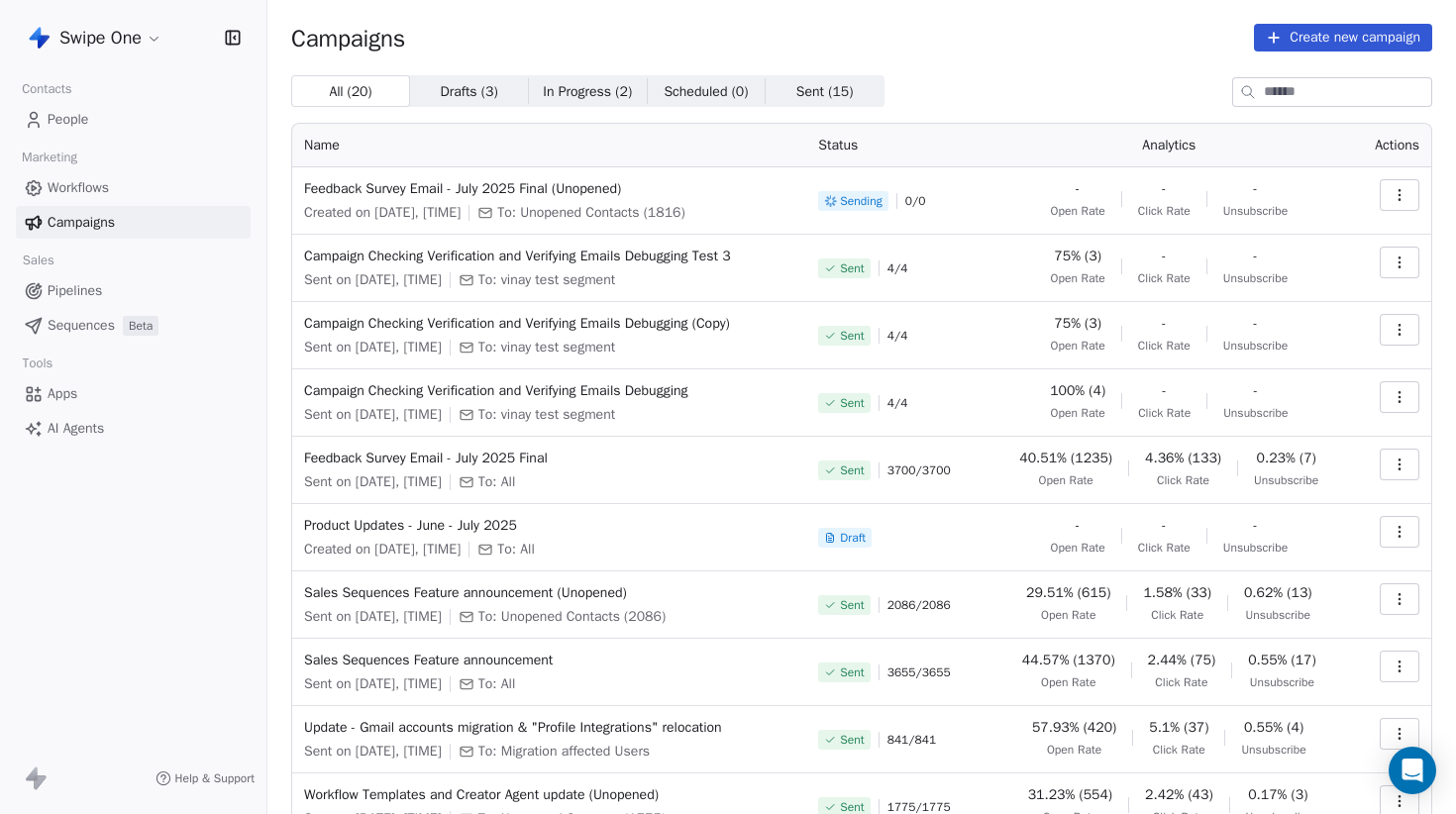 click on "To: Unopened Contacts (1816)" at bounding box center (590, 213) 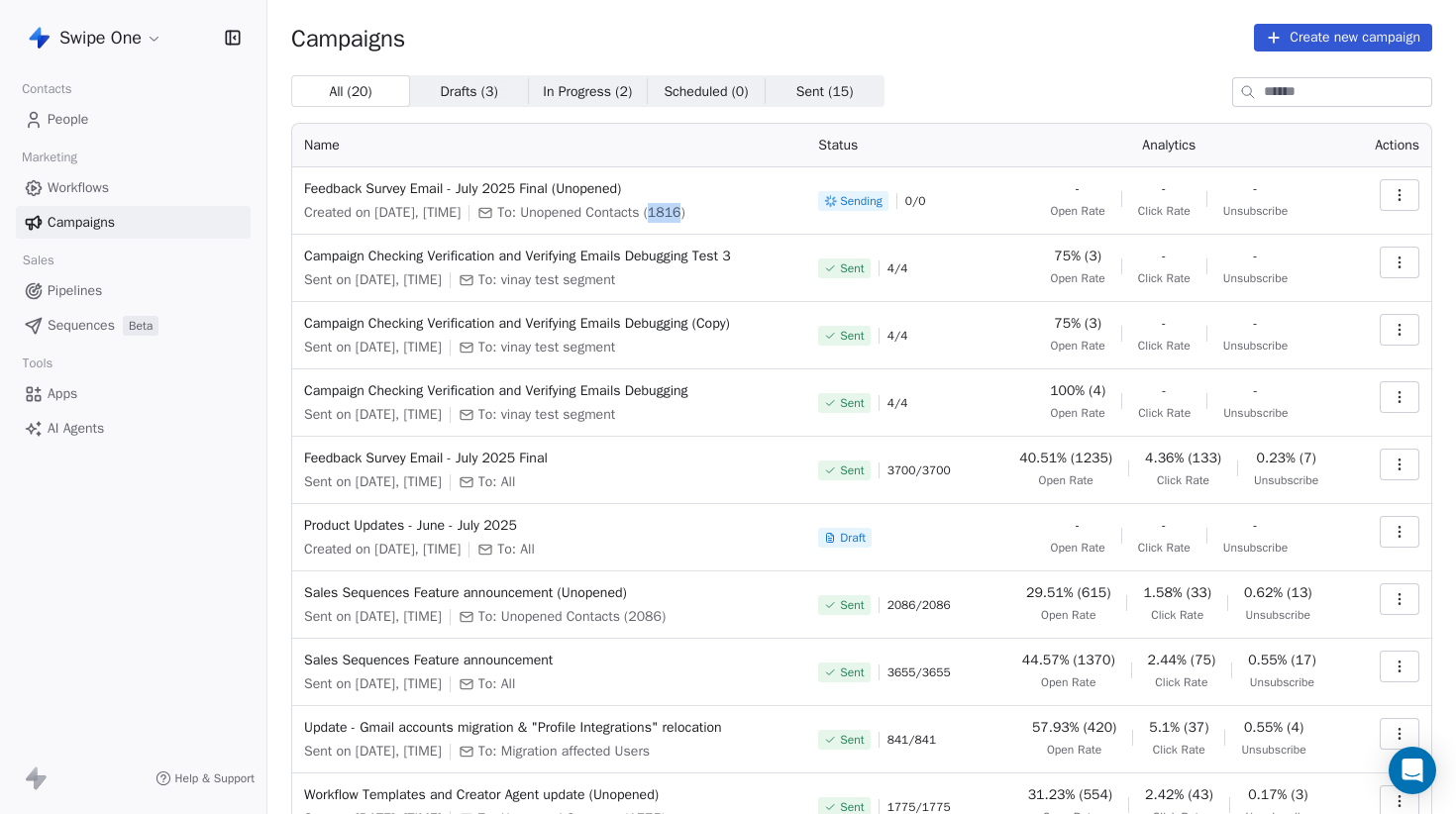 click on "To: Unopened Contacts (1816)" at bounding box center [590, 213] 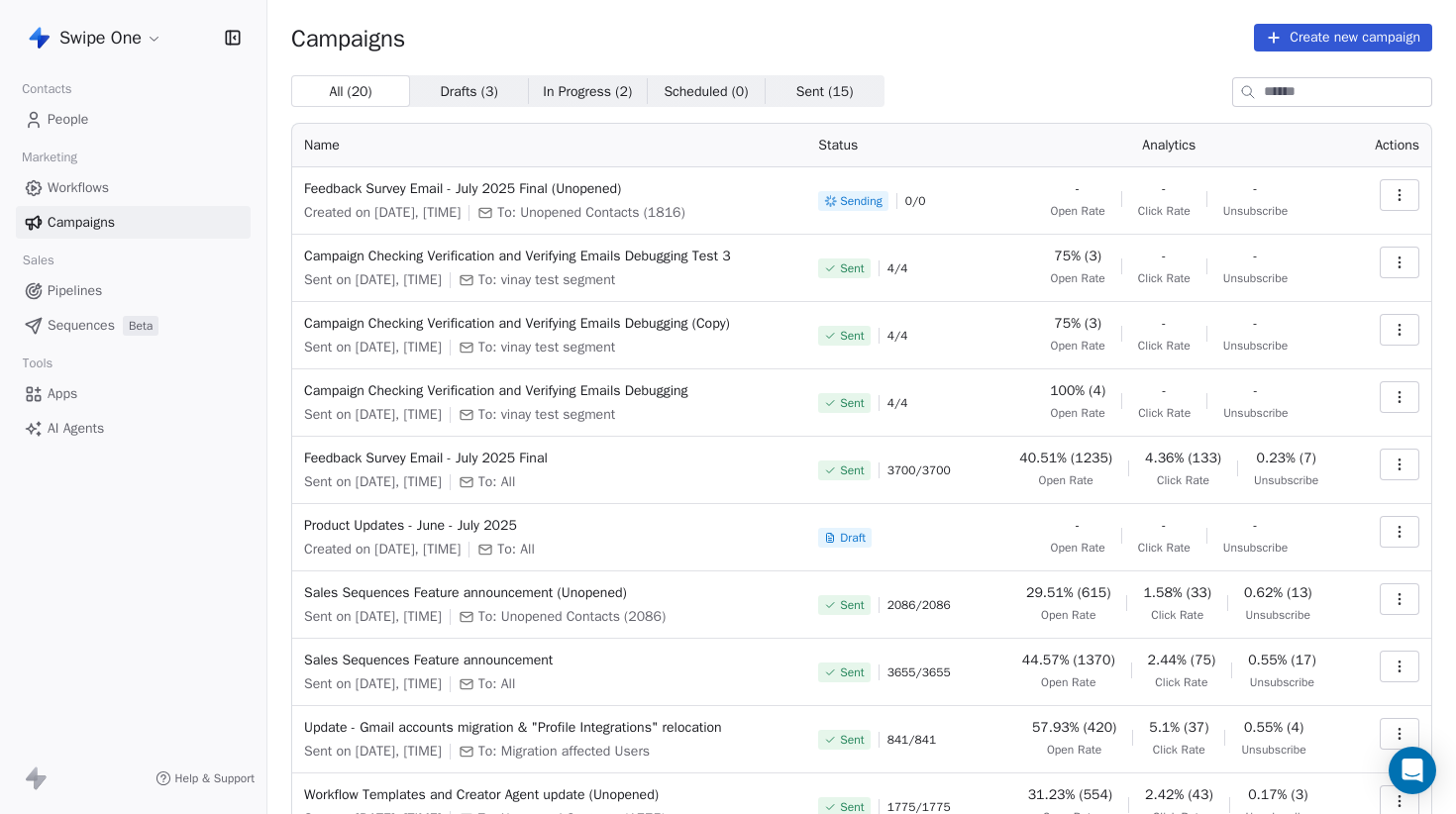 click on "To: Unopened Contacts (1816)" at bounding box center [590, 213] 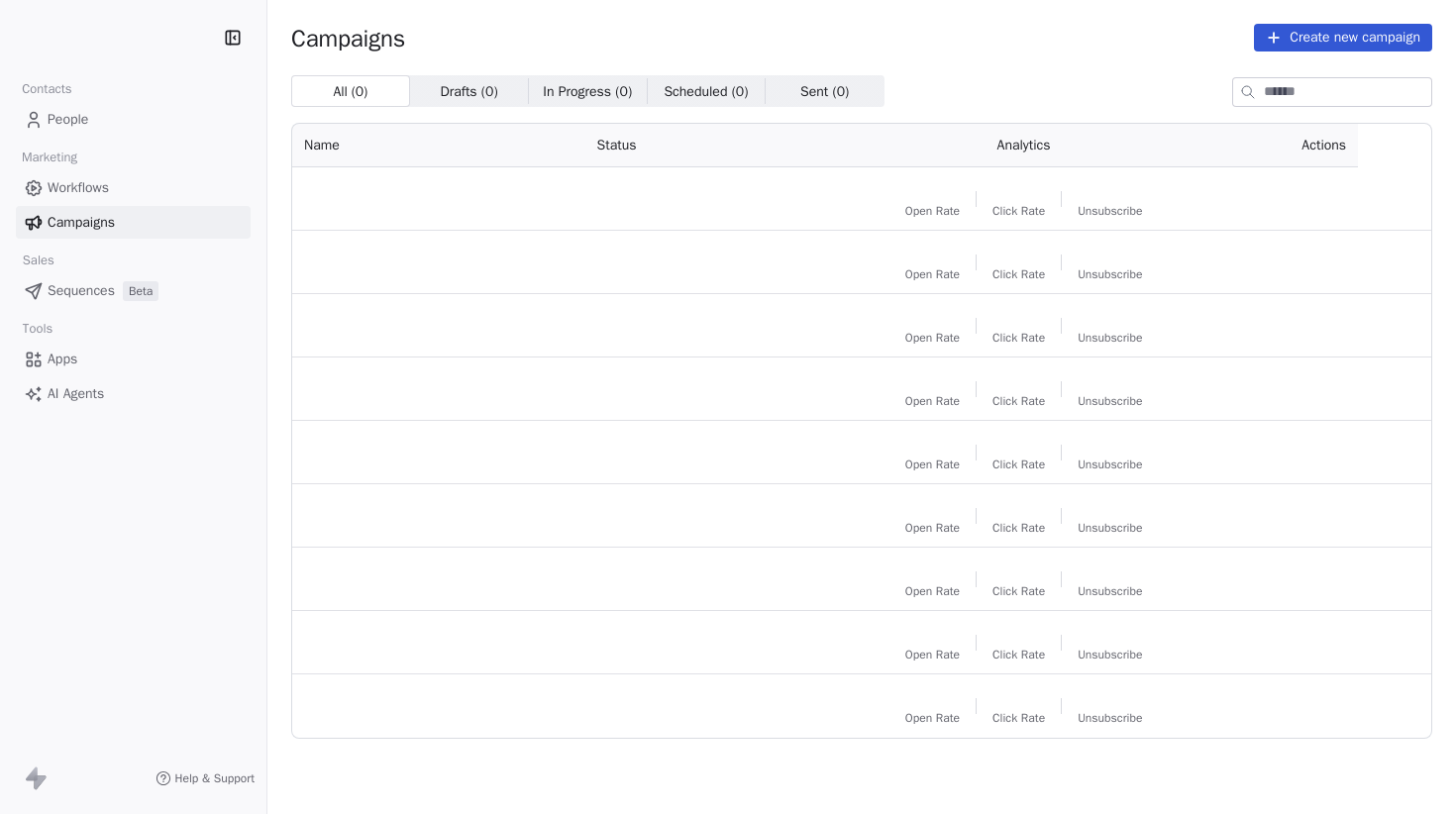 scroll, scrollTop: 0, scrollLeft: 0, axis: both 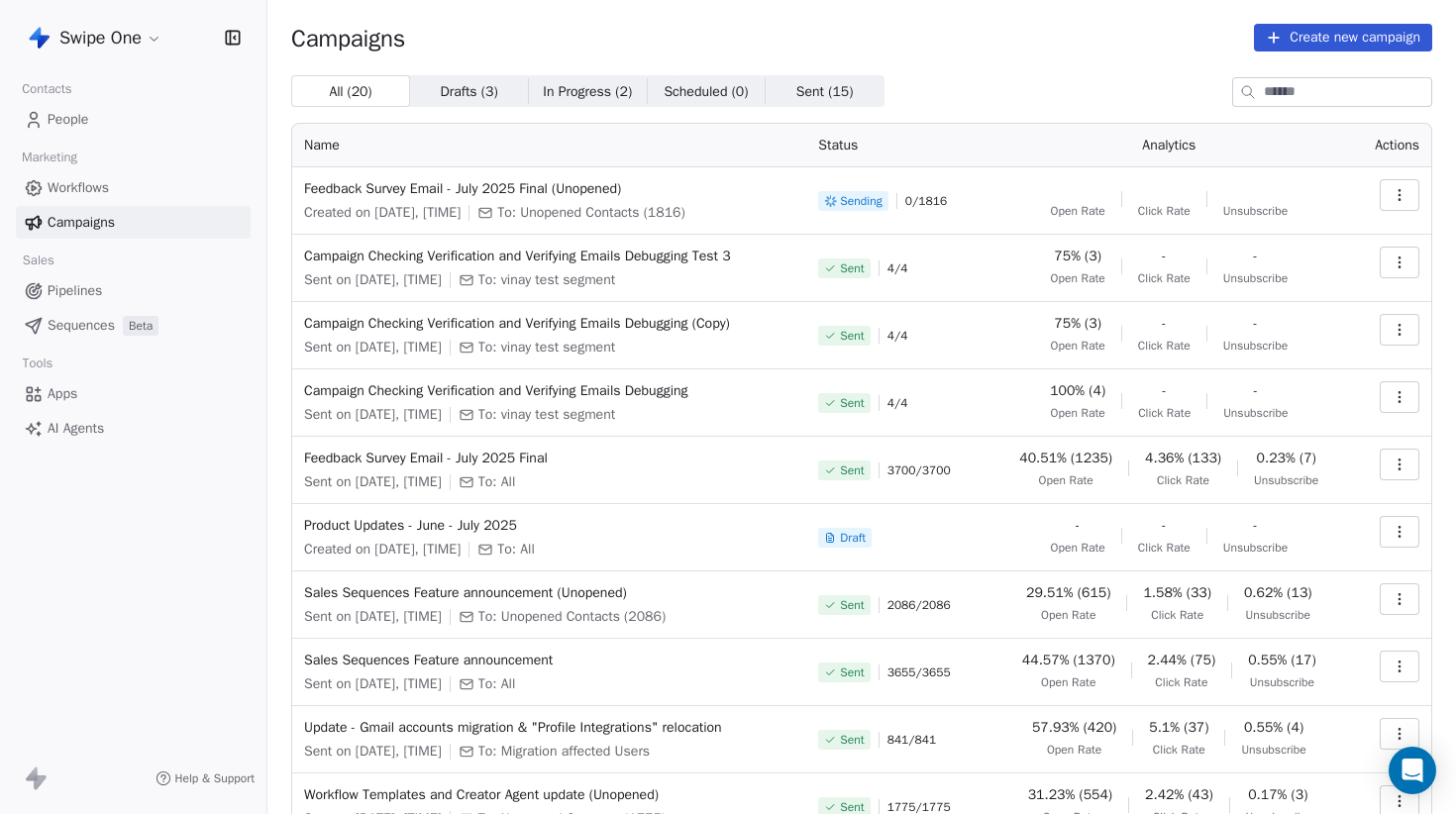 click on "Sending 0 / 1816" at bounding box center (895, 201) 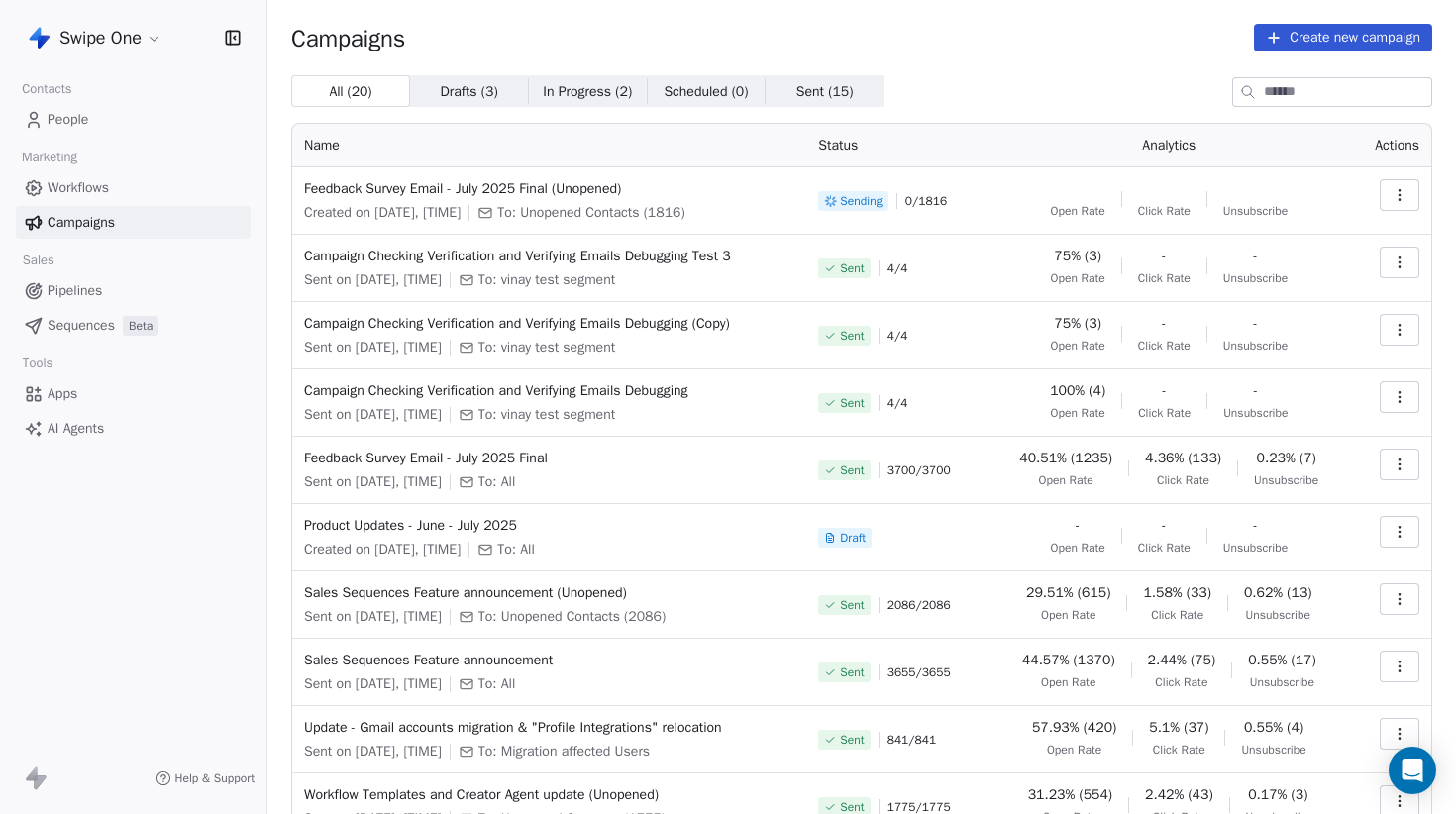 click on "0 / 1816" at bounding box center [926, 201] 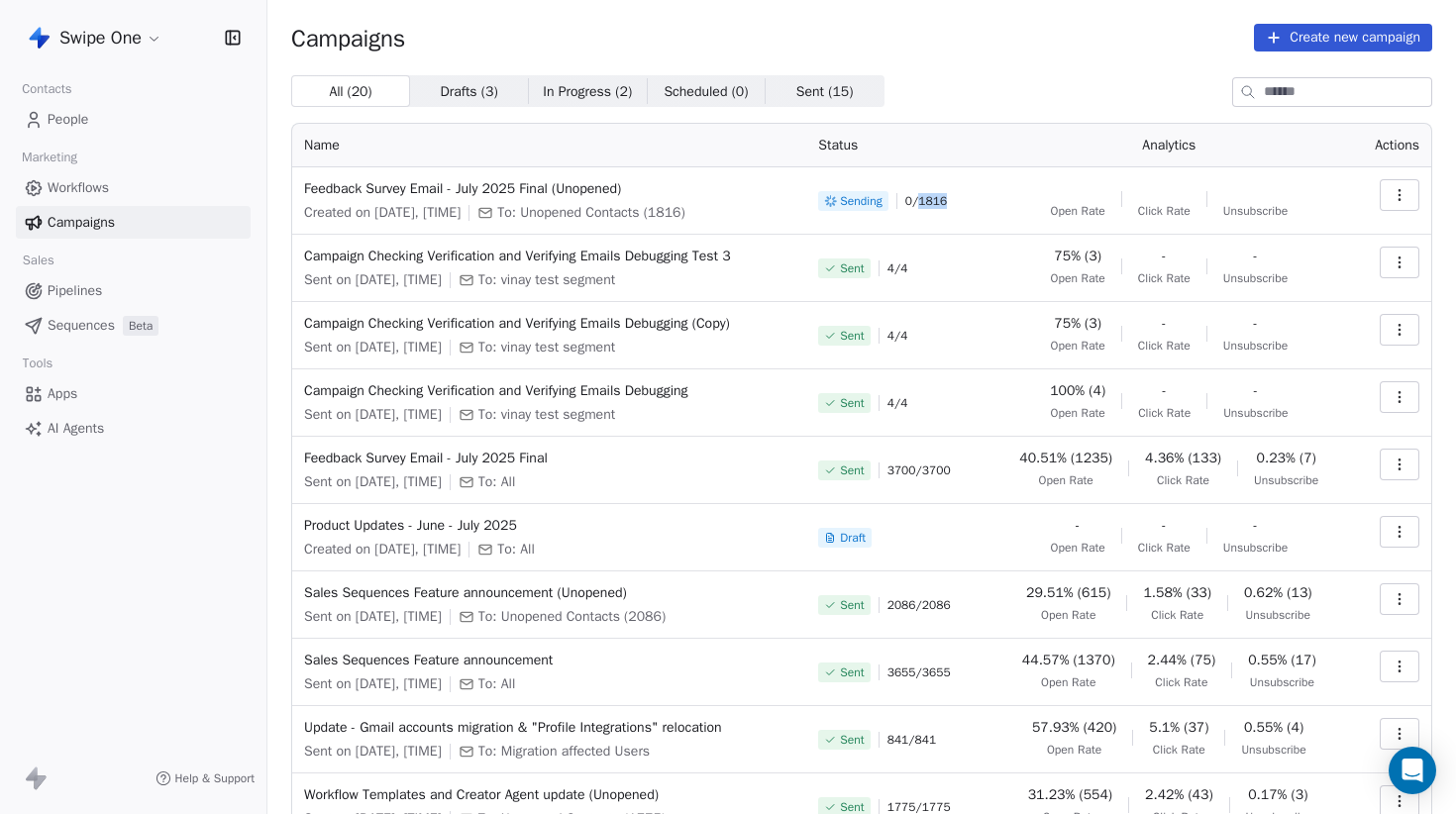 click on "0 / 1816" at bounding box center (926, 201) 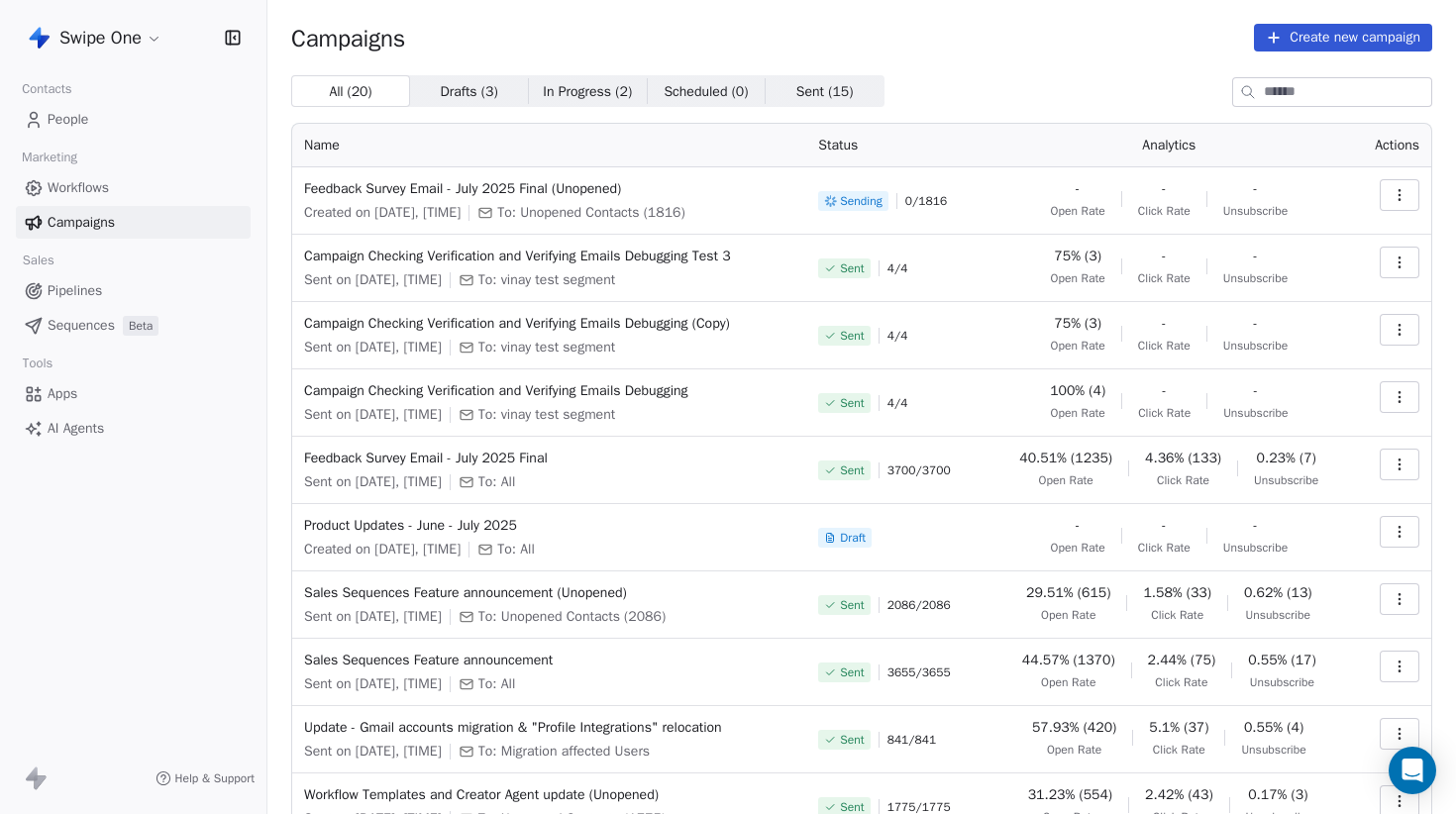 click on "Sent 4 / 4" at bounding box center [895, 268] 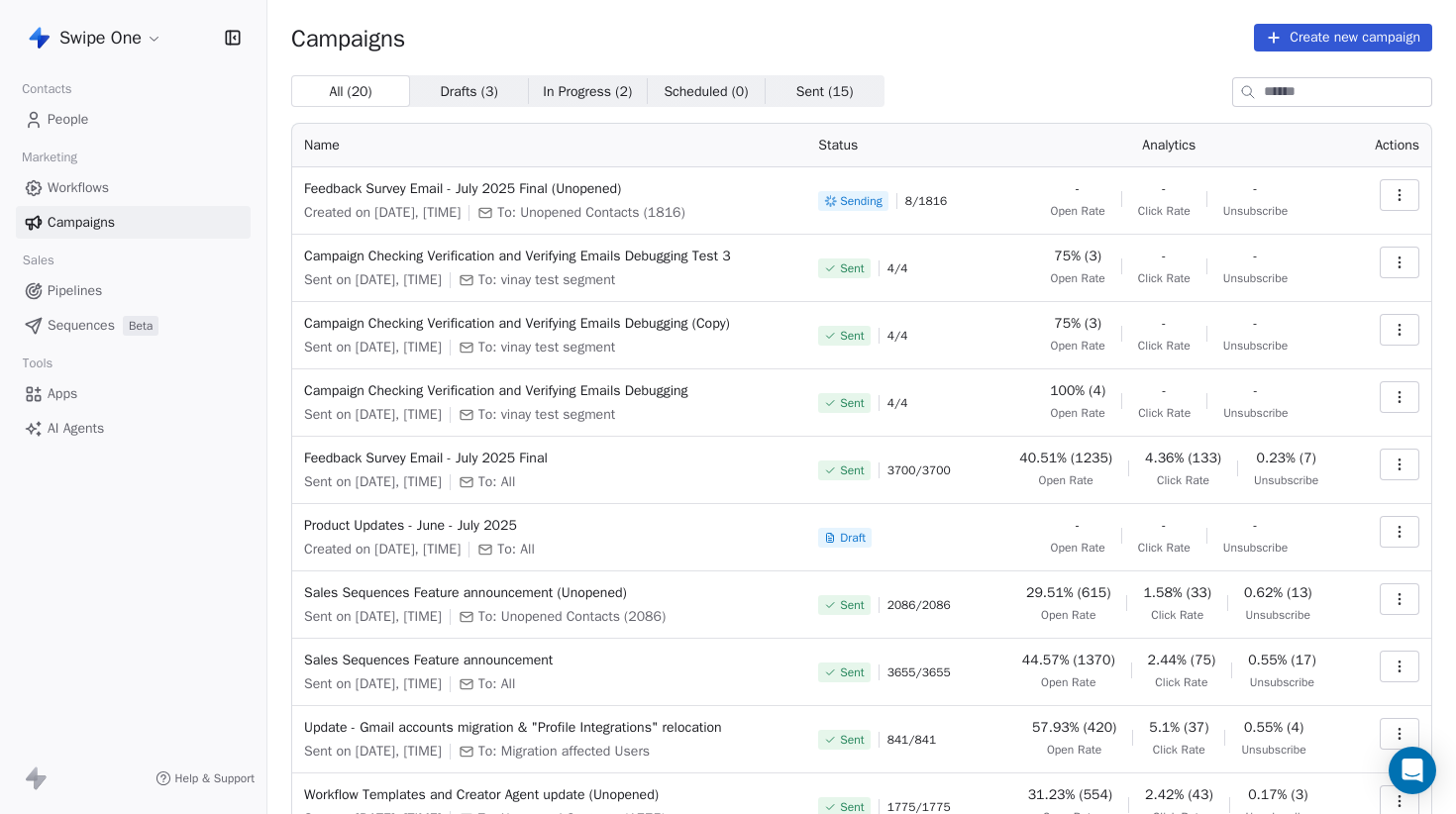 click on "8 / 1816" at bounding box center (926, 201) 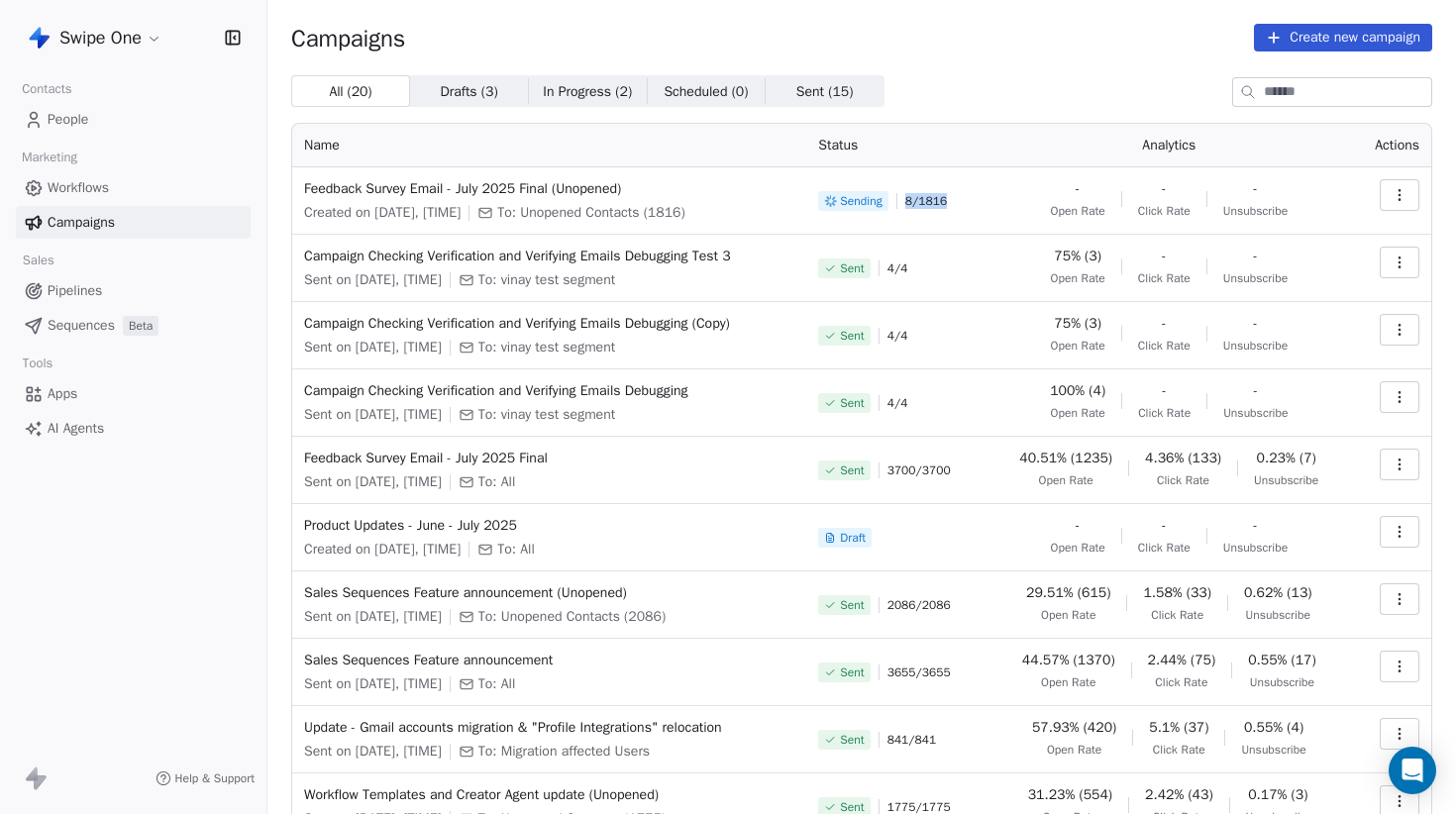 drag, startPoint x: 921, startPoint y: 204, endPoint x: 970, endPoint y: 203, distance: 49.010203 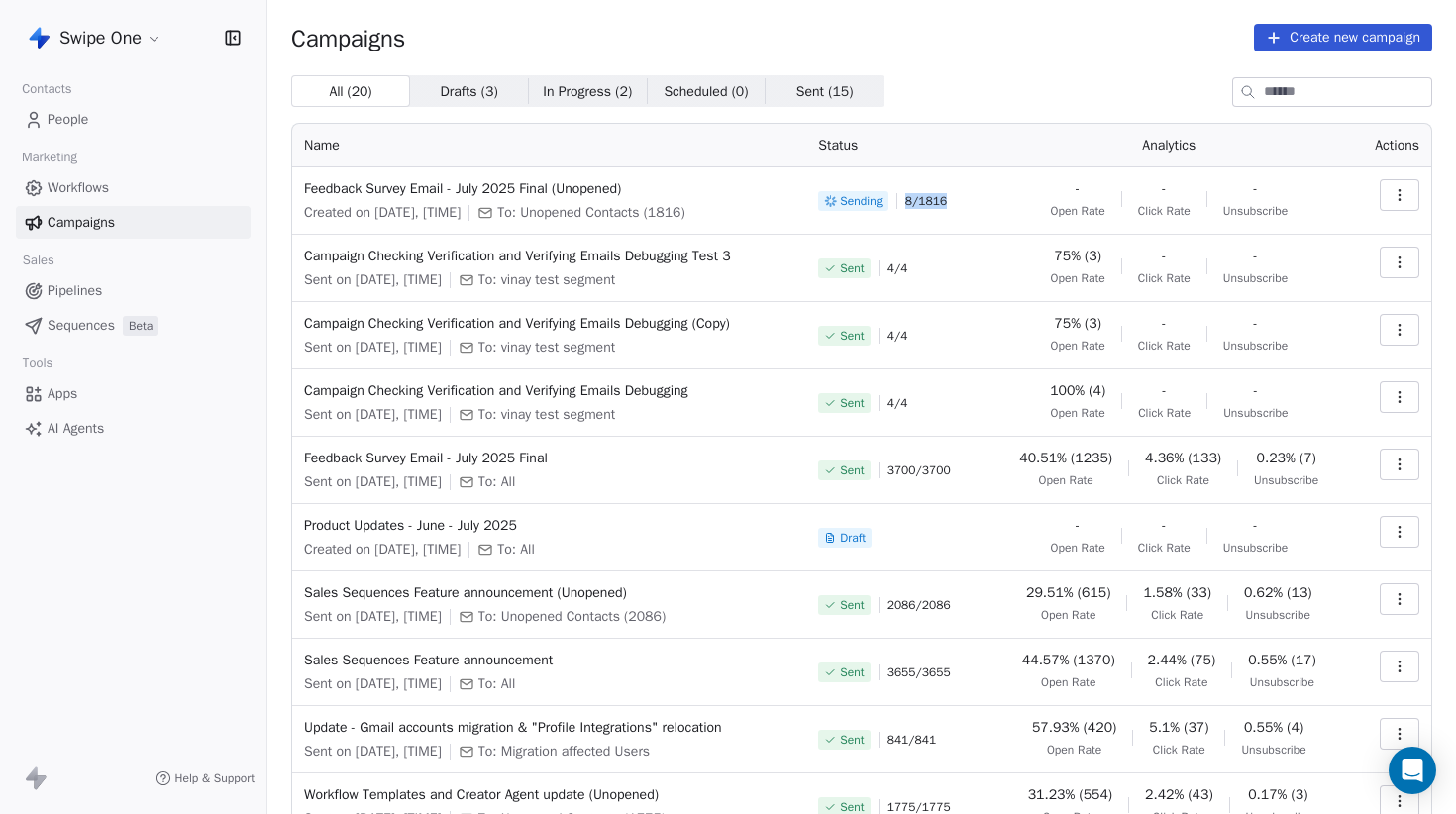 click on "Sending 8 / 1816" at bounding box center (895, 201) 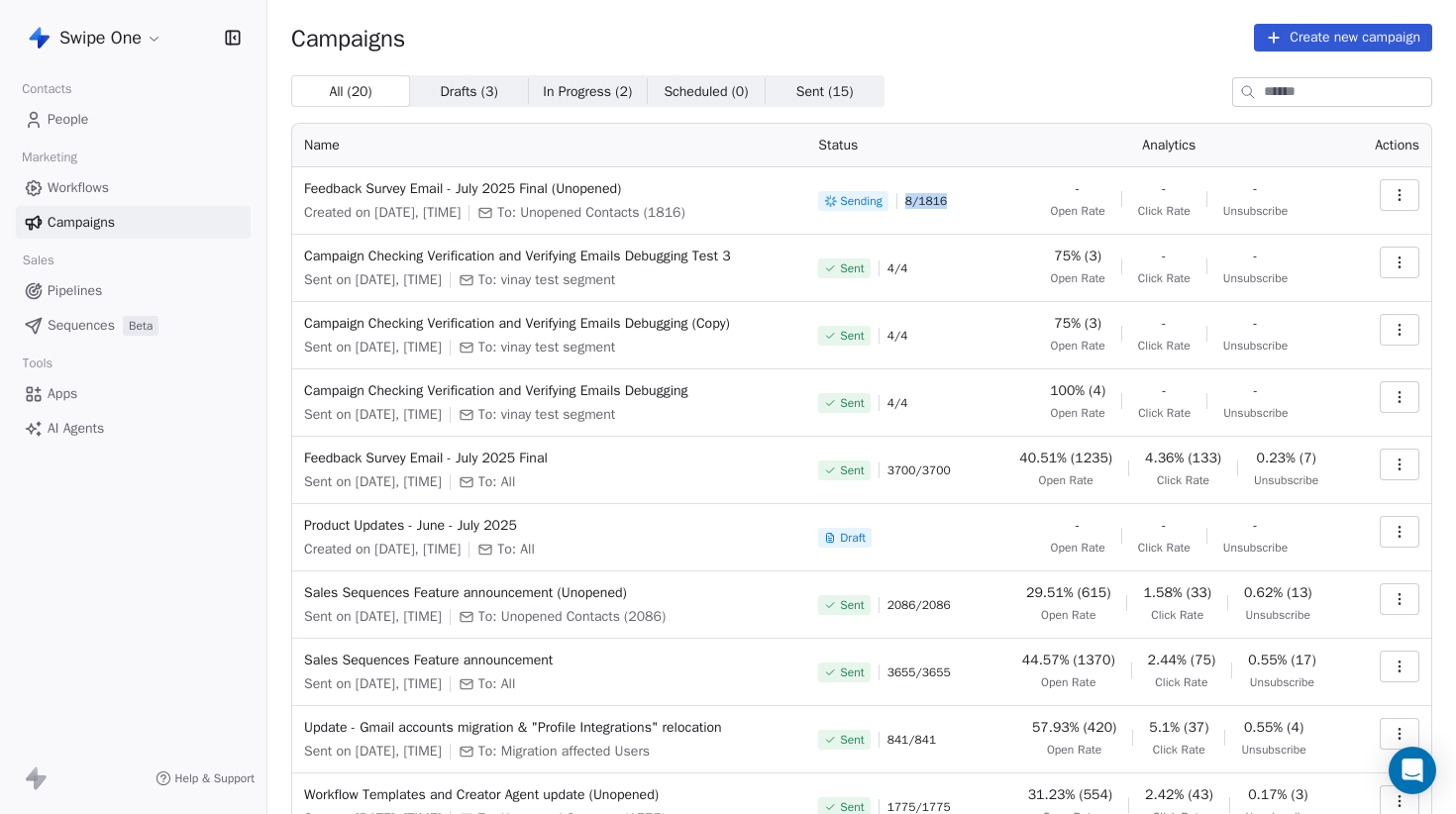 drag, startPoint x: 921, startPoint y: 201, endPoint x: 988, endPoint y: 202, distance: 67.00746 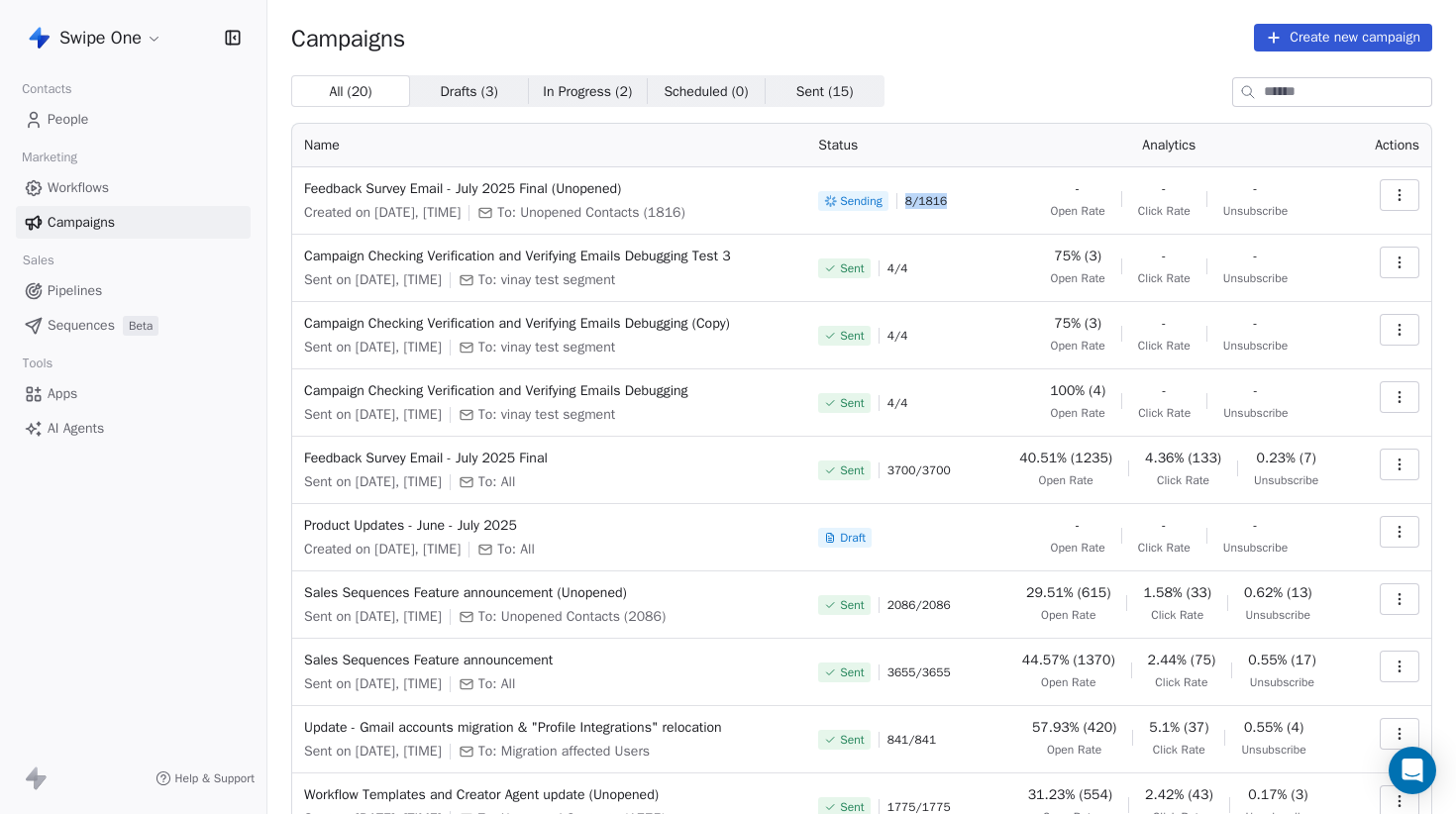 click on "Sending 8 / 1816" at bounding box center [895, 201] 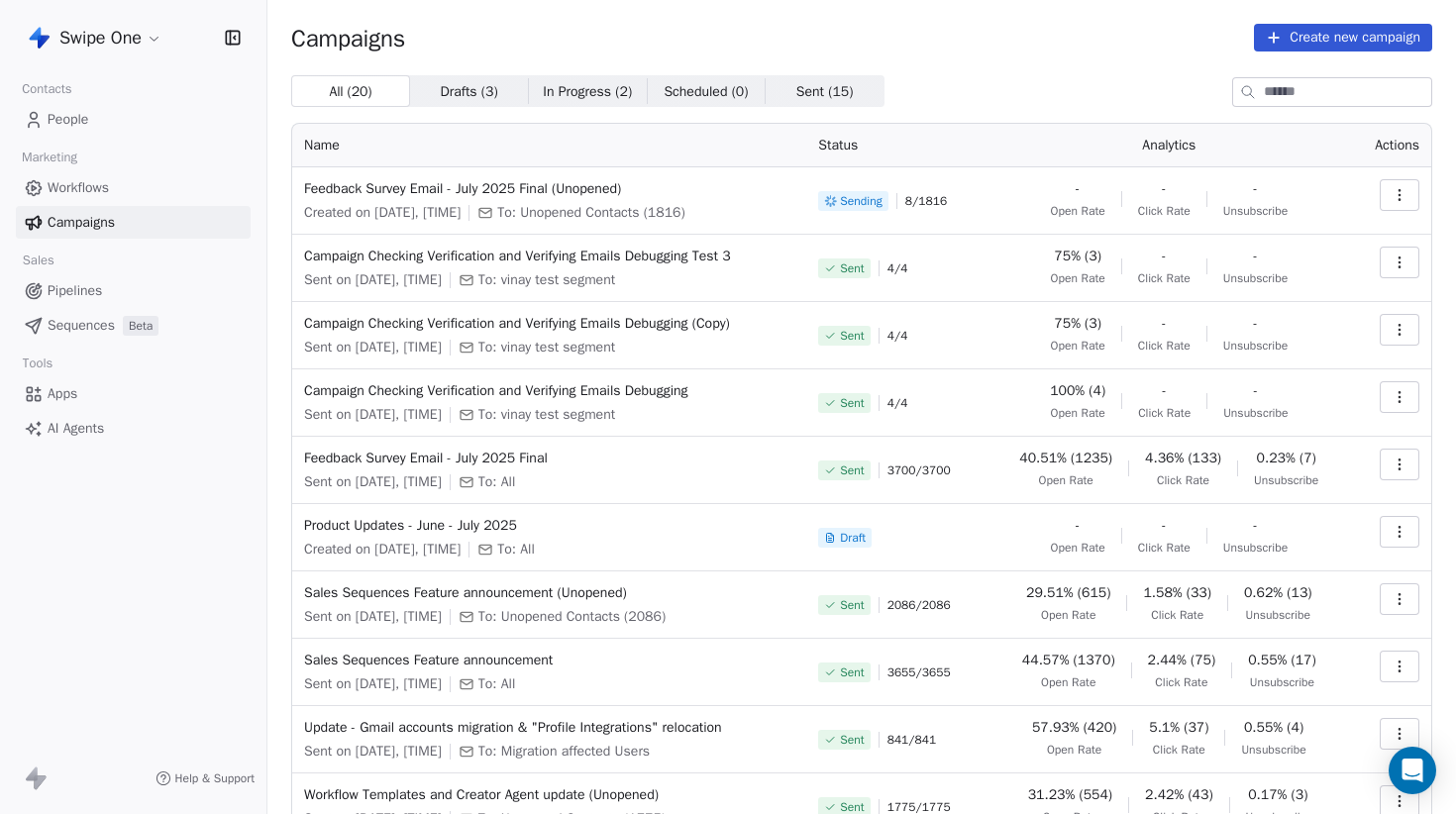 click on "Sending" at bounding box center [861, 201] 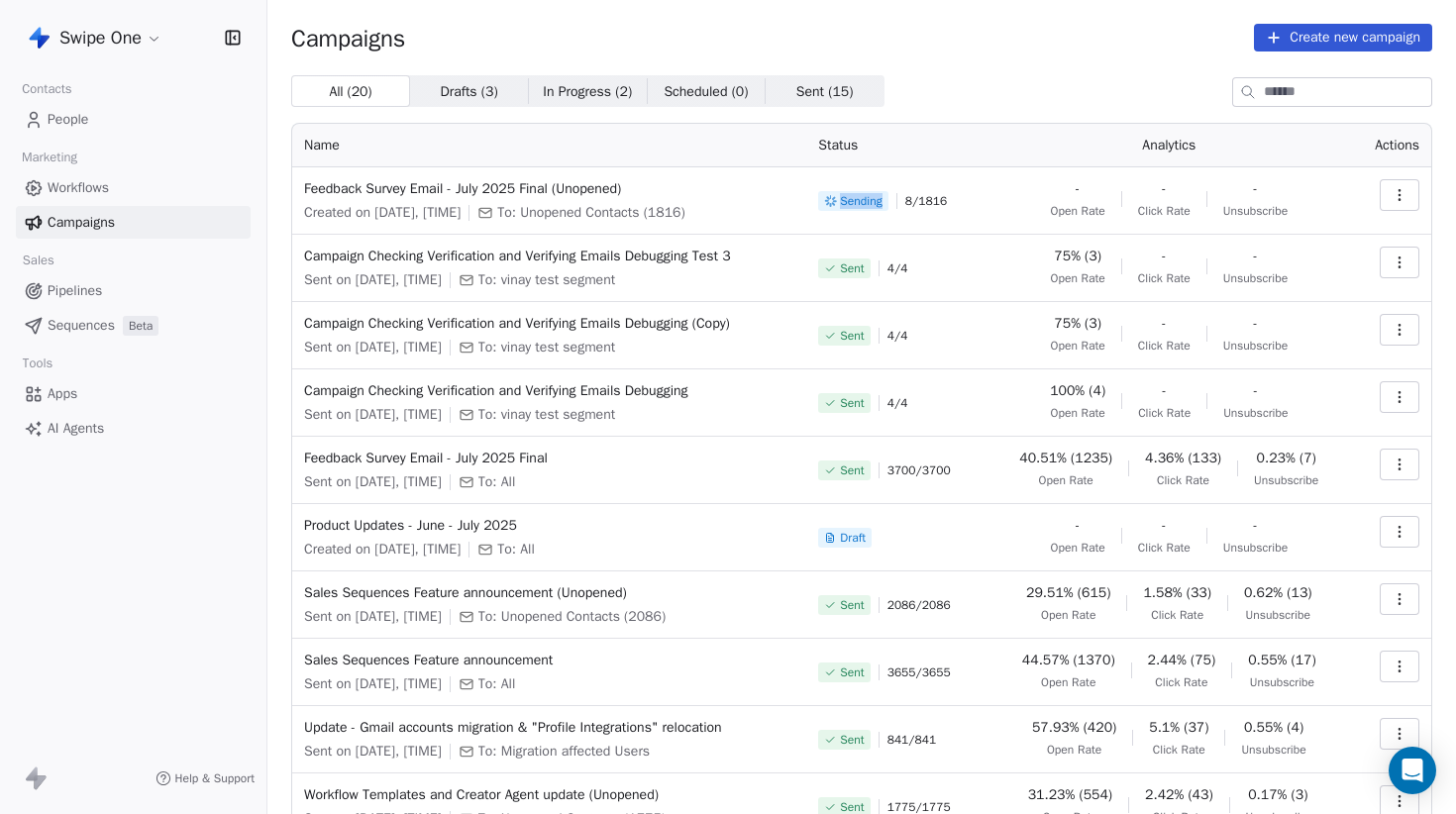 click on "Sending" at bounding box center [861, 201] 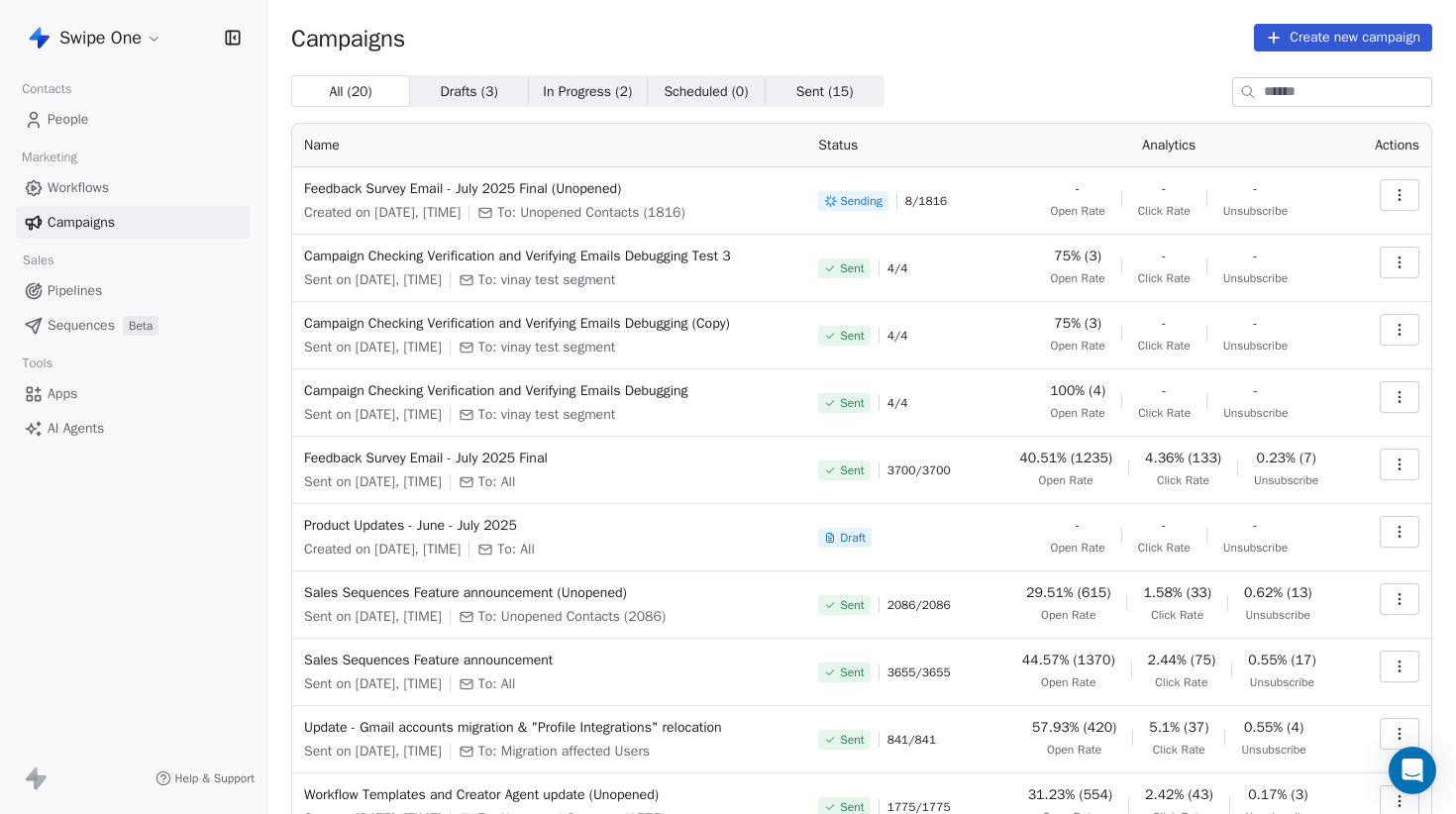 click on "Sending 8 / 1816" at bounding box center [895, 201] 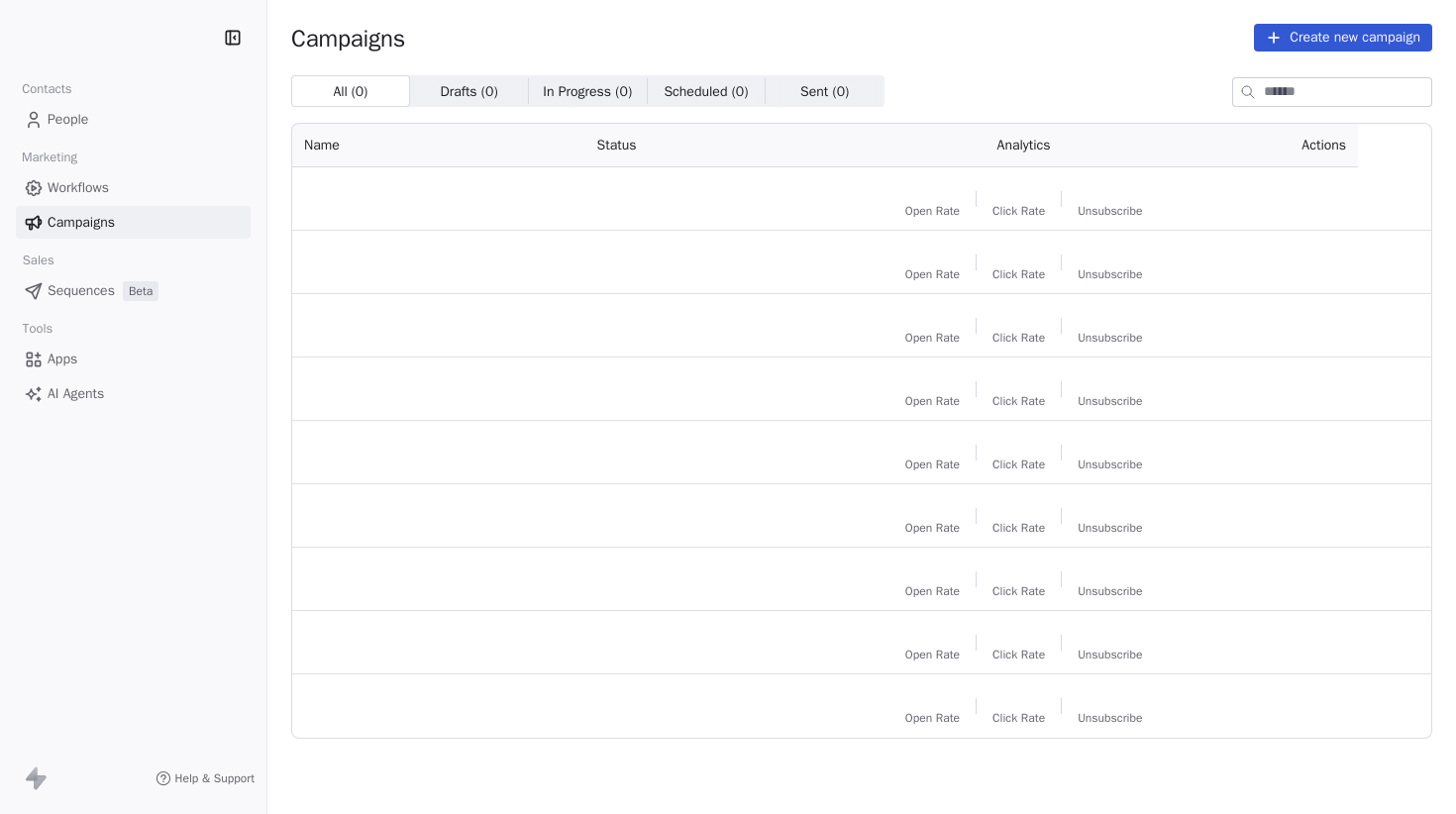 scroll, scrollTop: 0, scrollLeft: 0, axis: both 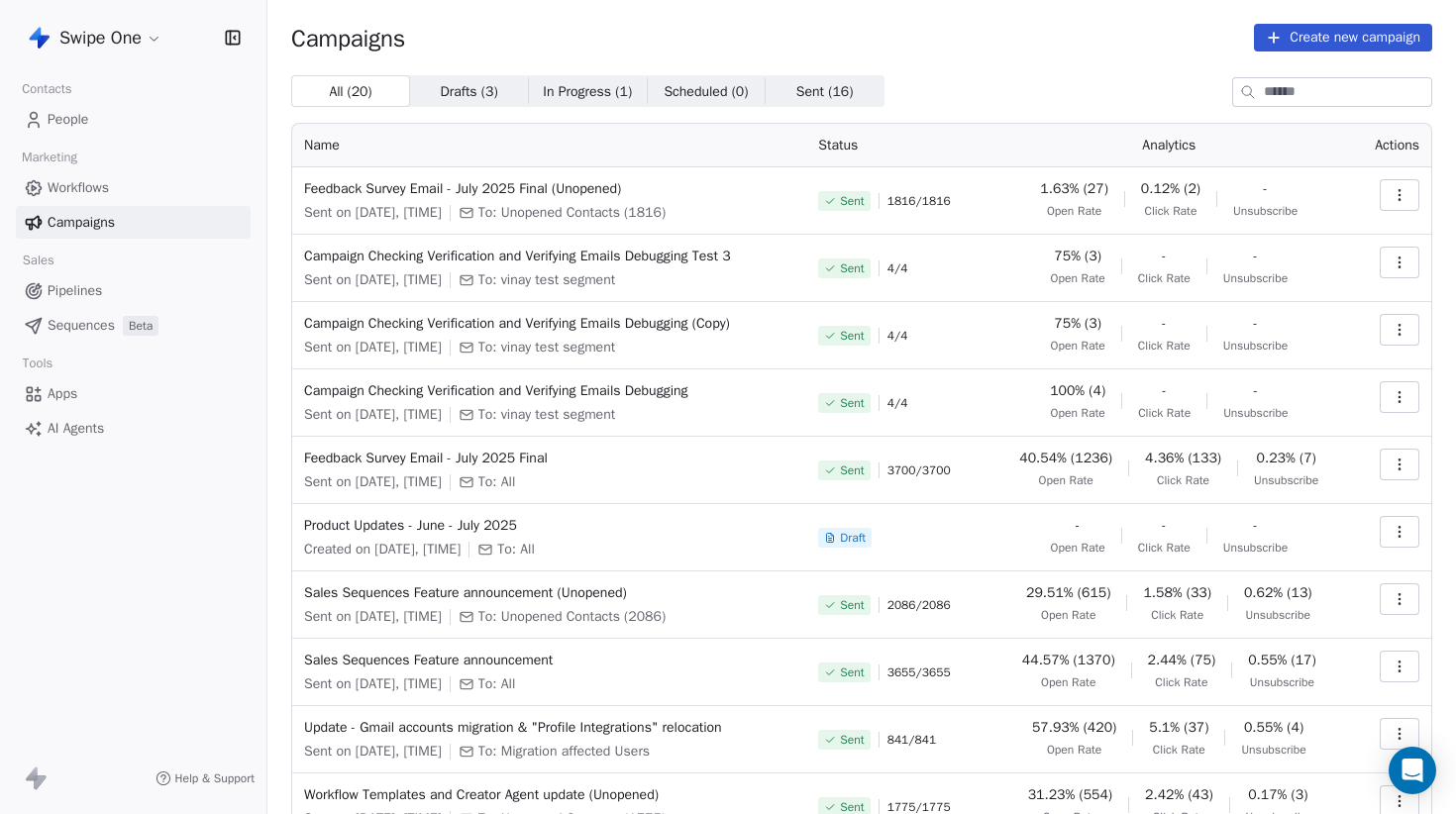 click 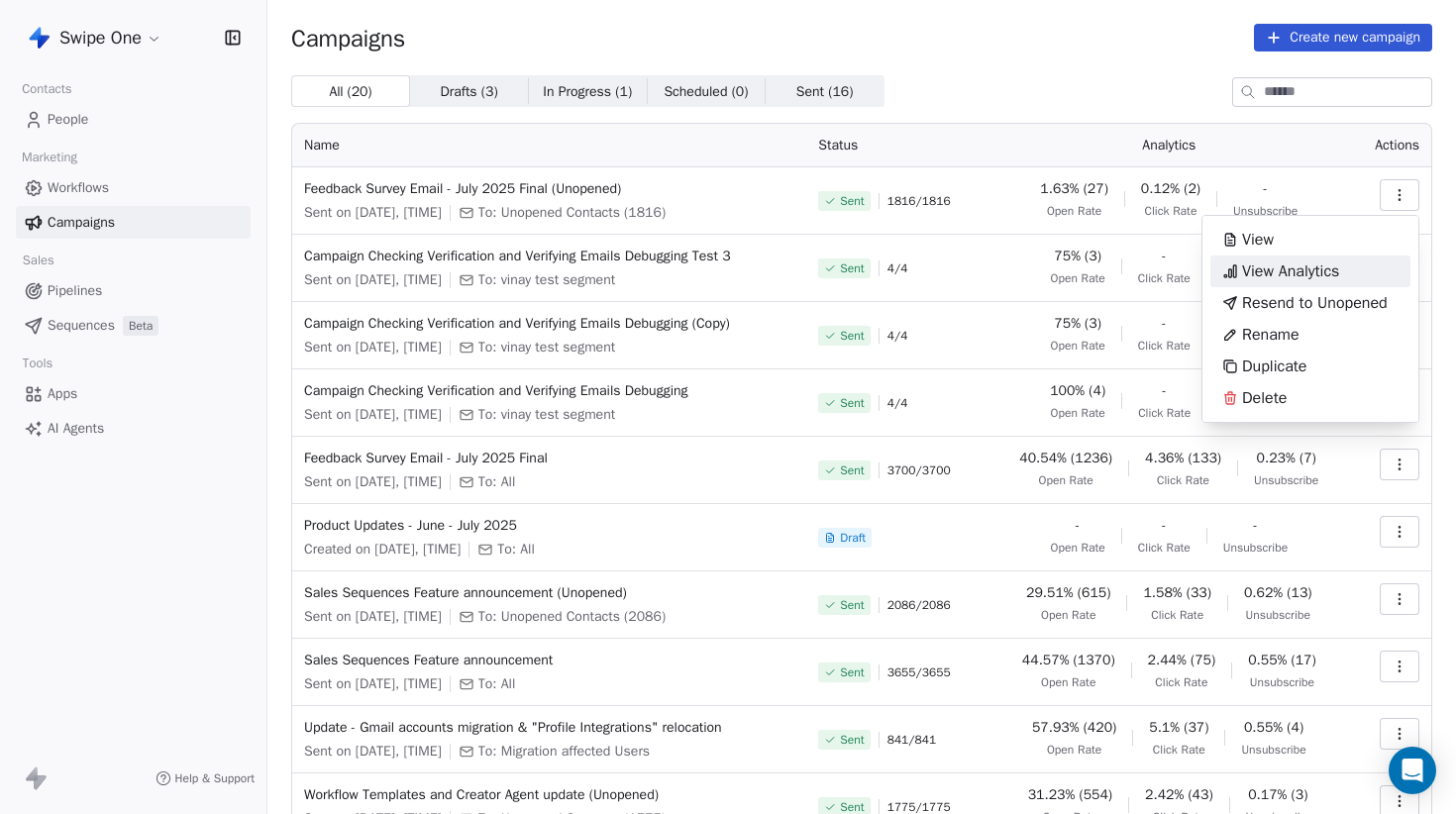 click on "View Analytics" at bounding box center (1291, 271) 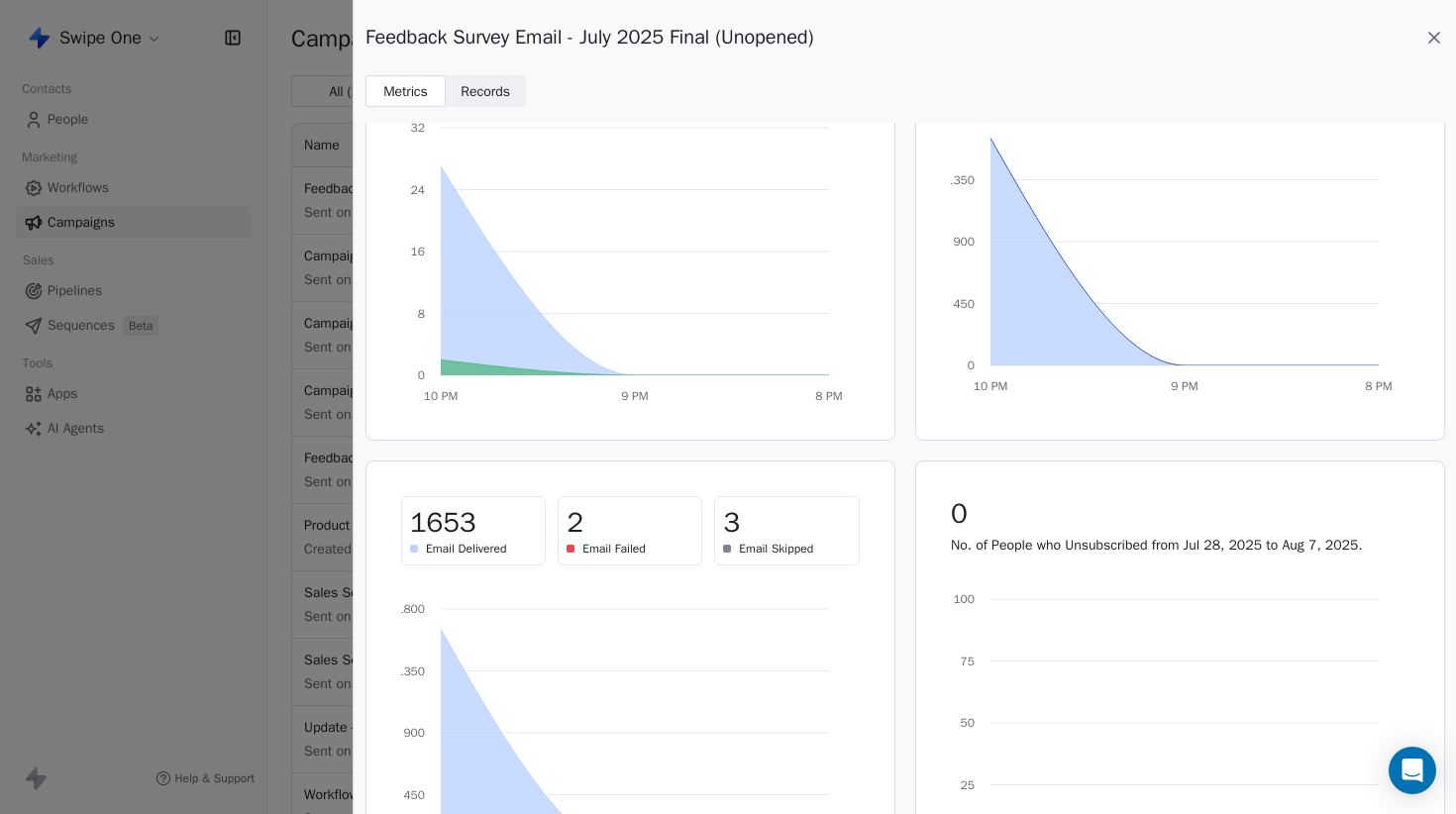 scroll, scrollTop: 0, scrollLeft: 0, axis: both 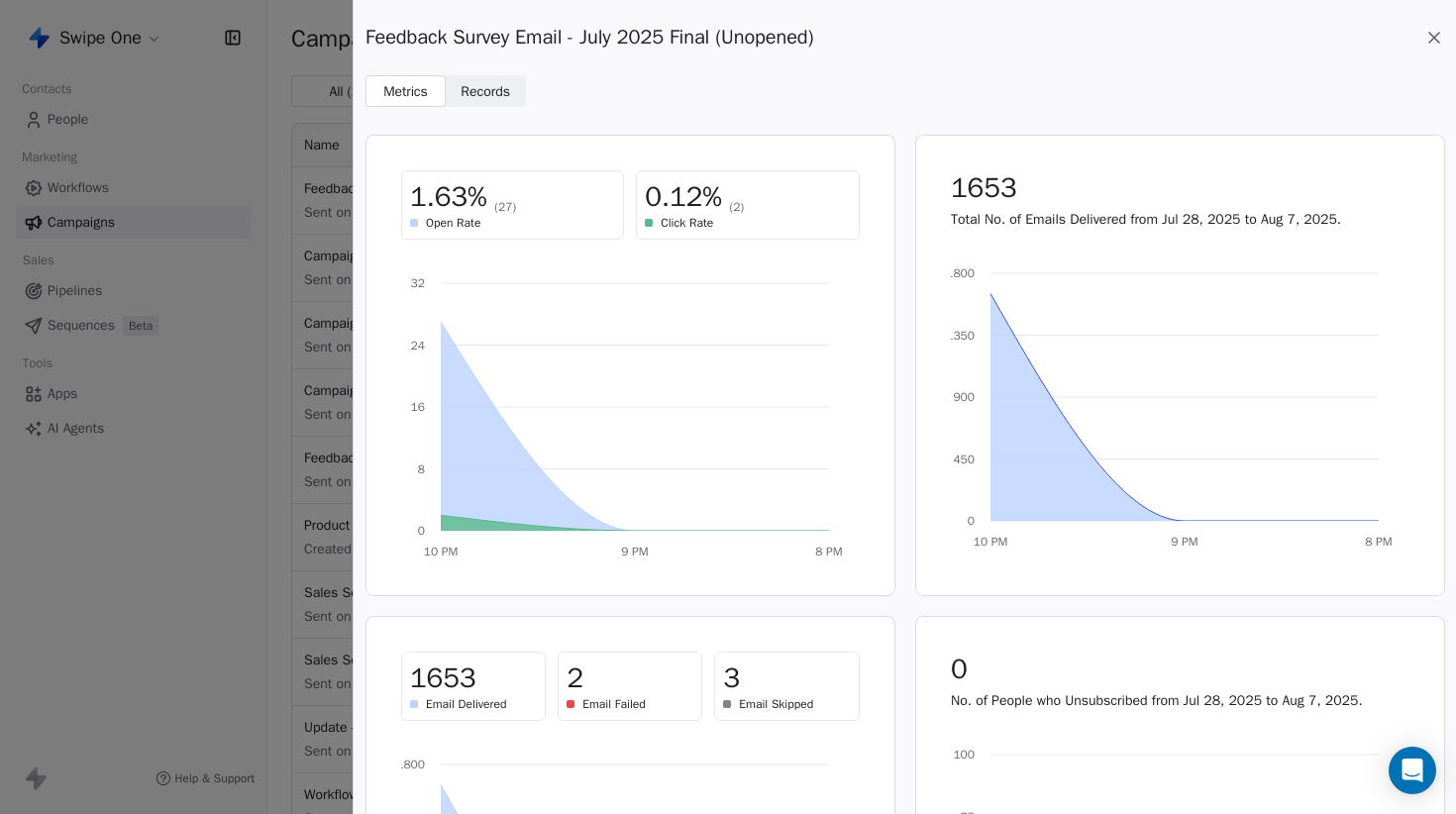 click on "Records" at bounding box center (485, 91) 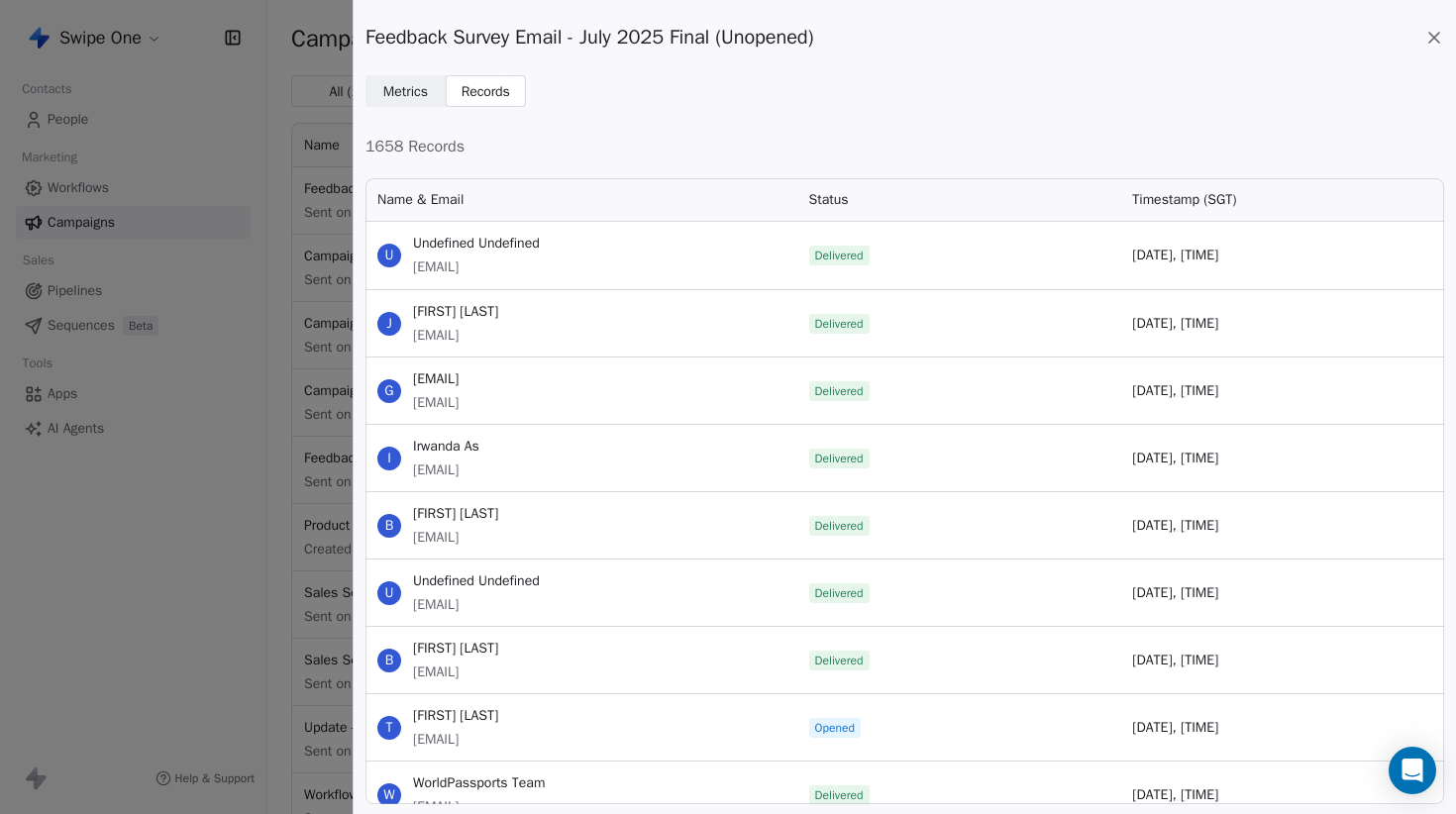 scroll, scrollTop: 1, scrollLeft: 1, axis: both 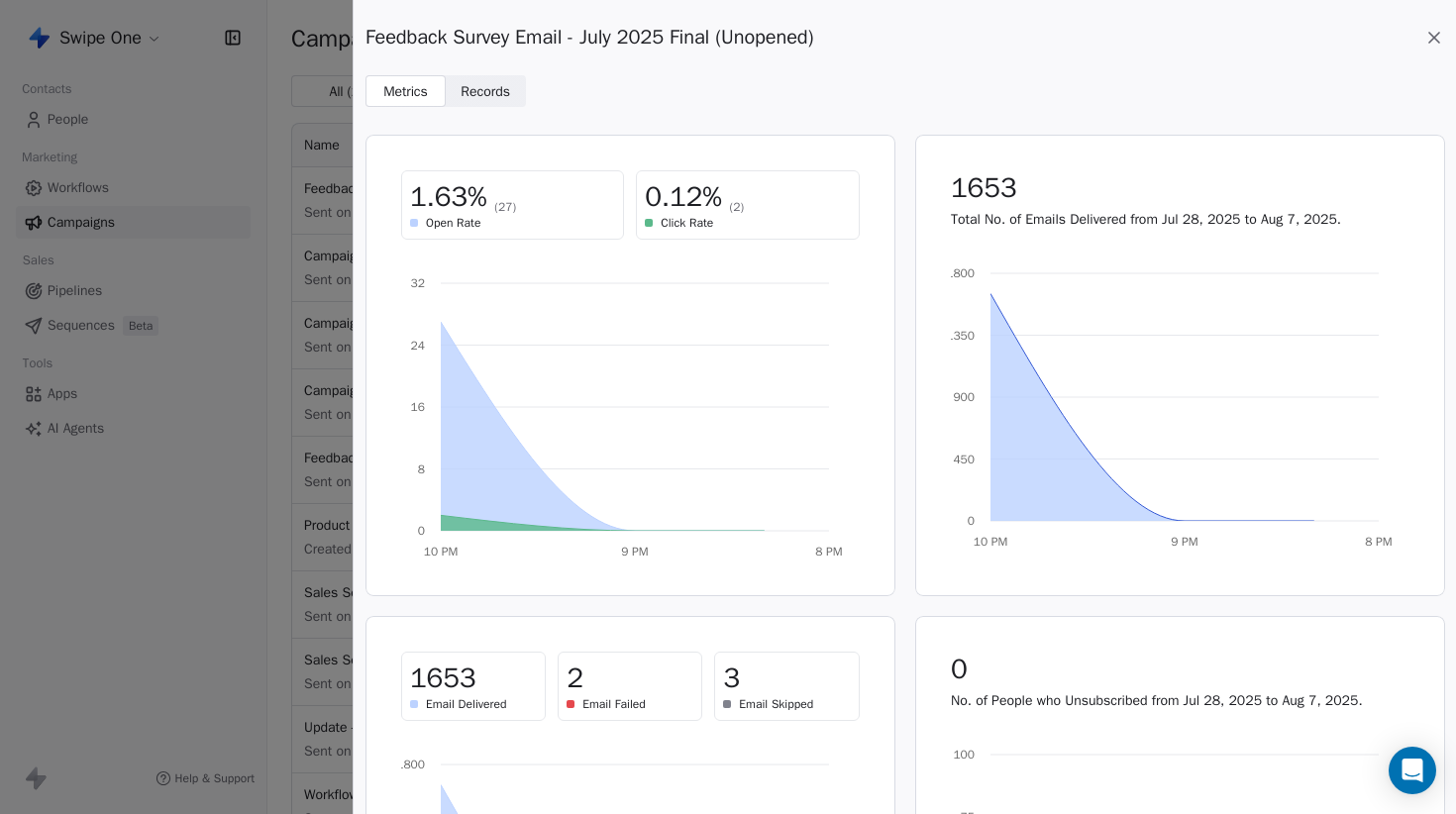 click on "3" at bounding box center (786, 678) 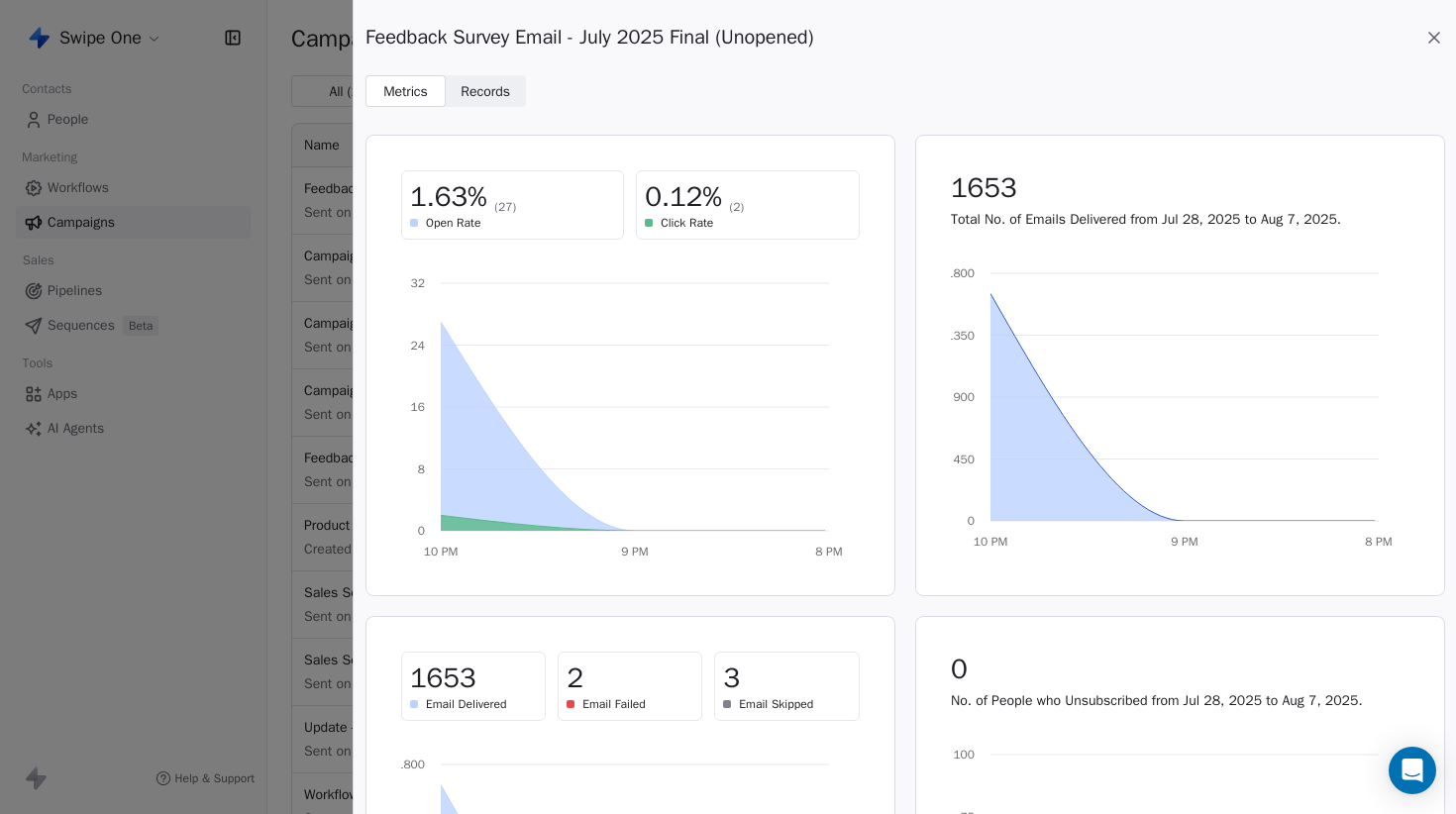 click on "3" at bounding box center (731, 678) 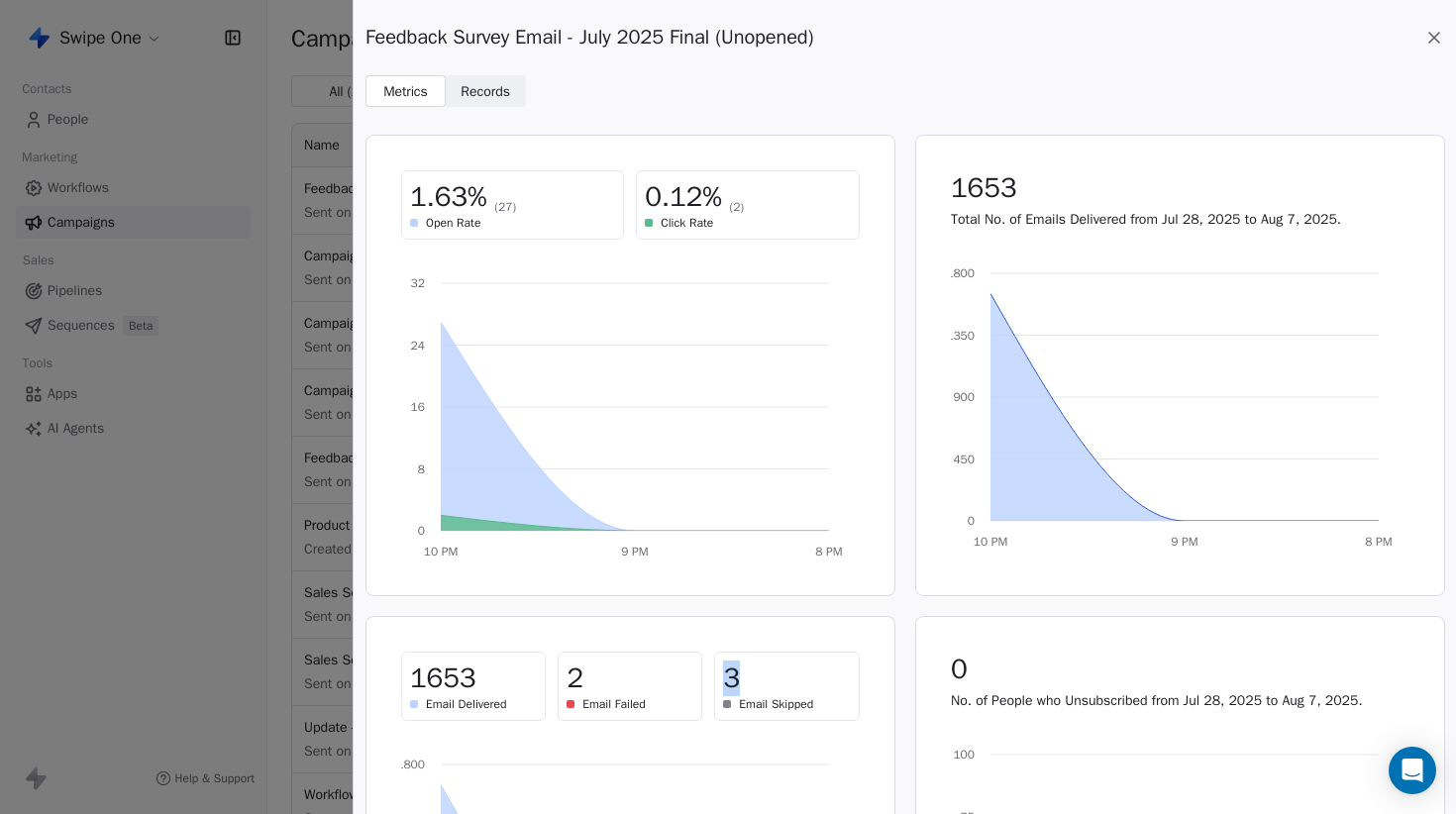 click on "3" at bounding box center [731, 678] 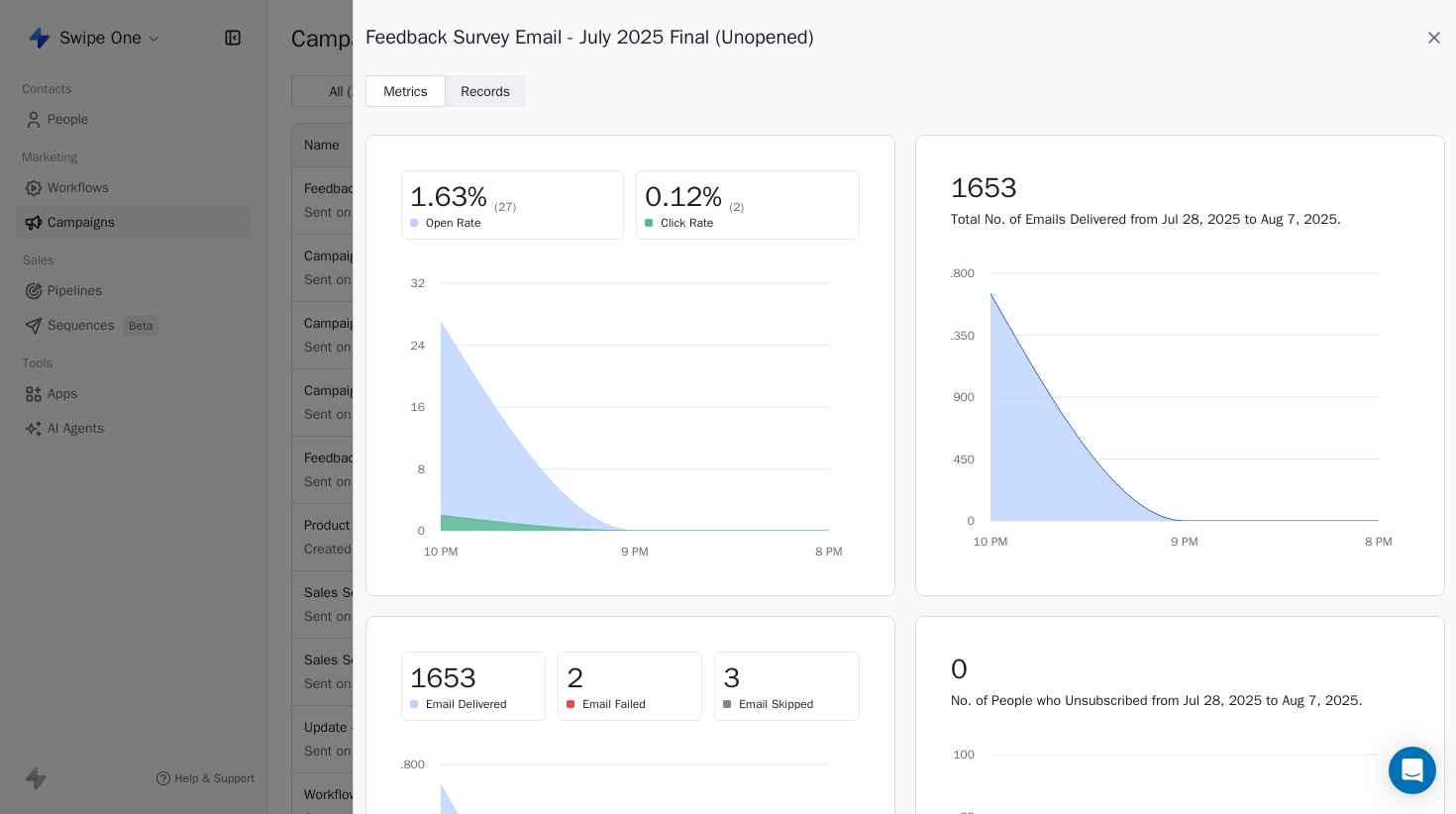 click at bounding box center [727, 704] 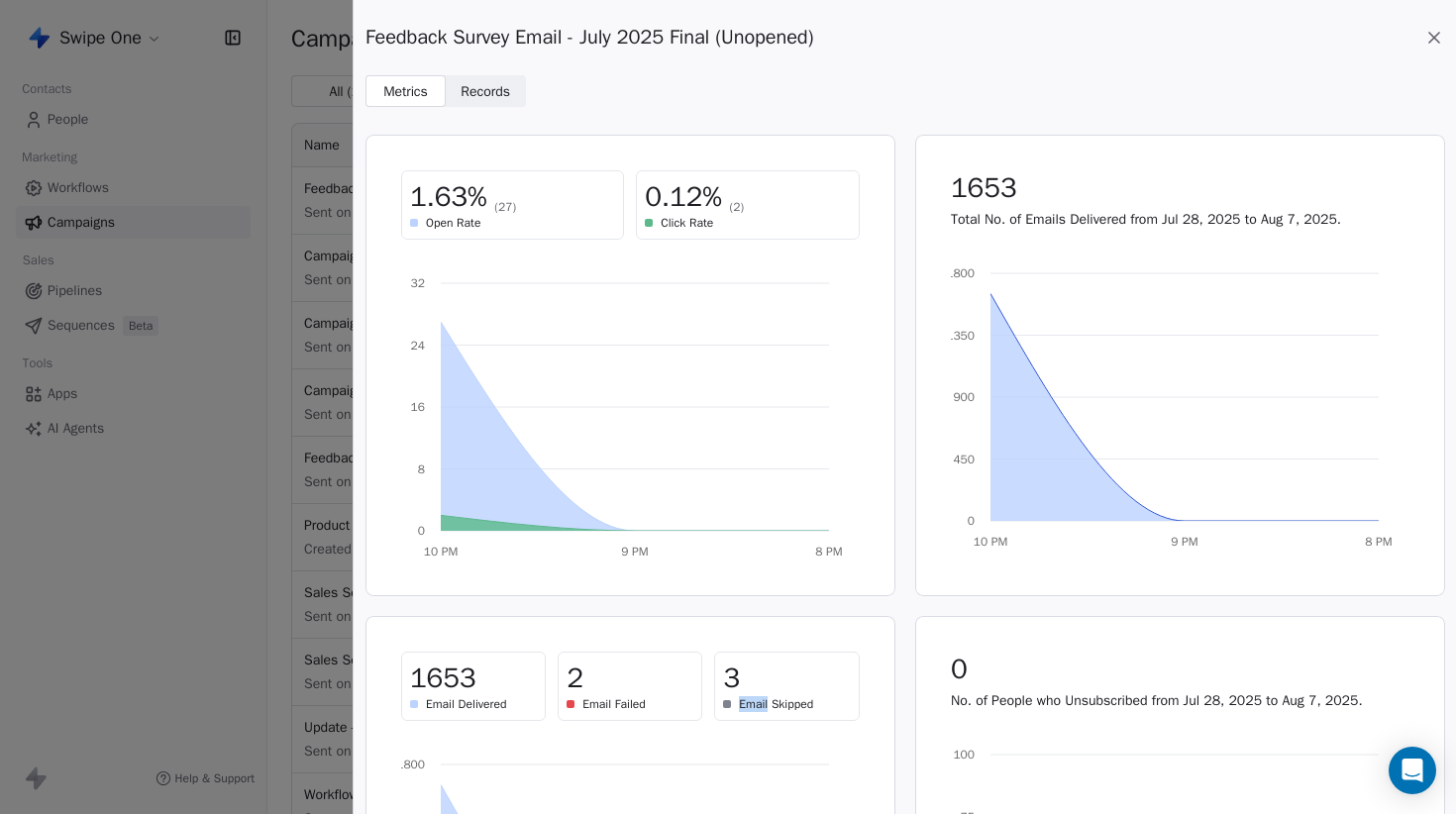 click on "Email Skipped" at bounding box center (776, 704) 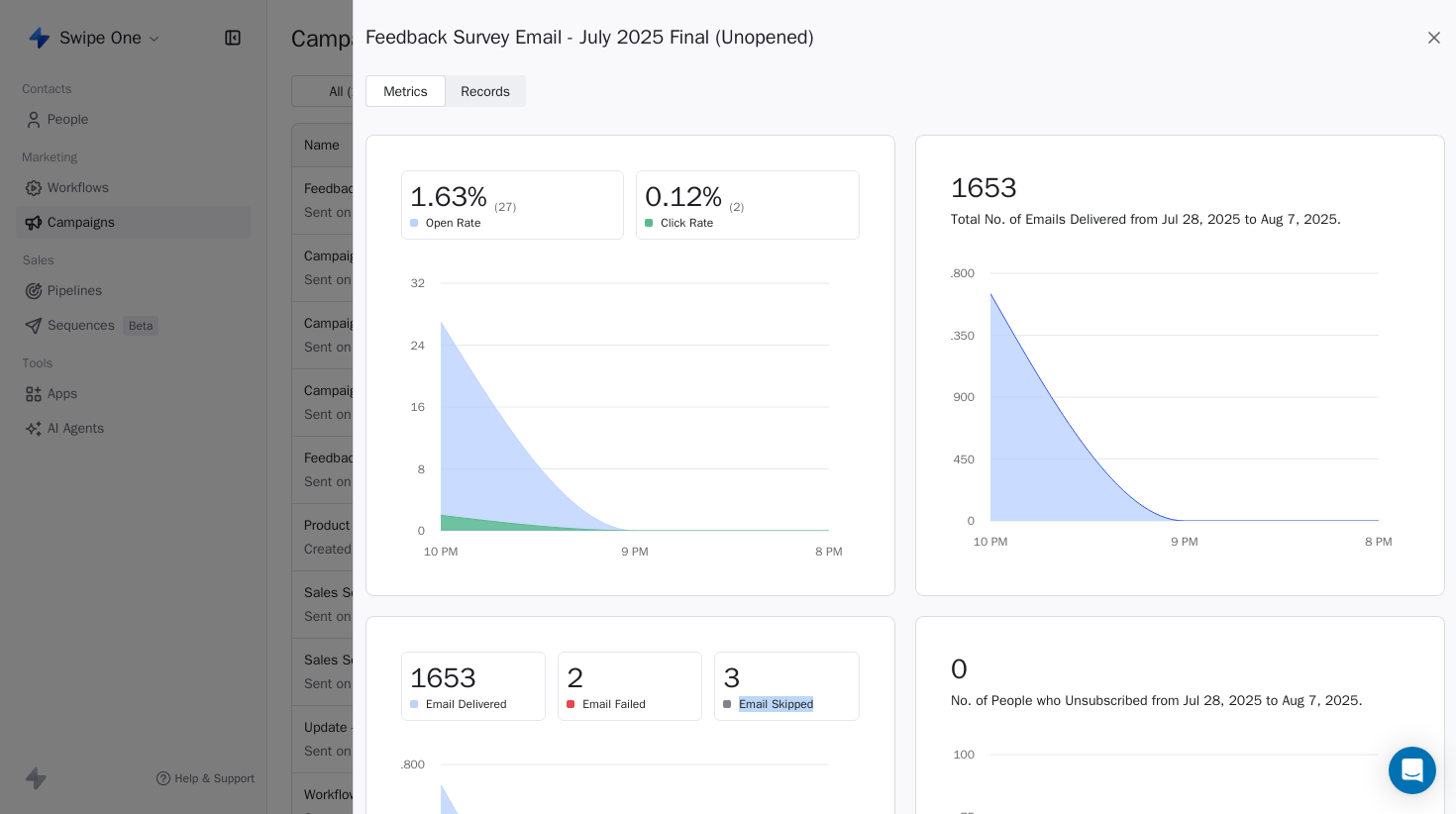 click on "Email Skipped" at bounding box center (776, 704) 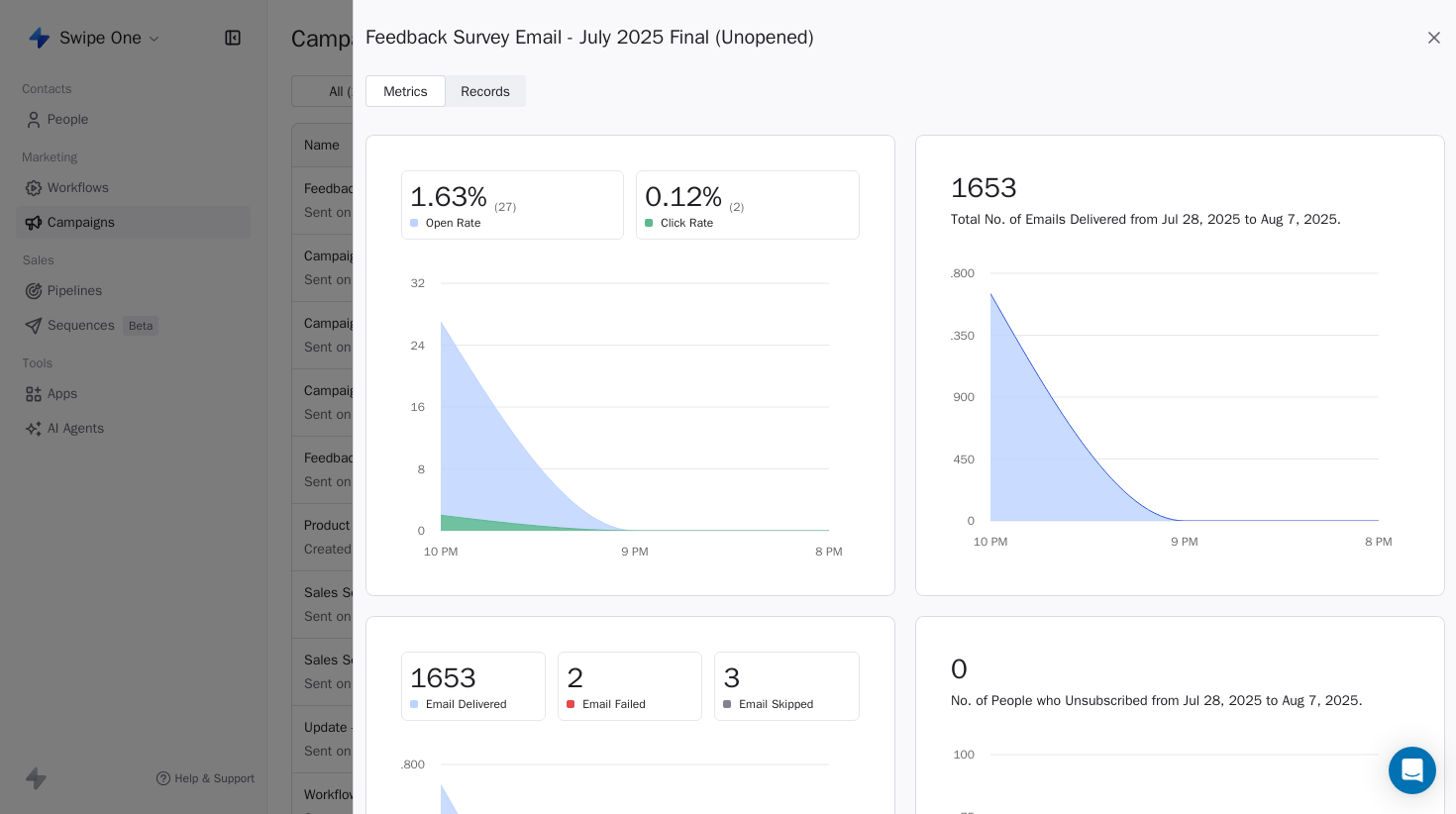 click on "1653 Email Delivered 2 Email Failed 3 Email Skipped" at bounding box center [630, 686] 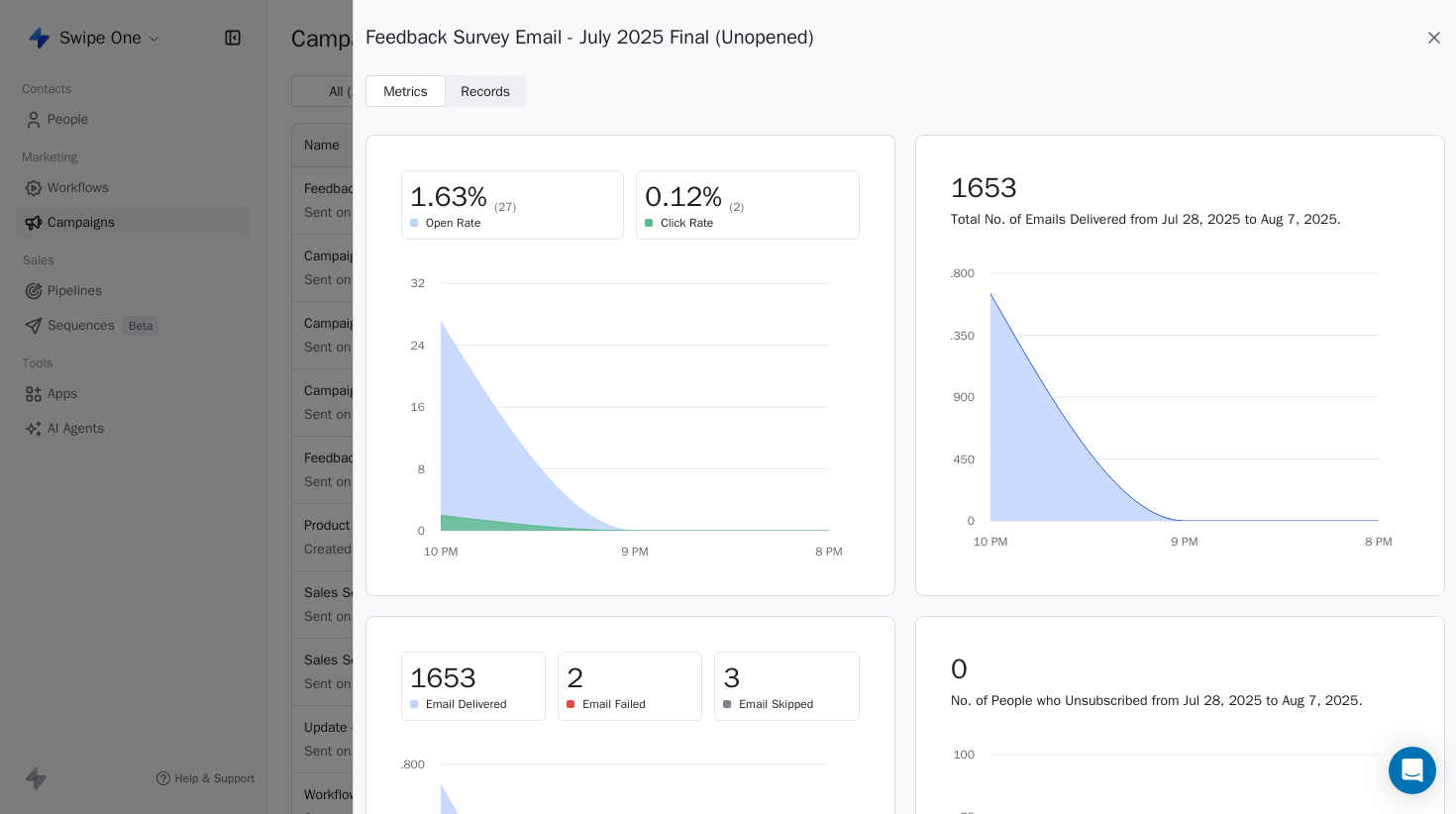 click on "1.63% (27)" at bounding box center (512, 197) 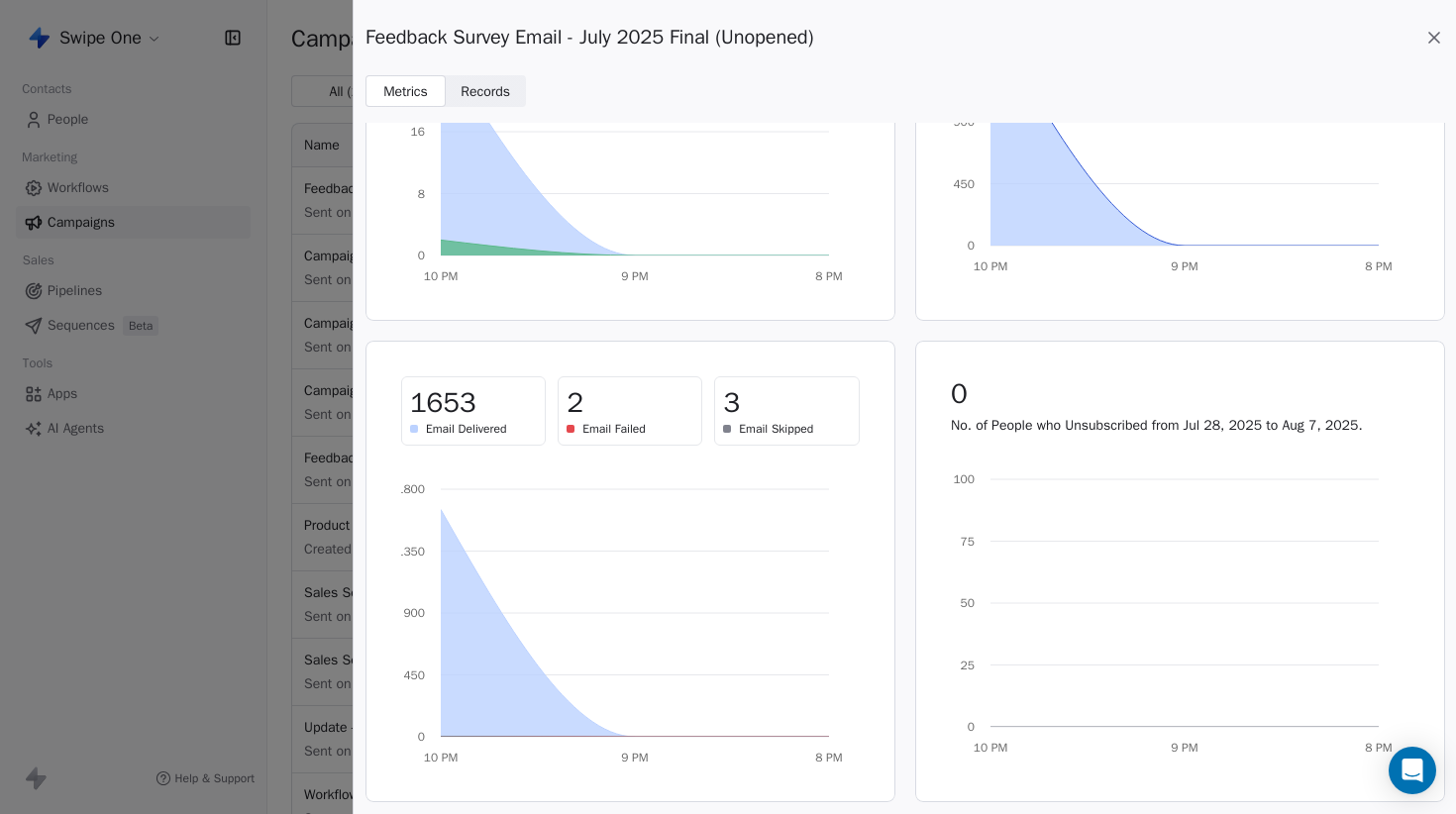 scroll, scrollTop: 0, scrollLeft: 0, axis: both 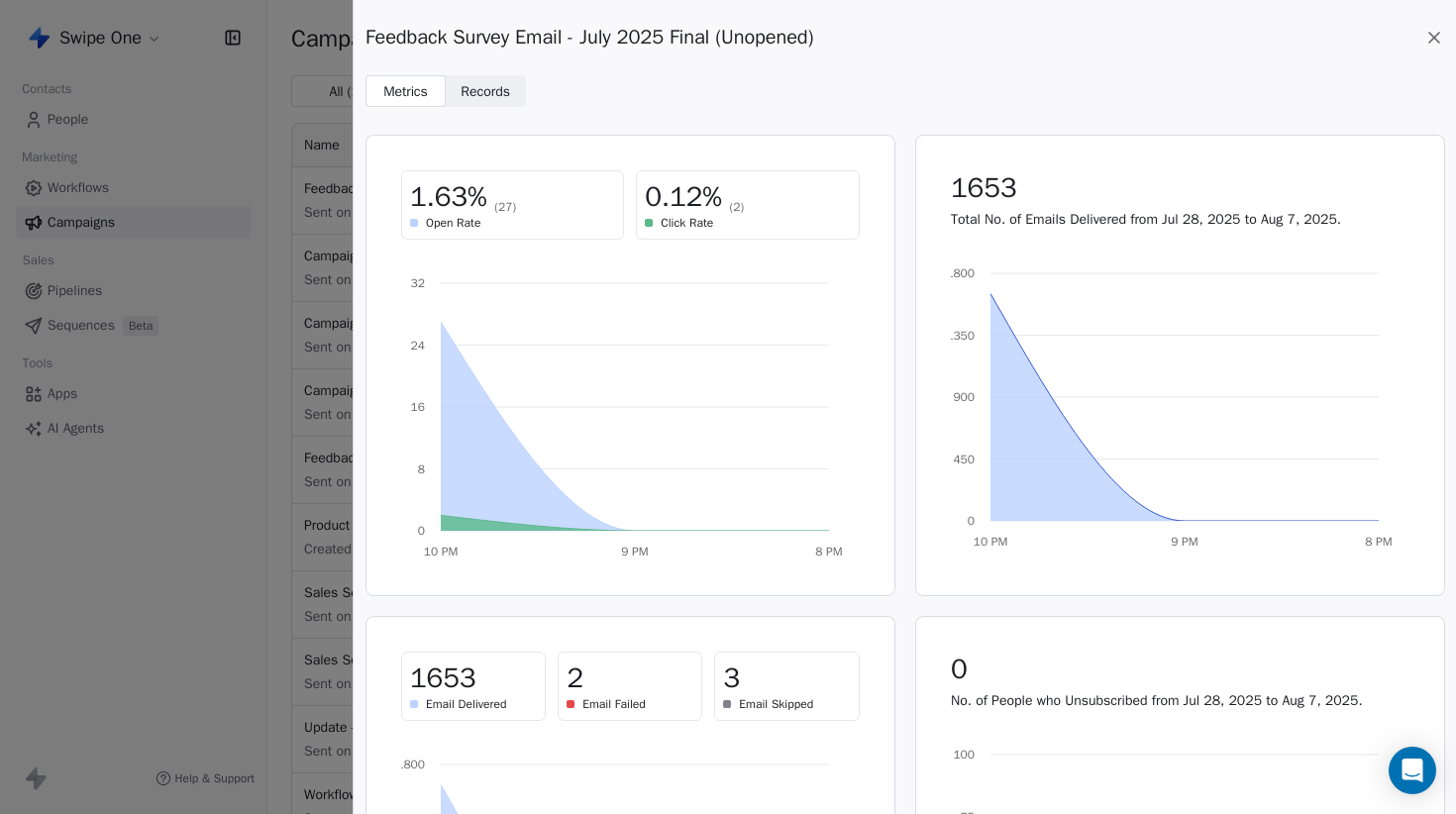click on "Records" at bounding box center (485, 91) 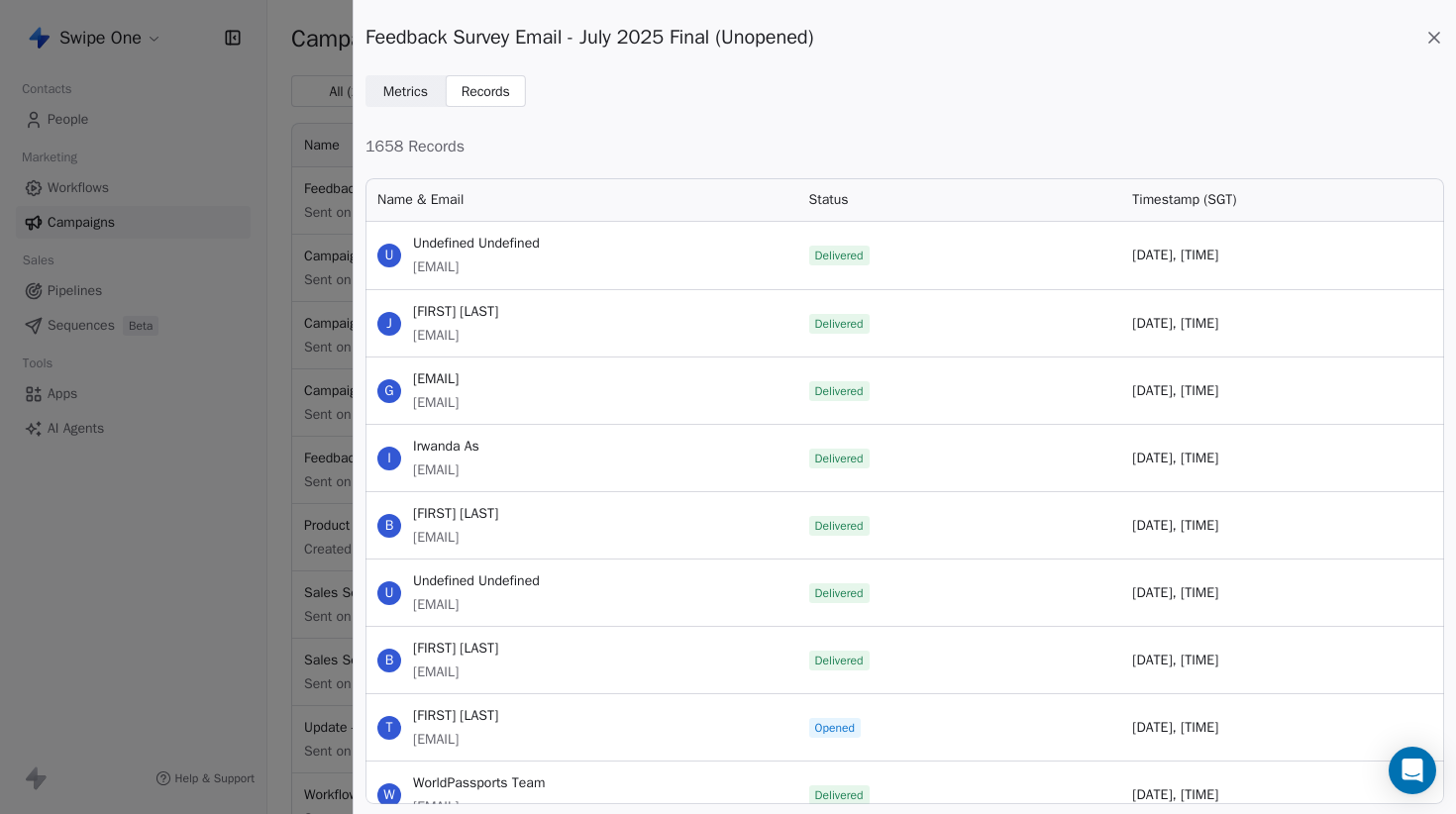 scroll, scrollTop: 1, scrollLeft: 1, axis: both 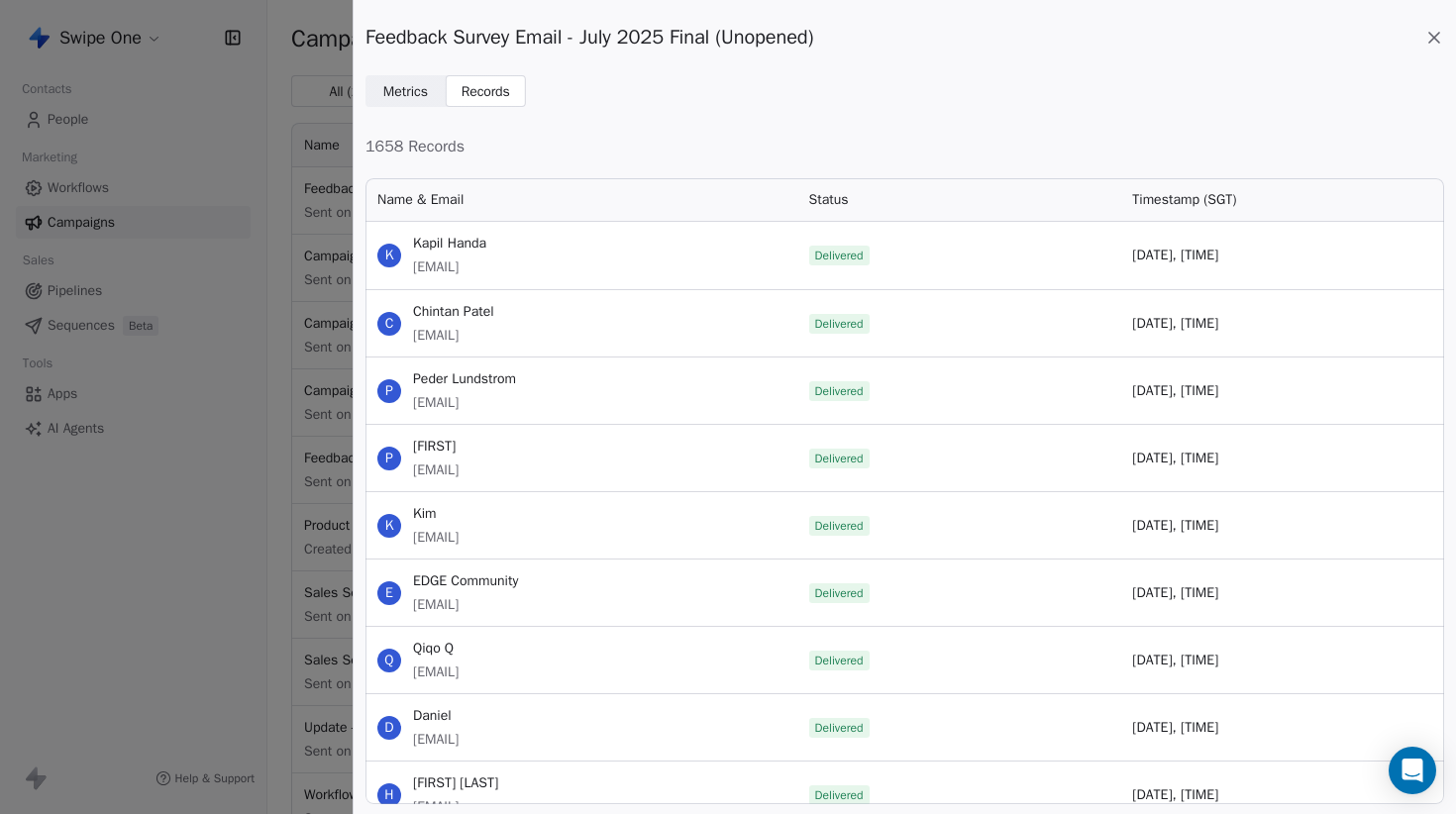 click on "kapil.handa@fullcravings.com" at bounding box center [450, 267] 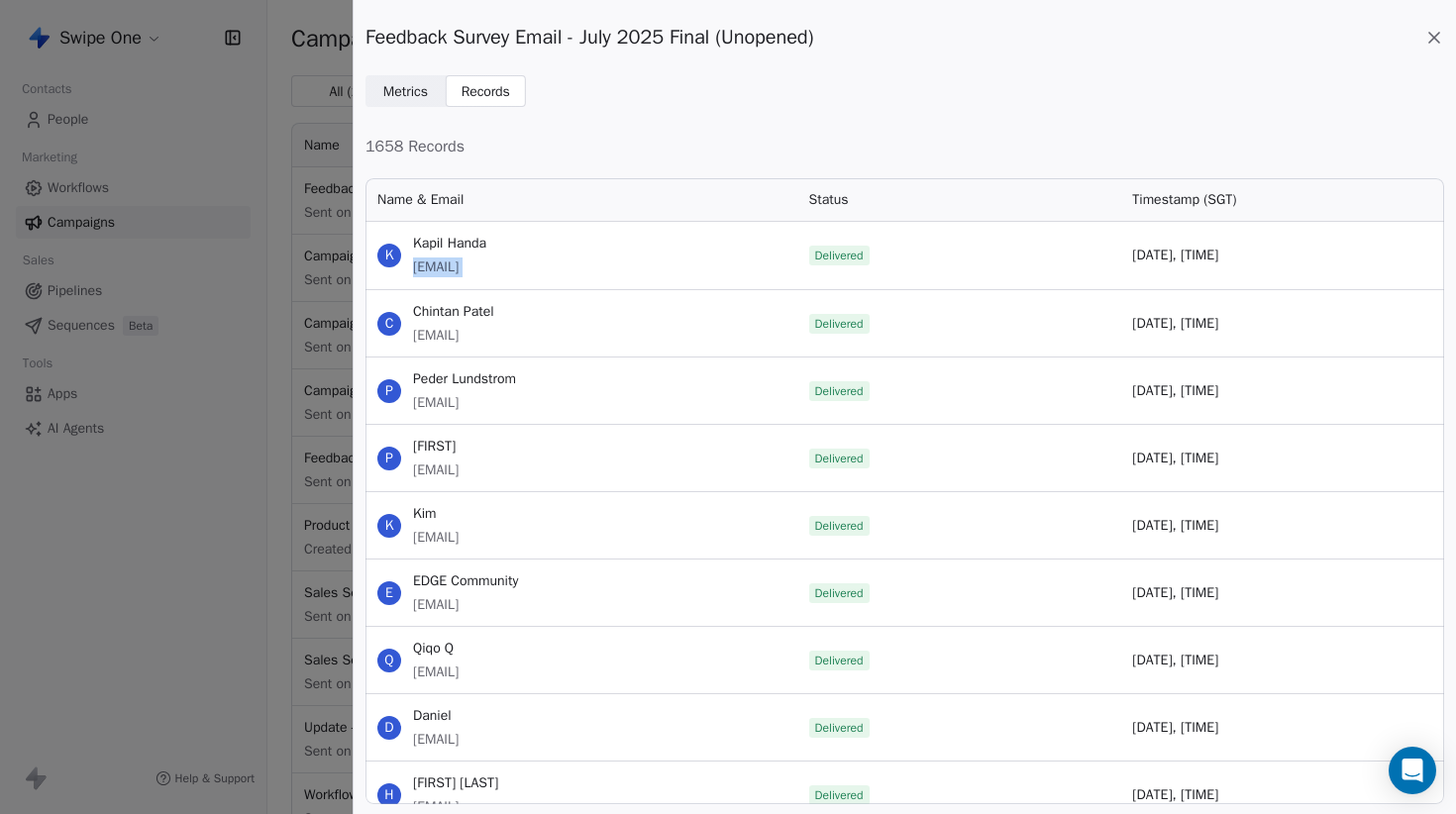 click on "kapil.handa@fullcravings.com" at bounding box center [450, 267] 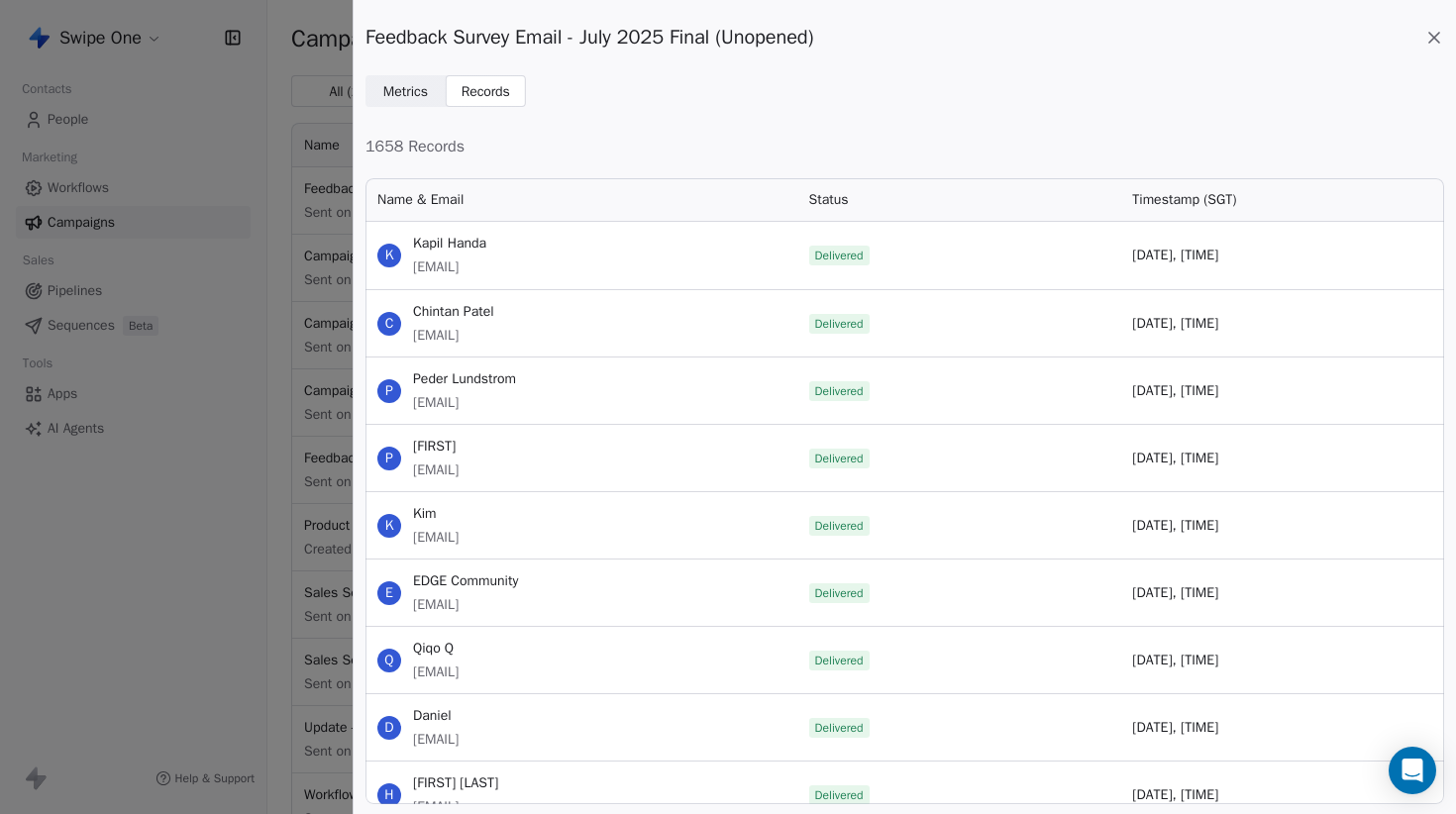 click on "C Chintan Patel chintan.patel@socialee.in" at bounding box center [581, 323] 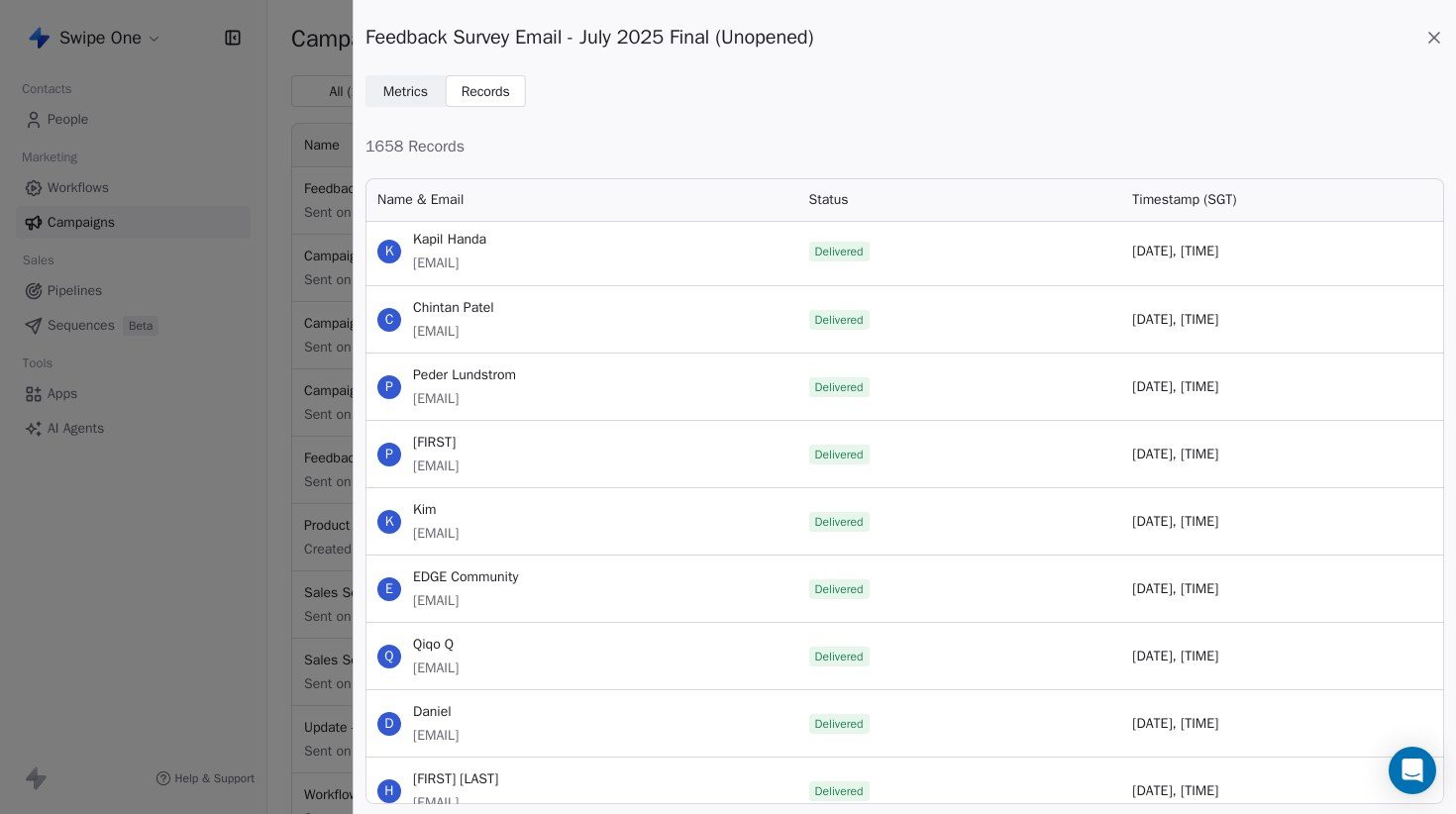 scroll, scrollTop: 0, scrollLeft: 0, axis: both 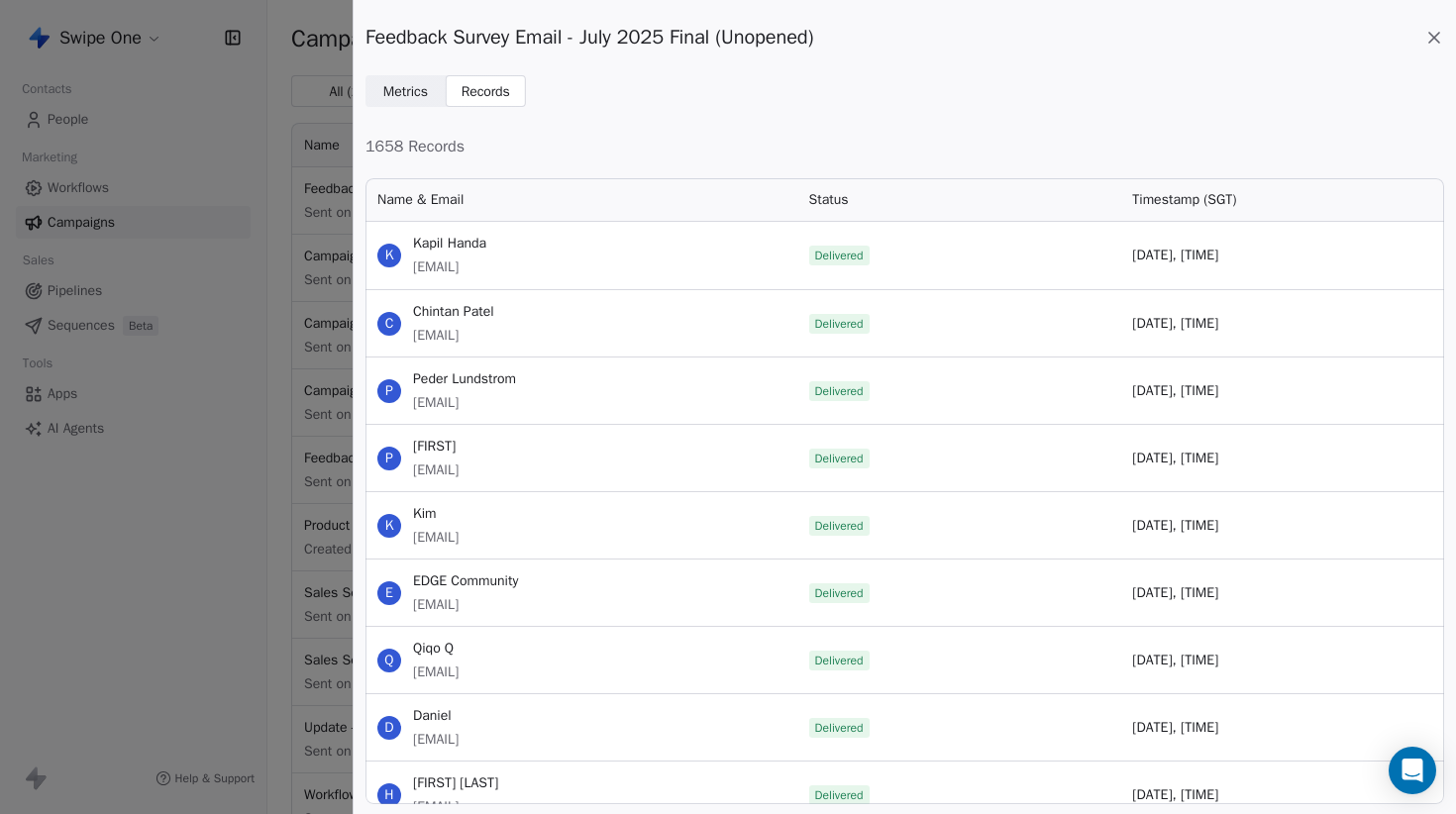 click on "Metrics" at bounding box center (405, 91) 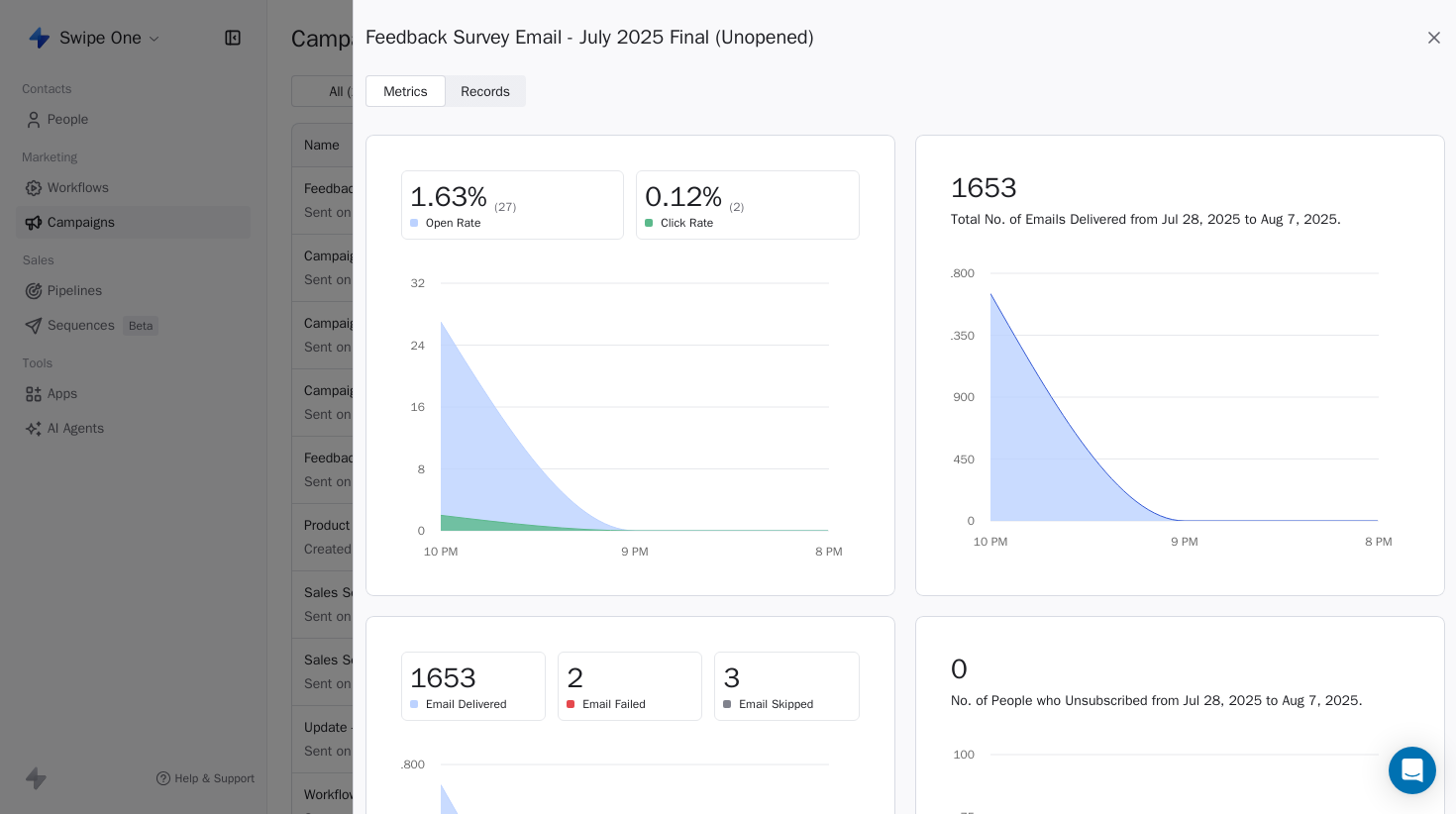 click on "Records" at bounding box center (485, 91) 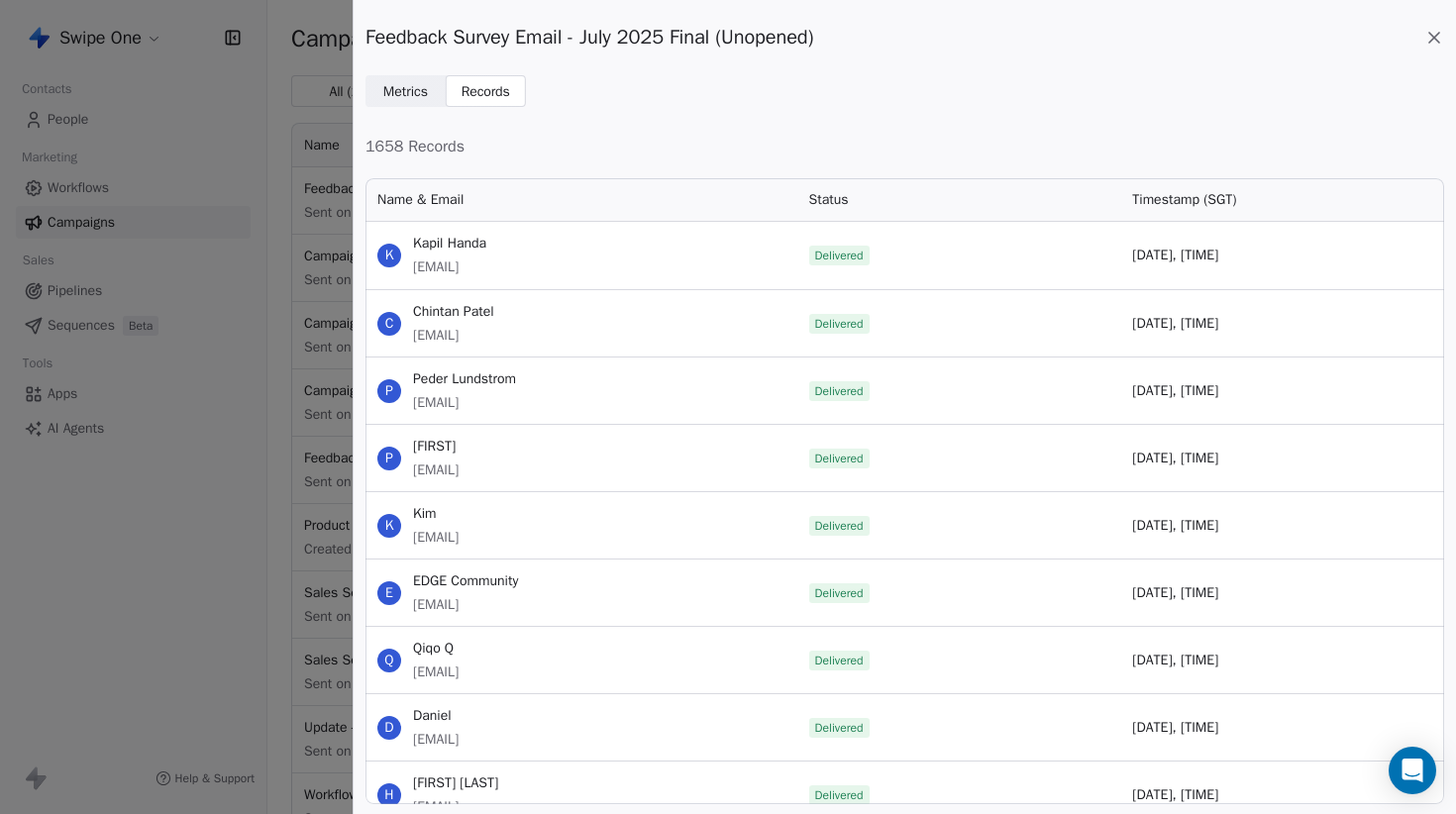 scroll, scrollTop: 1, scrollLeft: 1, axis: both 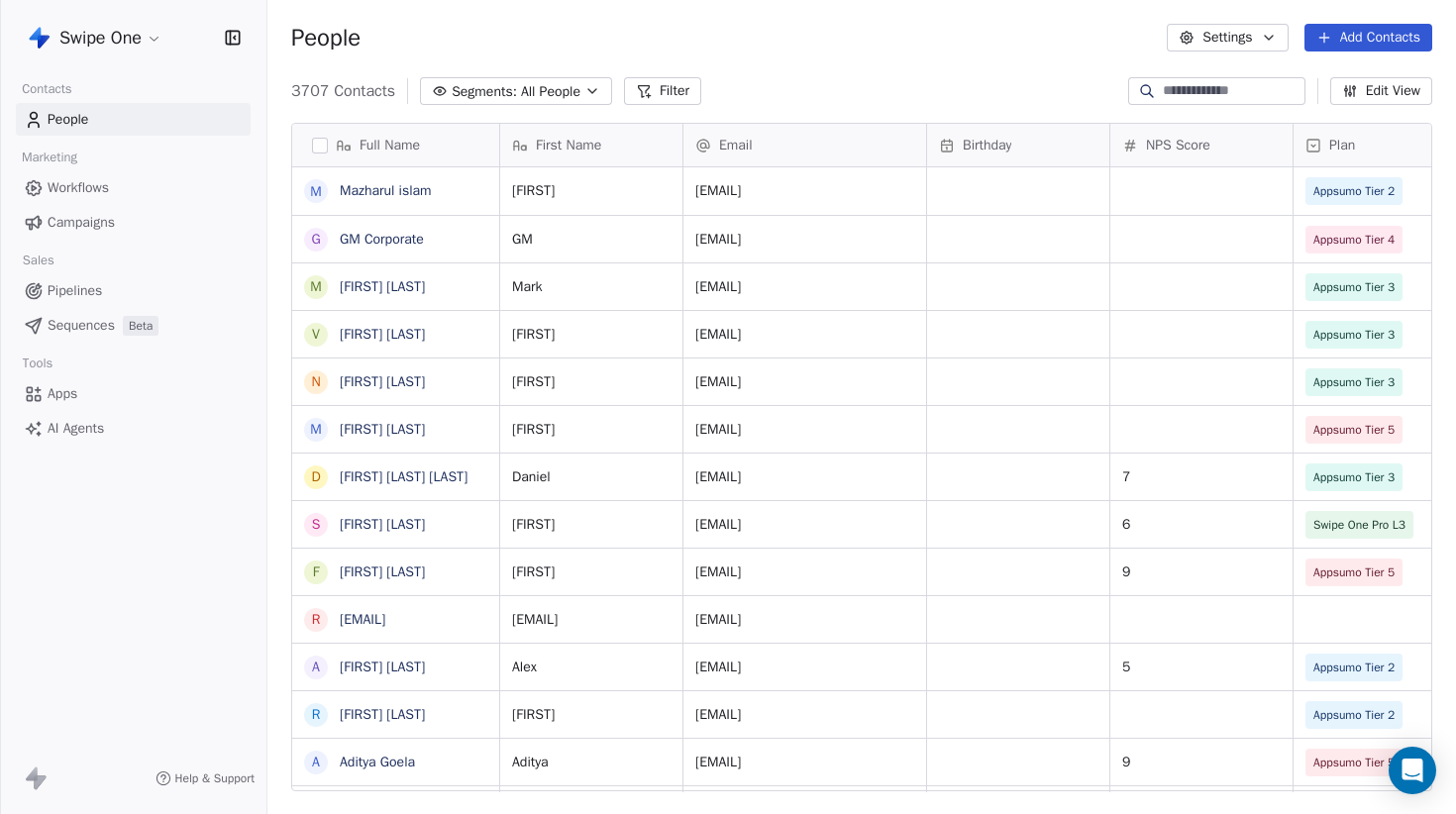 click on "Campaigns" at bounding box center (81, 222) 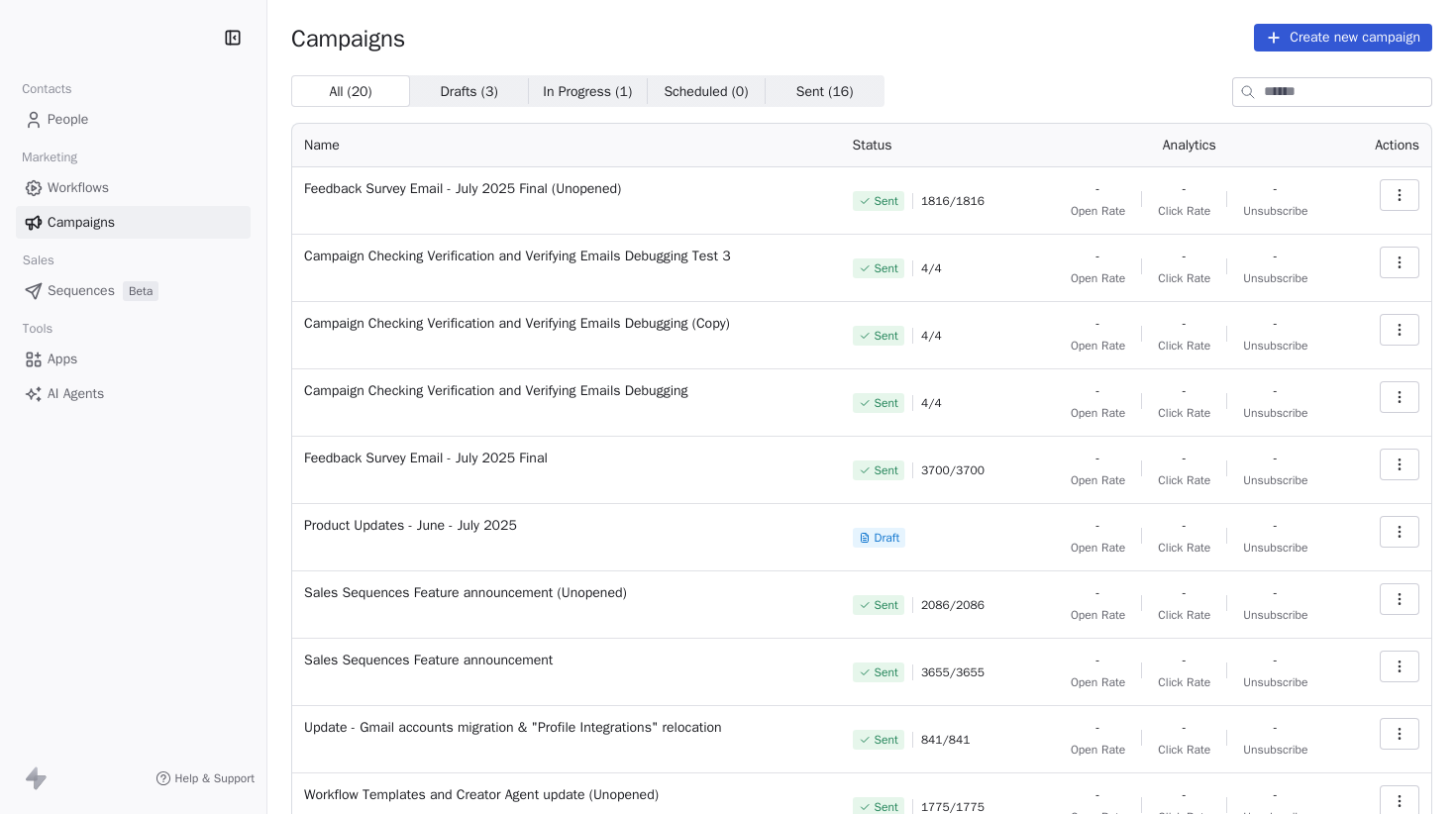 scroll, scrollTop: 0, scrollLeft: 0, axis: both 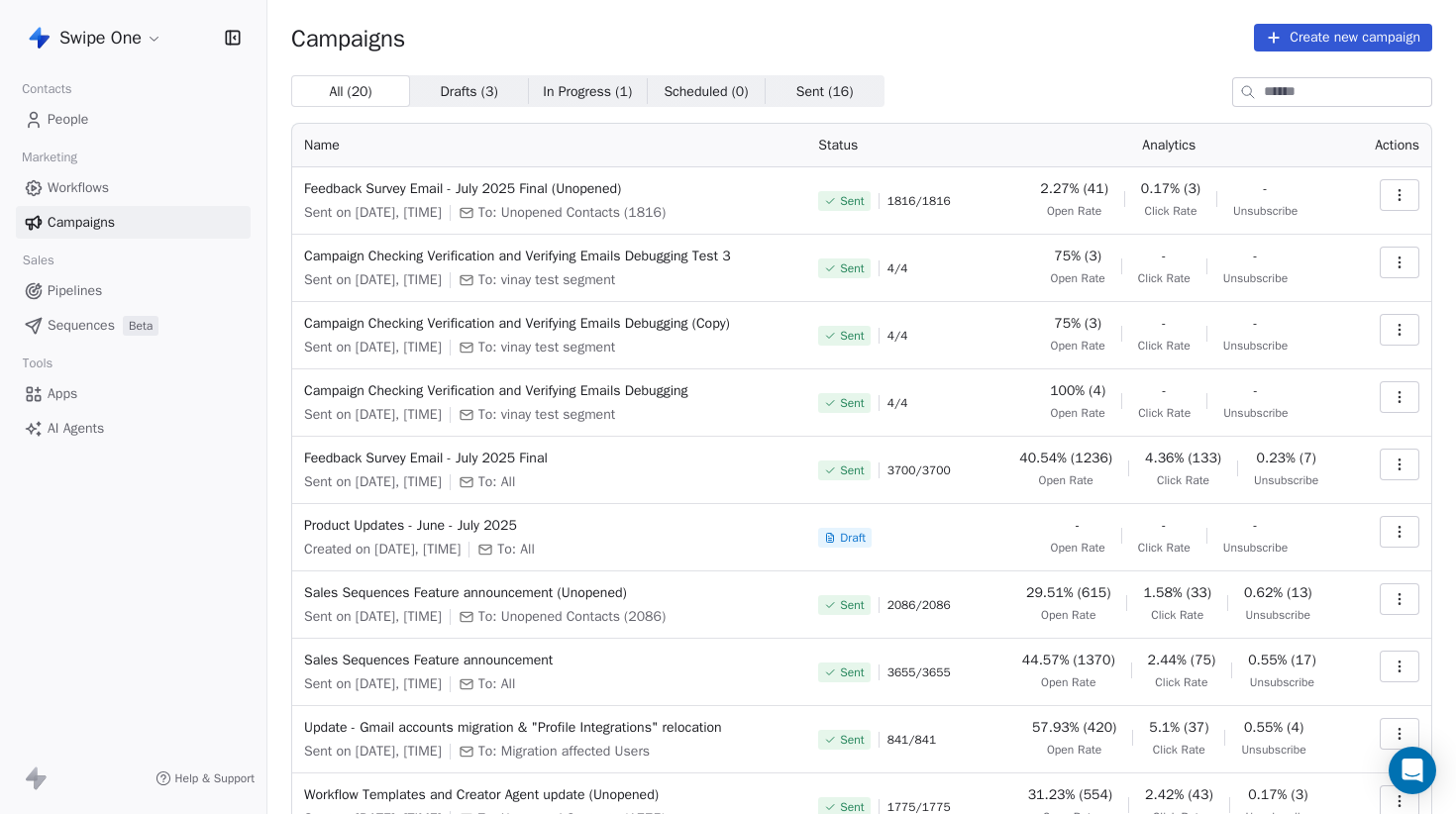 click 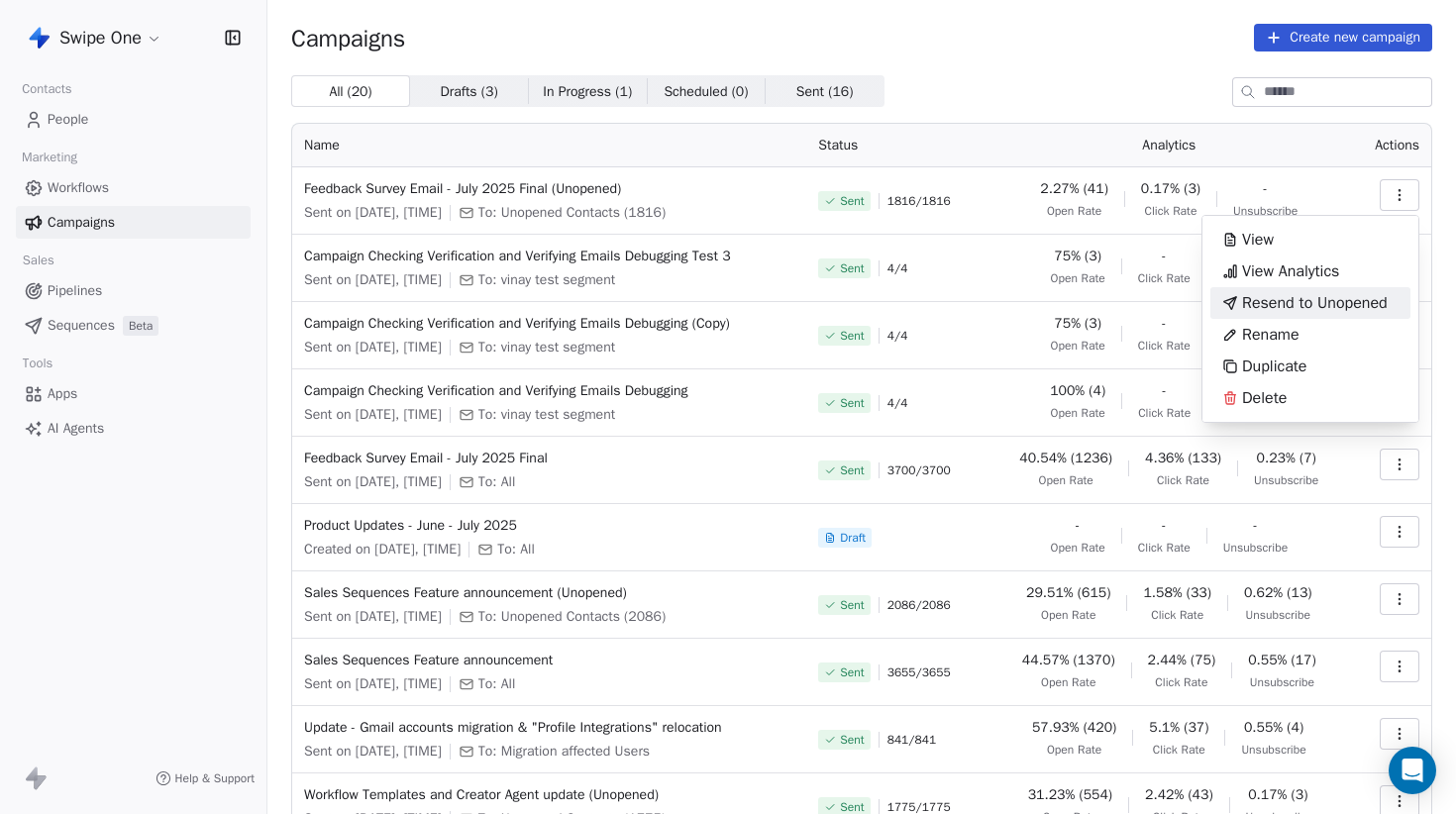 click on "Swipe One Contacts People Marketing Workflows Campaigns Sales Pipelines Sequences Beta Tools Apps AI Agents Help & Support Campaigns  Create new campaign All ( 20 ) All ( 20 ) Drafts ( 3 ) Drafts ( 3 ) In Progress ( 1 ) In Progress ( 1 ) Scheduled ( 0 ) Scheduled ( 0 ) Sent ( 16 ) Sent ( 16 ) Name Status Analytics Actions Feedback Survey Email - July [YEAR] Final (Unopened) Sent on [DATE], [TIME] To: Unopened Contacts (1816) Sent 1816 / 1816 2.27% (41) Open Rate 0.17% (3) Click Rate - Unsubscribe Campaign Checking Verification and Verifying Emails Debugging Test 3 Sent on [DATE], [TIME] To: [NAME] test segment  Sent 4 / 4 75% (3) Open Rate - Click Rate - Unsubscribe Campaign Checking Verification and Verifying Emails Debugging (Copy) Sent on [DATE], [TIME] To: [NAME] test segment  Sent 4 / 4 75% (3) Open Rate - Click Rate - Unsubscribe Campaign Checking Verification and Verifying Emails Debugging Sent on [DATE], [TIME] To: [NAME] test segment  Sent 4 / 4 100% (4) Open Rate - - Sent /" at bounding box center (728, 407) 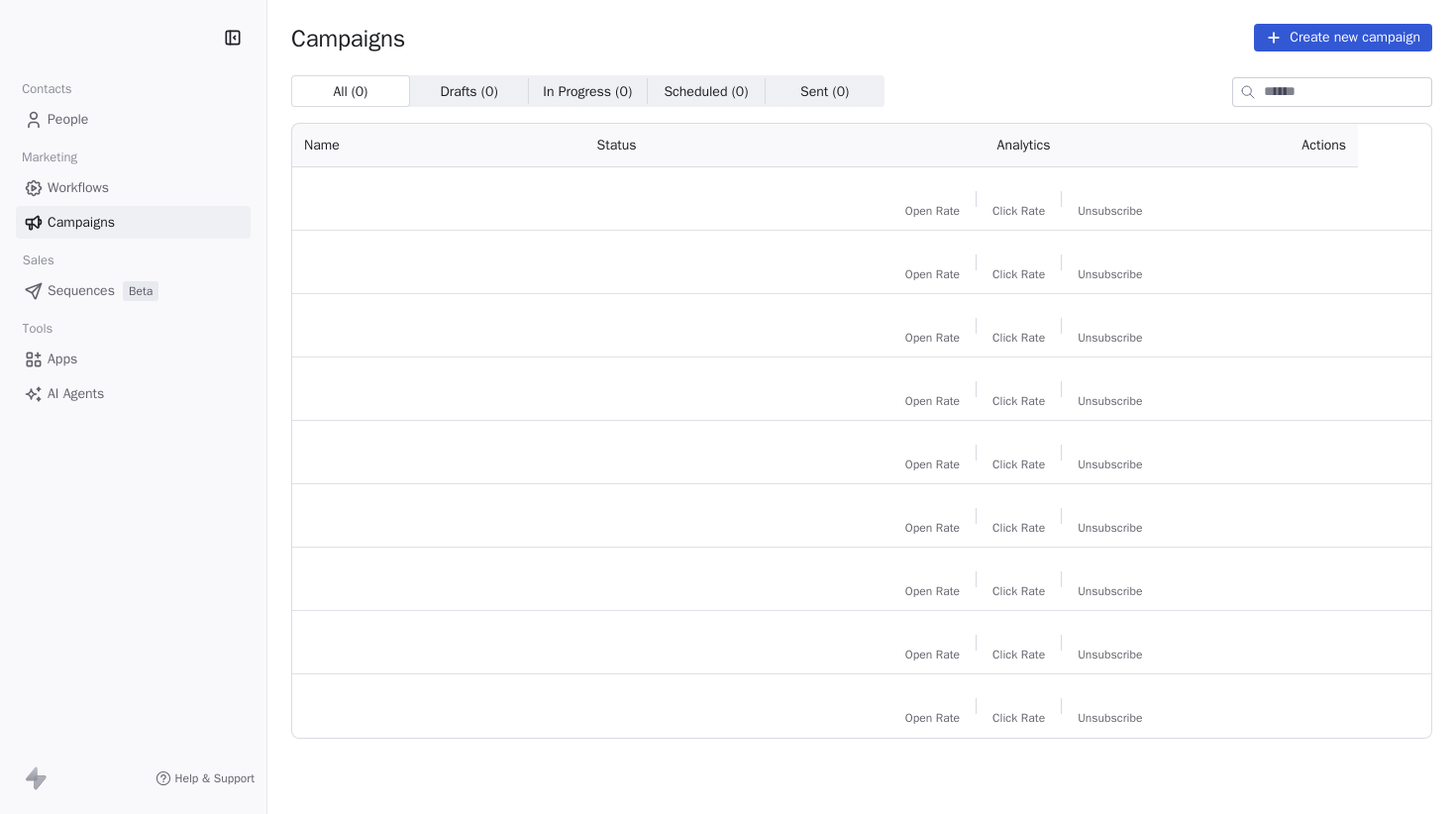 scroll, scrollTop: 0, scrollLeft: 0, axis: both 